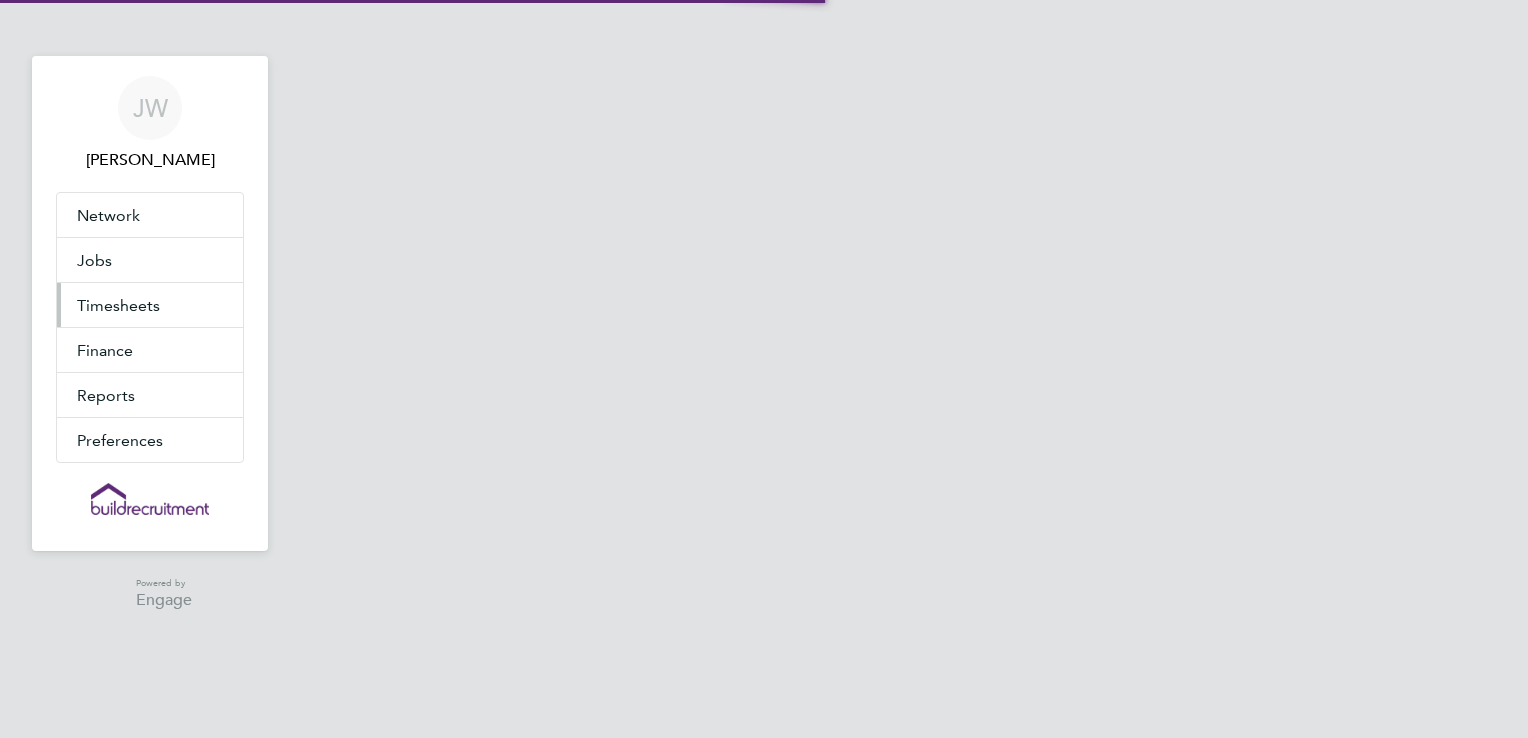 scroll, scrollTop: 0, scrollLeft: 0, axis: both 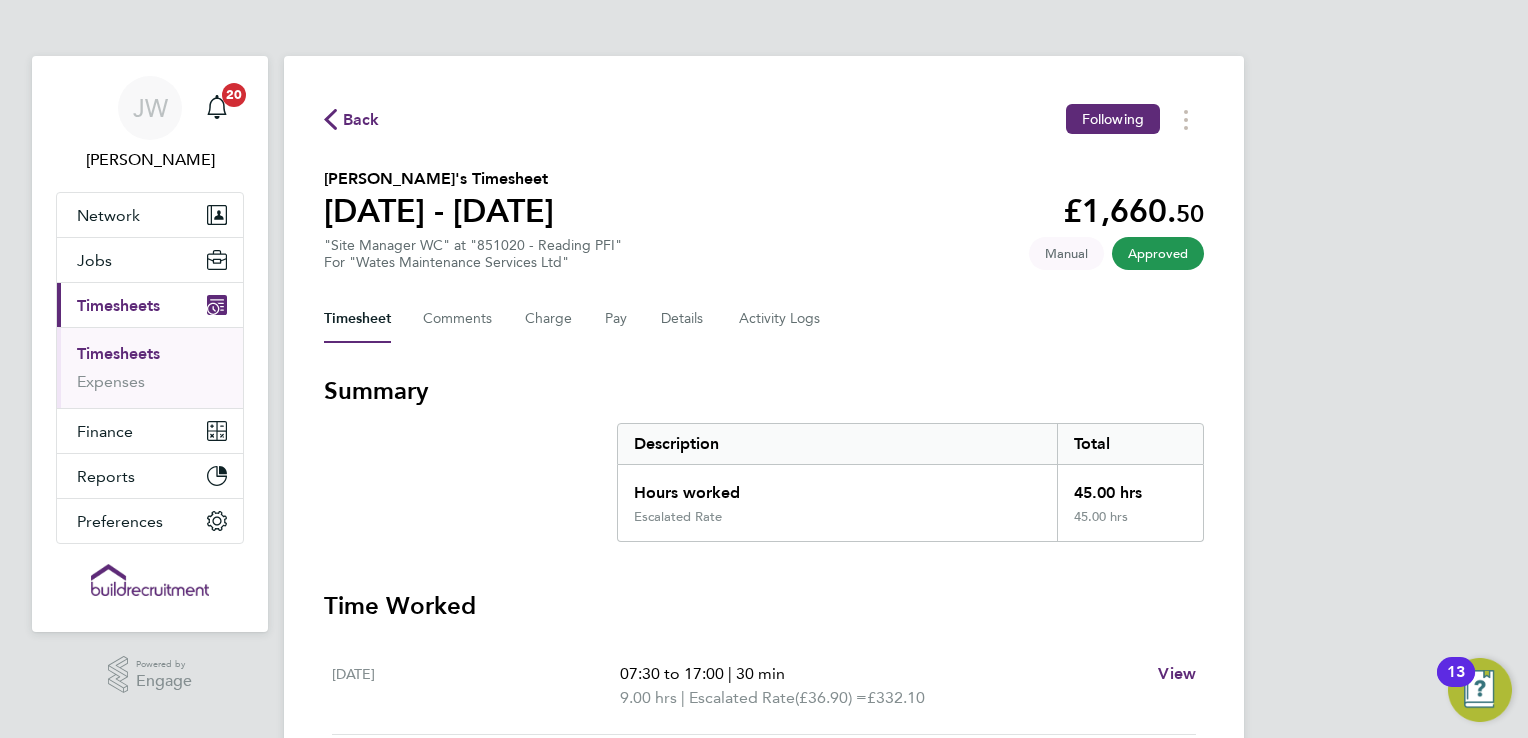 click on "Timesheets" at bounding box center [118, 353] 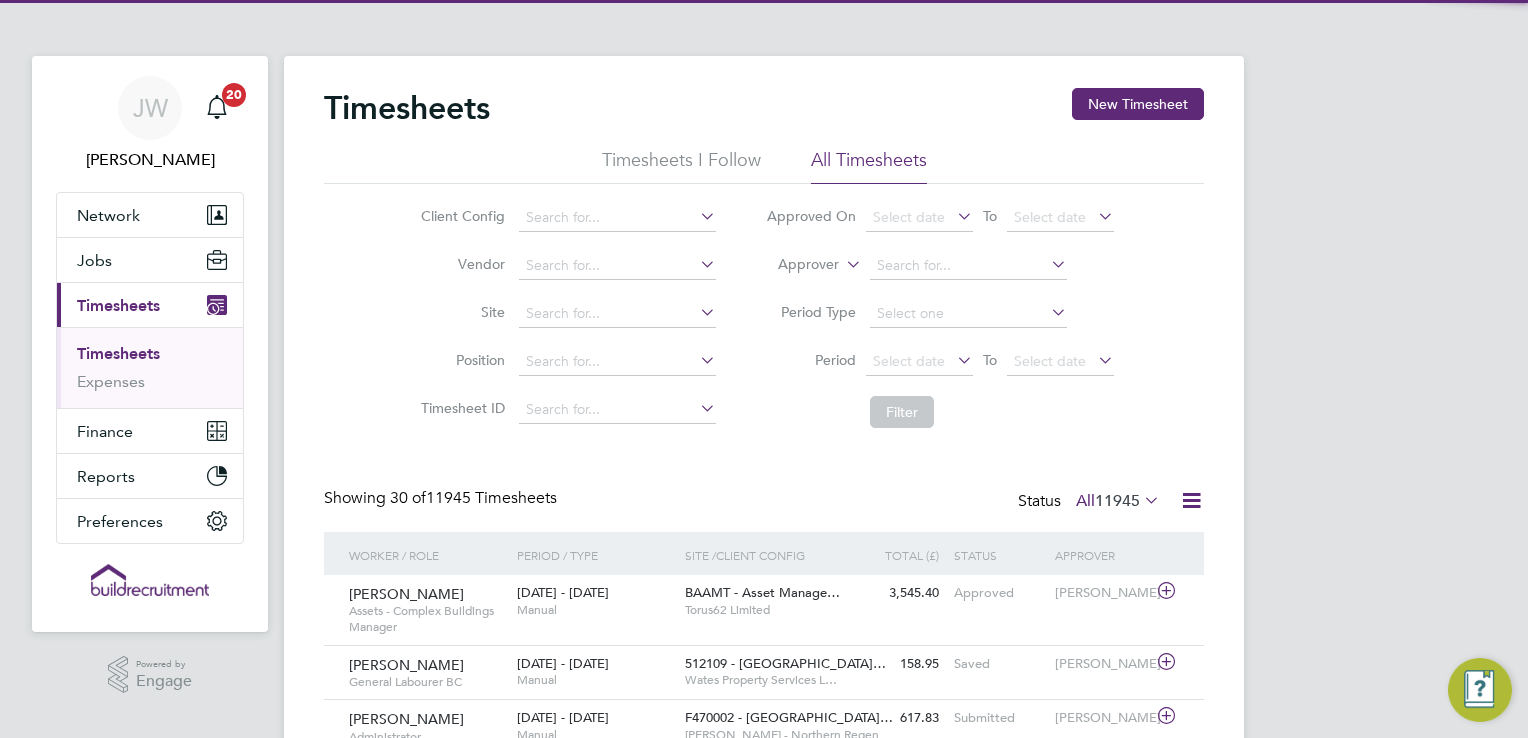 scroll, scrollTop: 9, scrollLeft: 10, axis: both 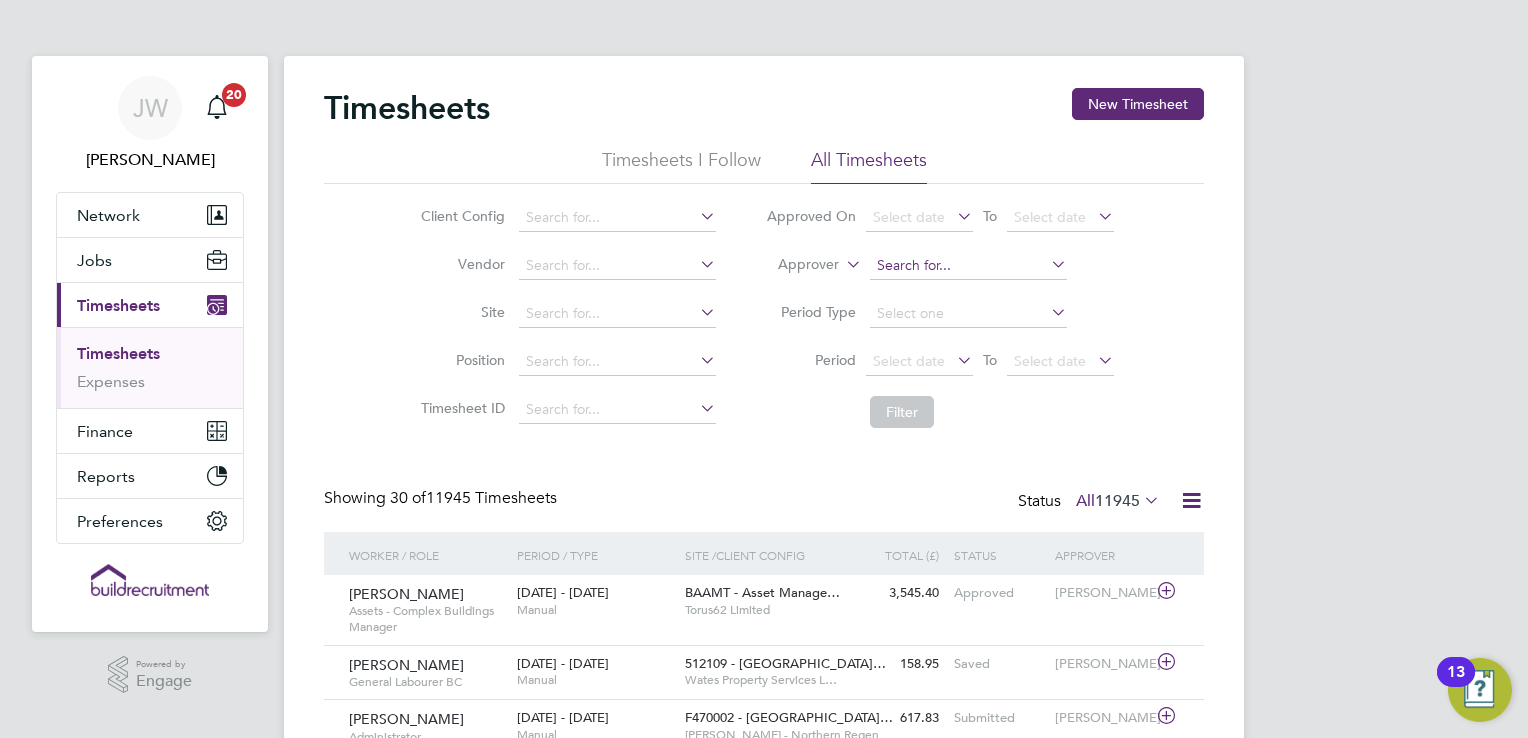 click 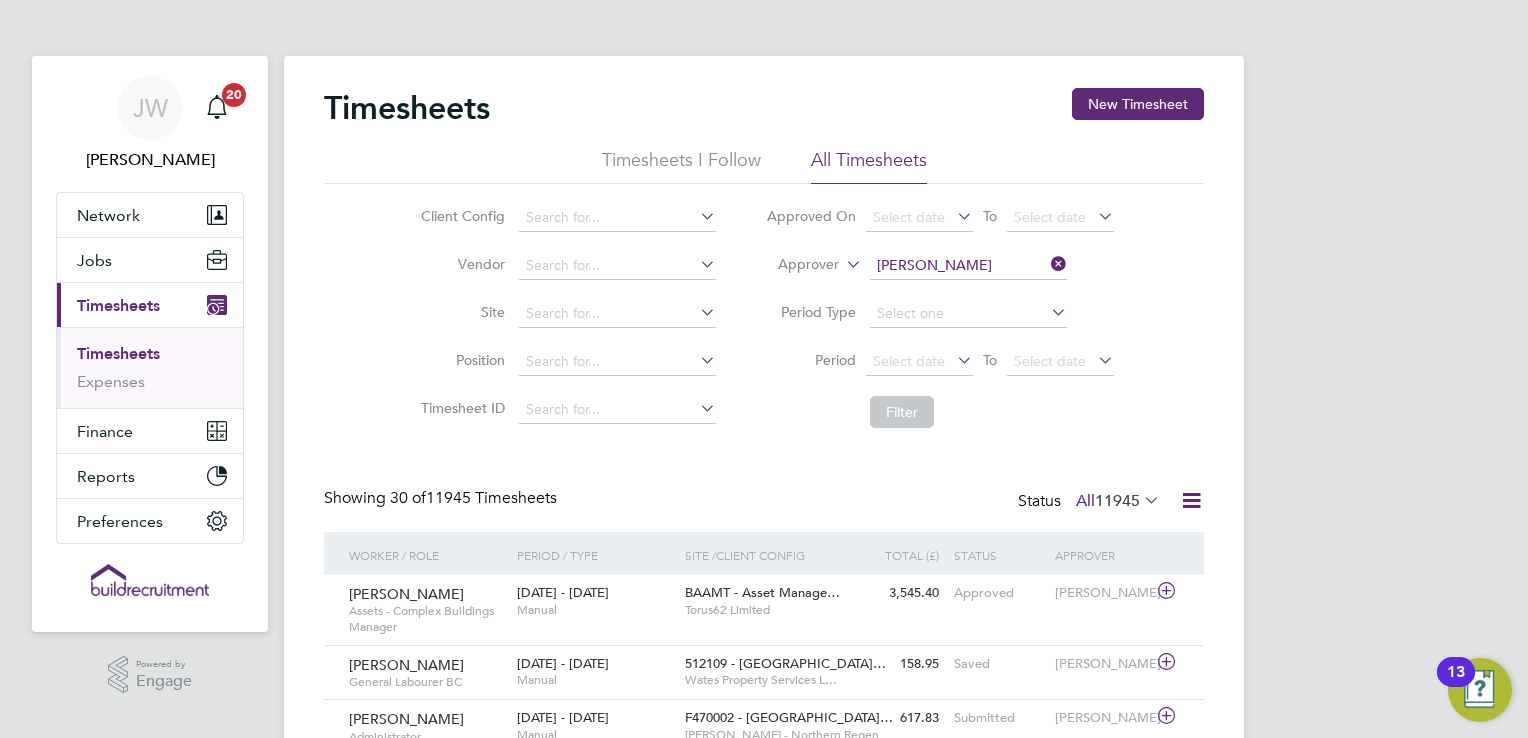 click on "[PERSON_NAME] [PERSON_NAME]" 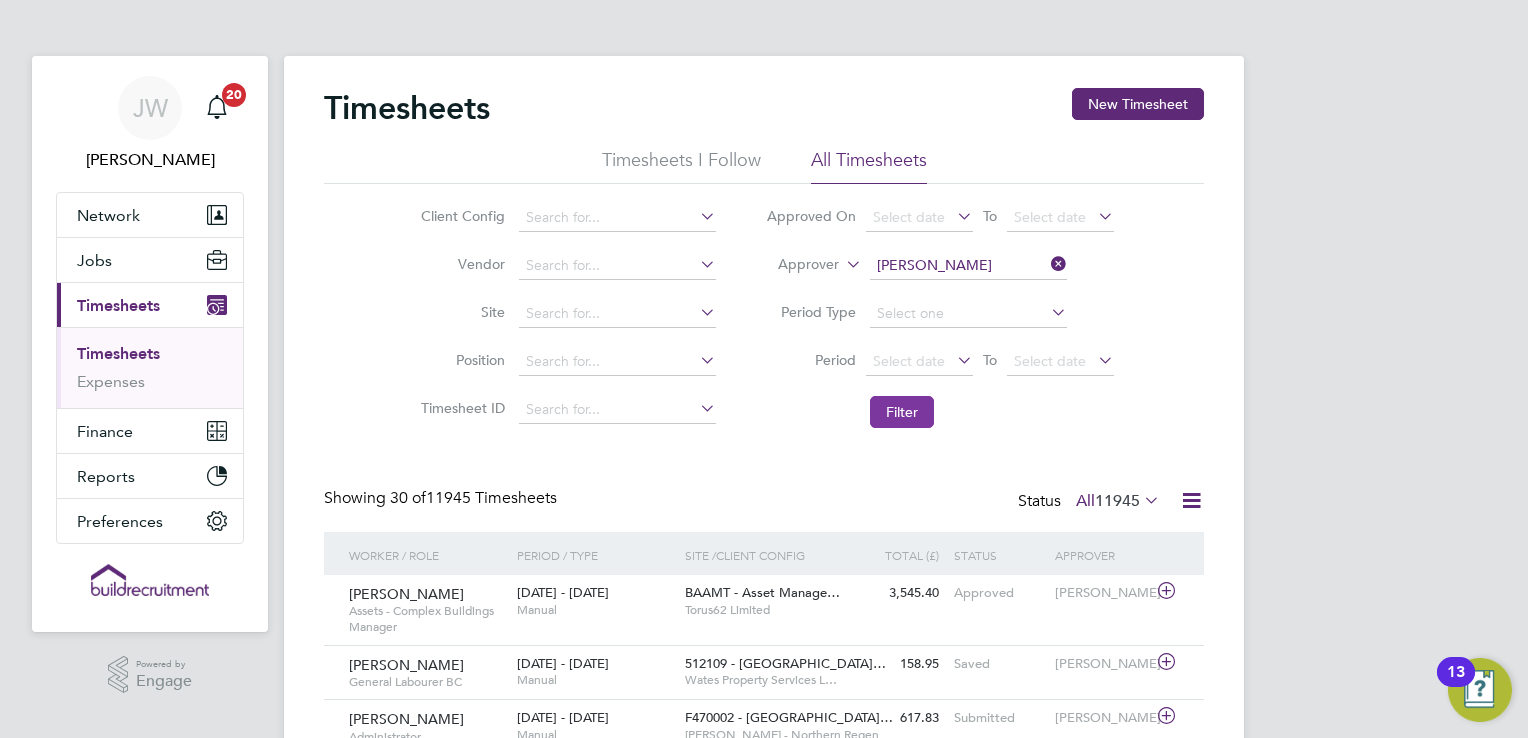 click on "Filter" 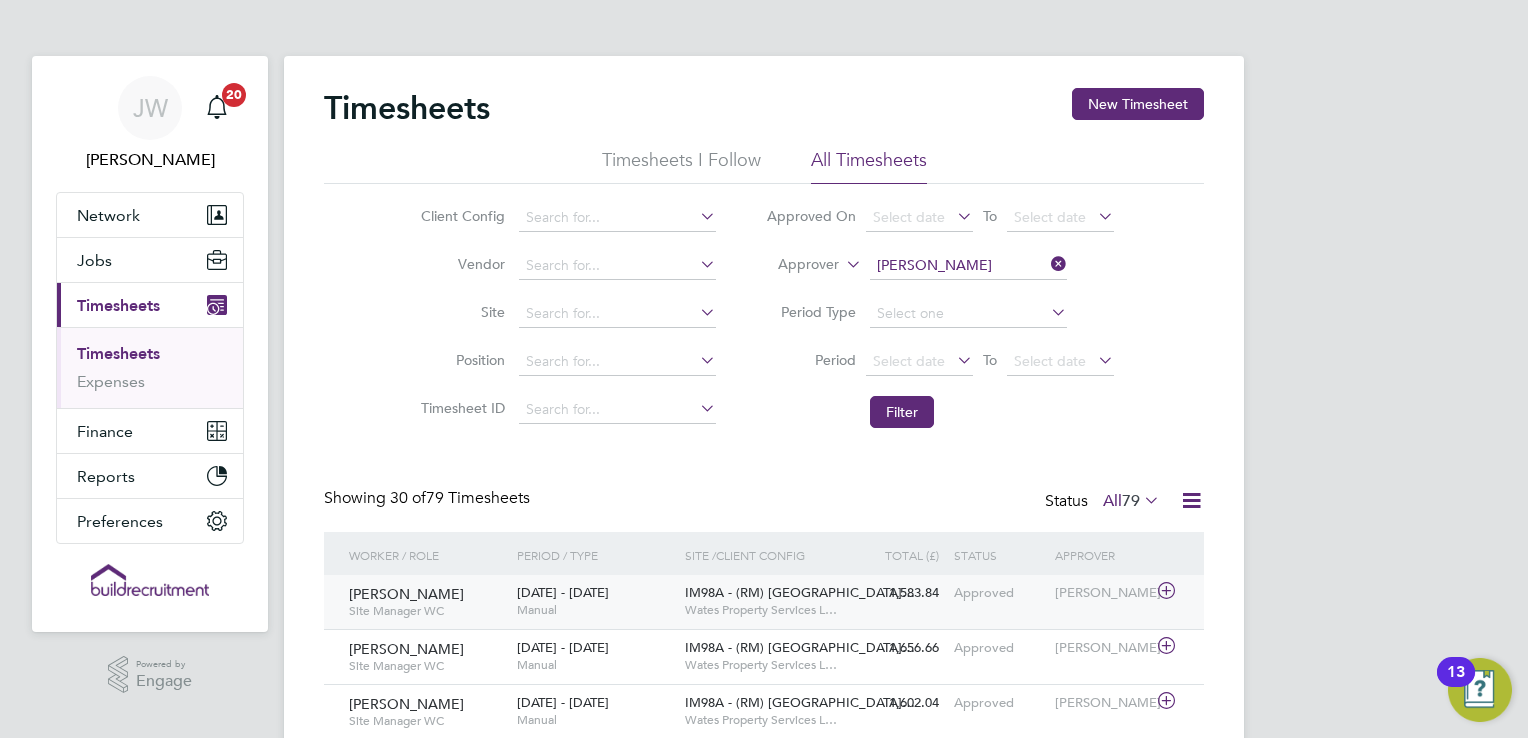 click on "Wates Property Services L…" 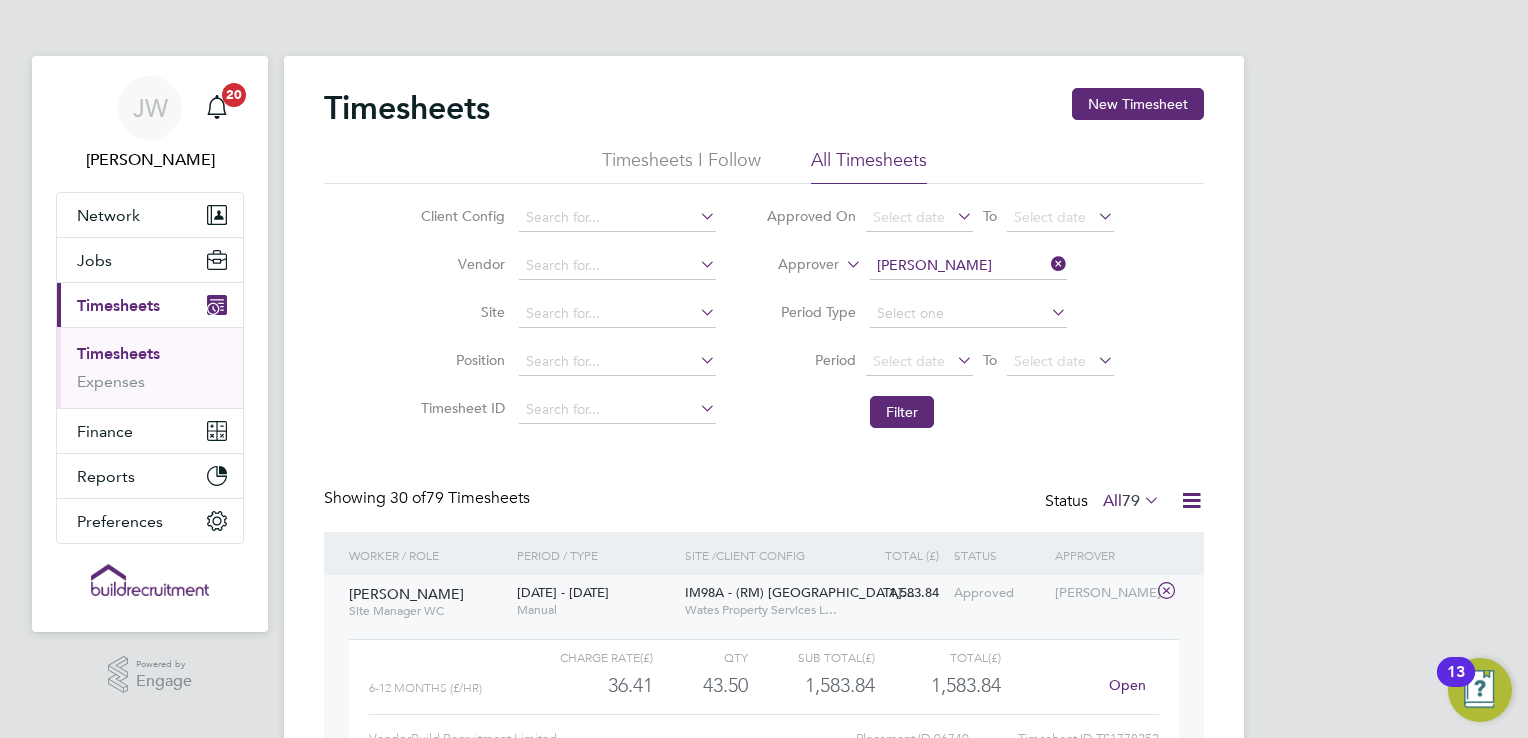 click 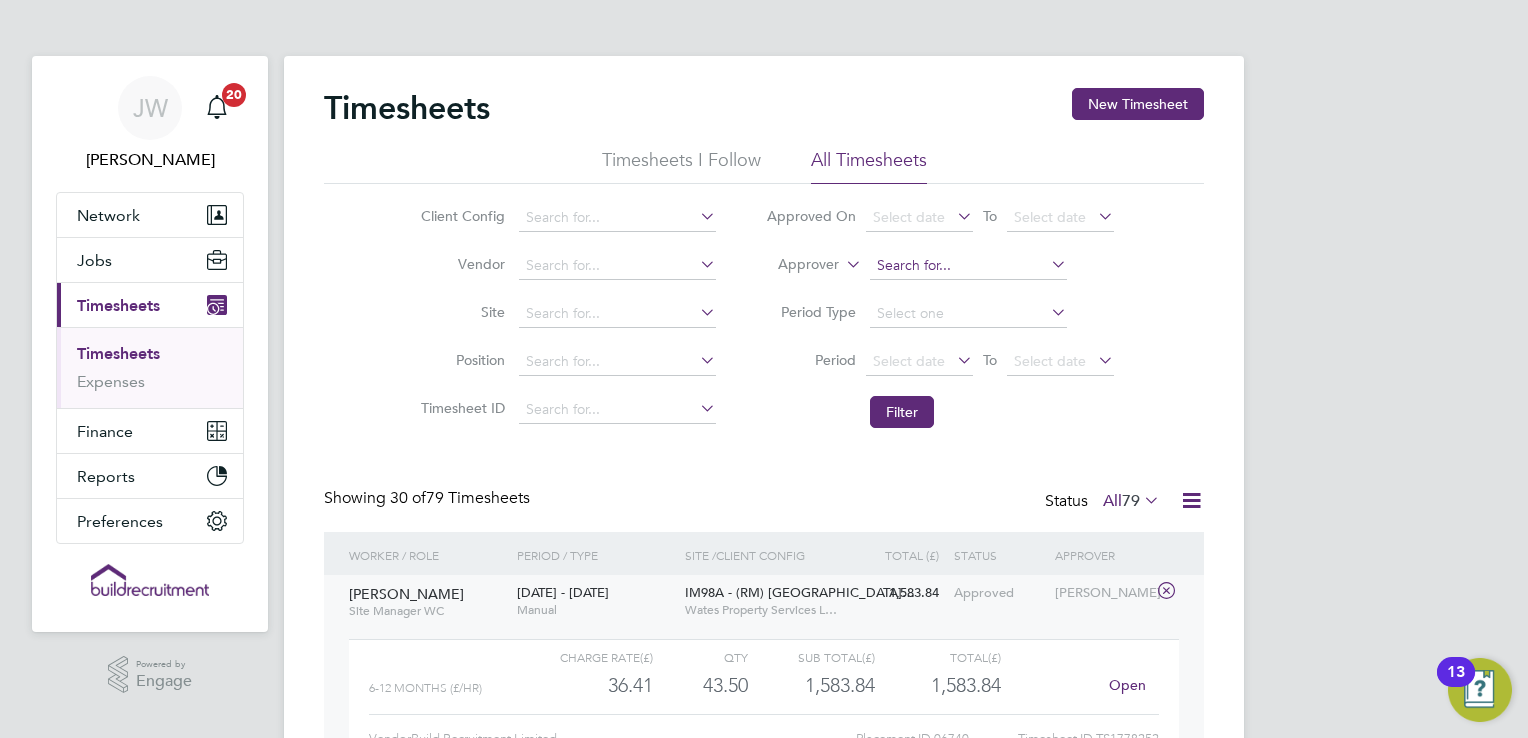 click 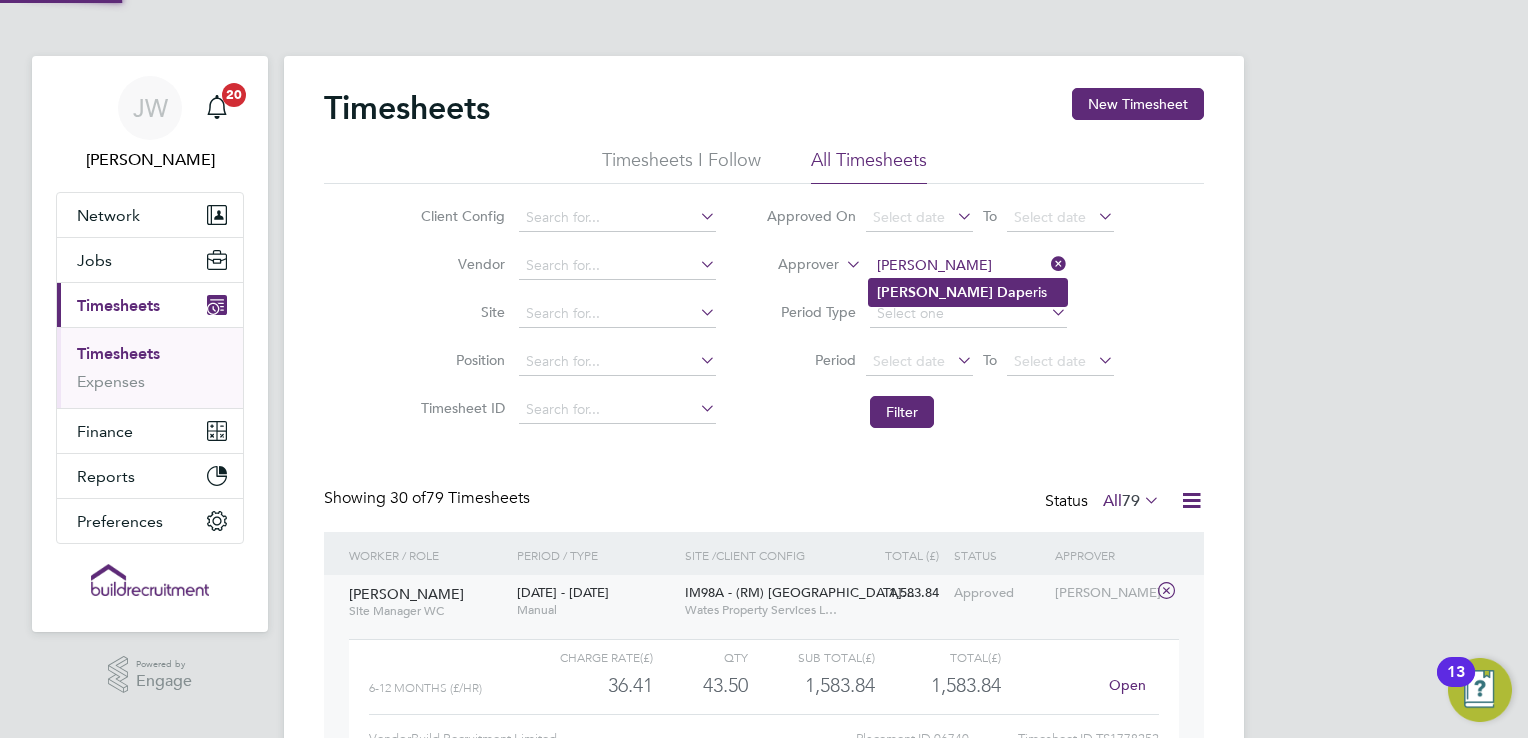click on "[PERSON_NAME] eris" 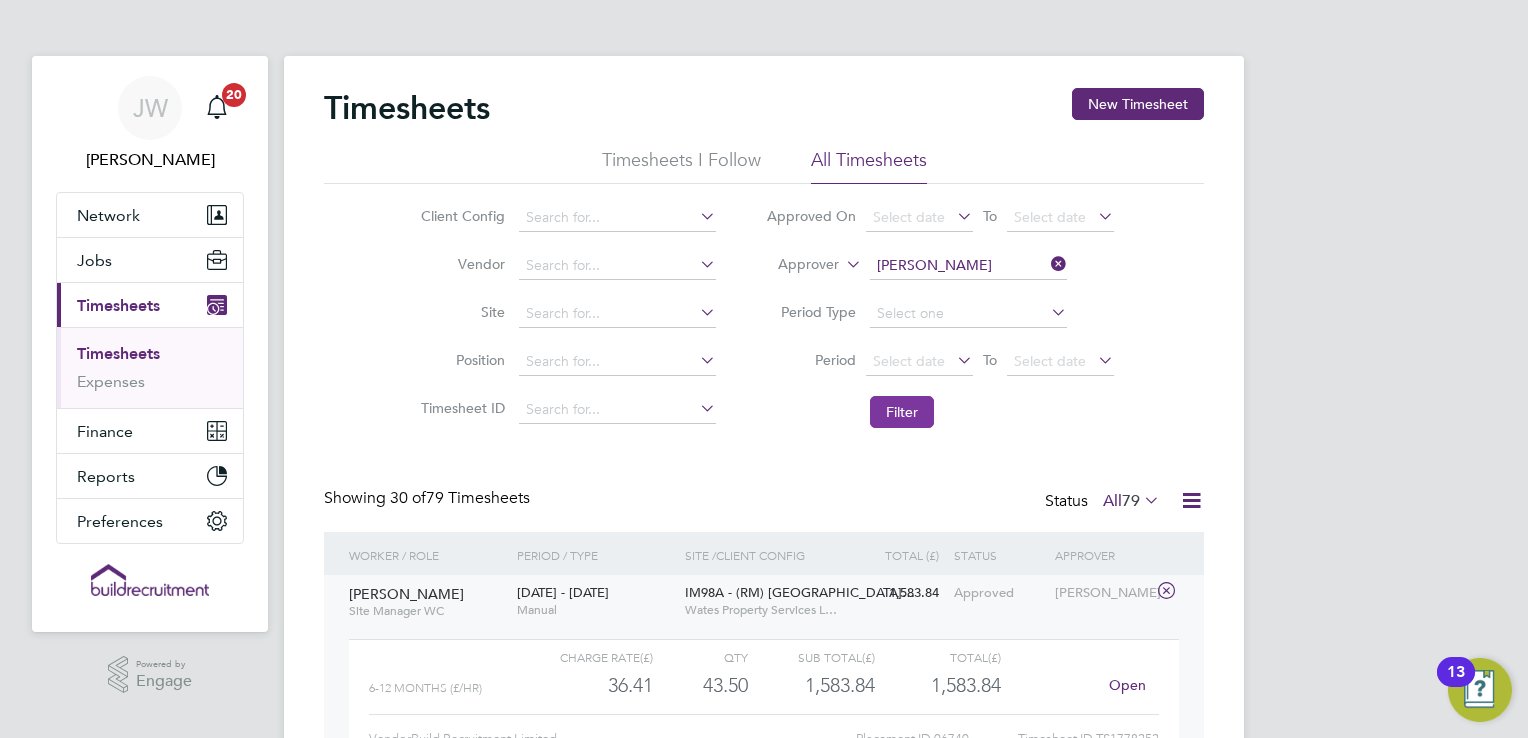click on "Filter" 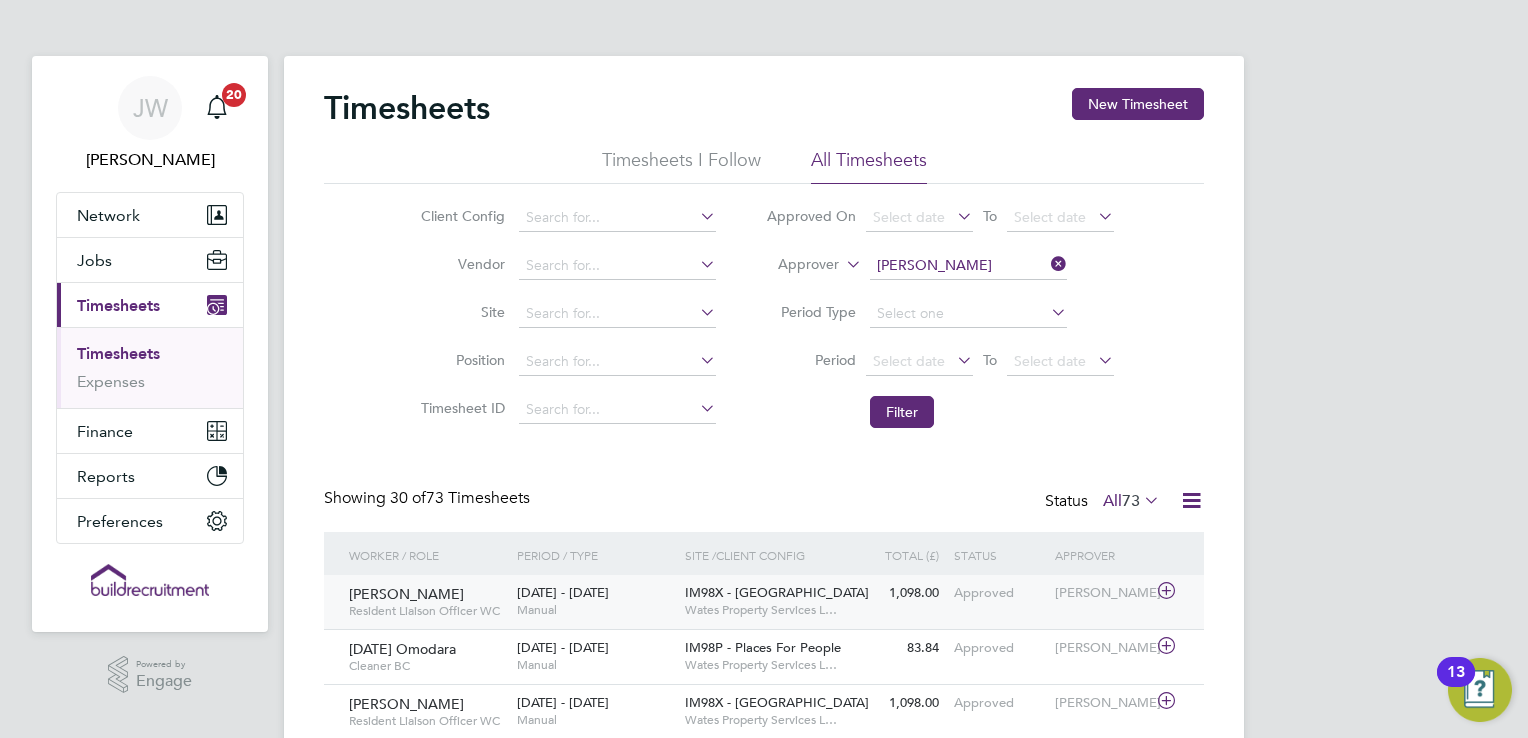 click on "Wates Property Services L…" 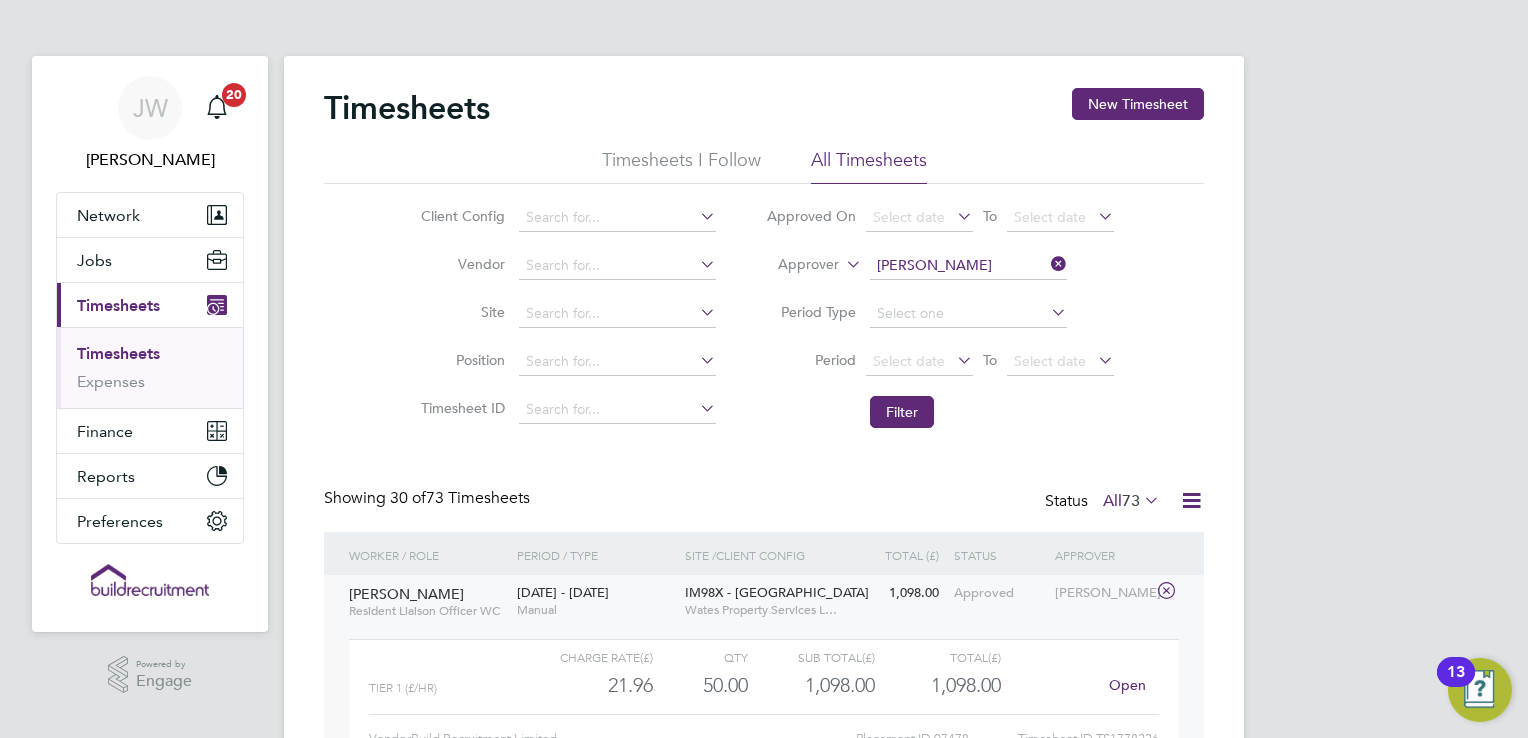 click on "Wates Property Services L…" 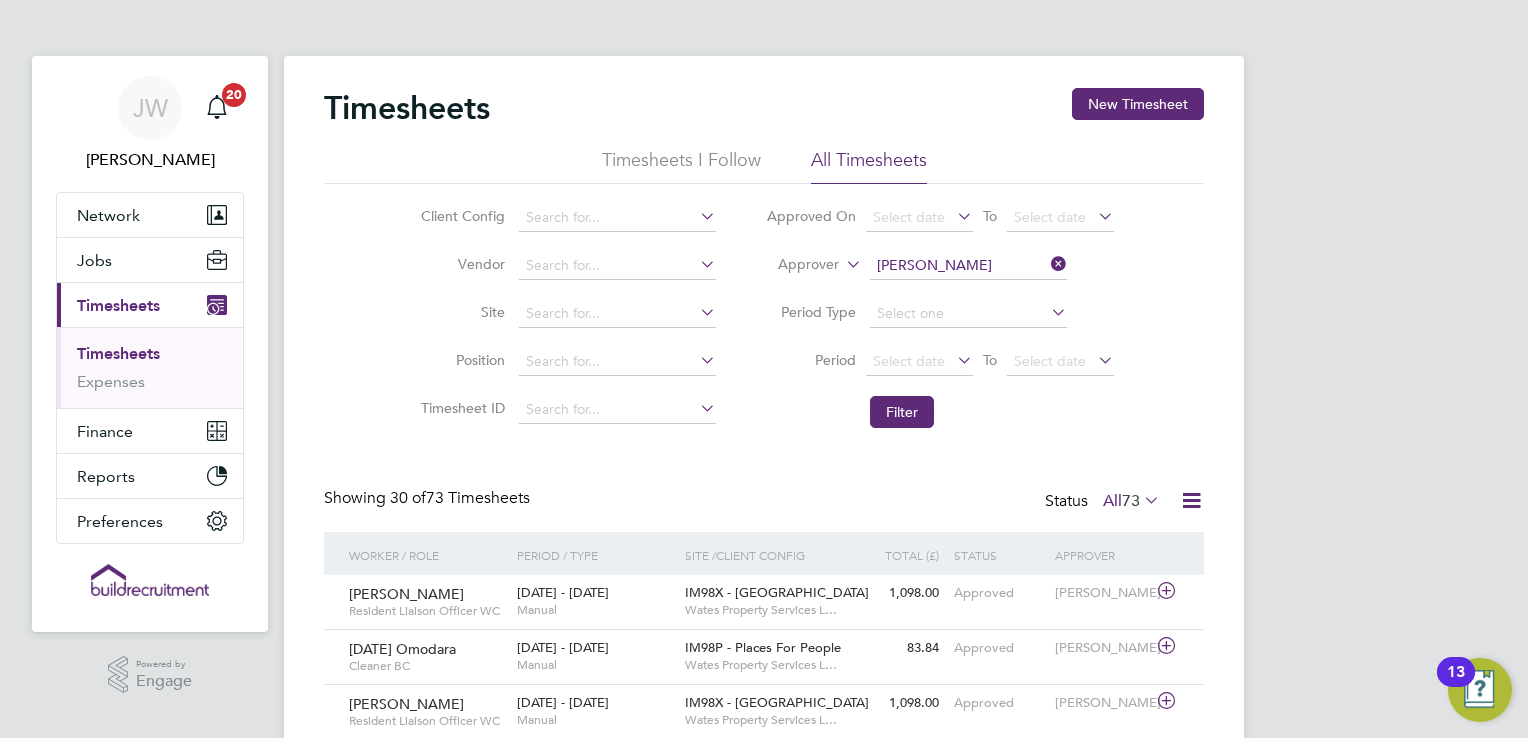 click 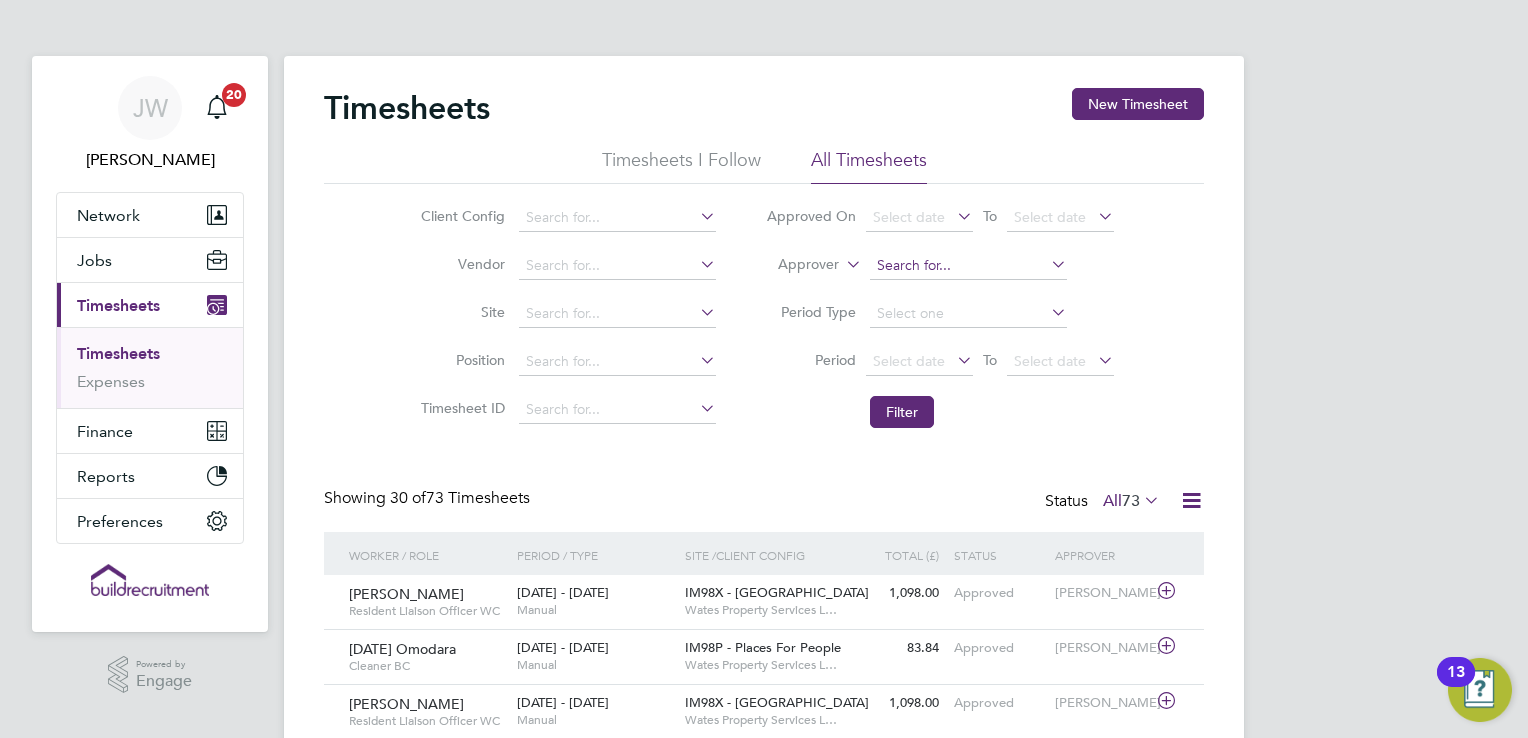 click 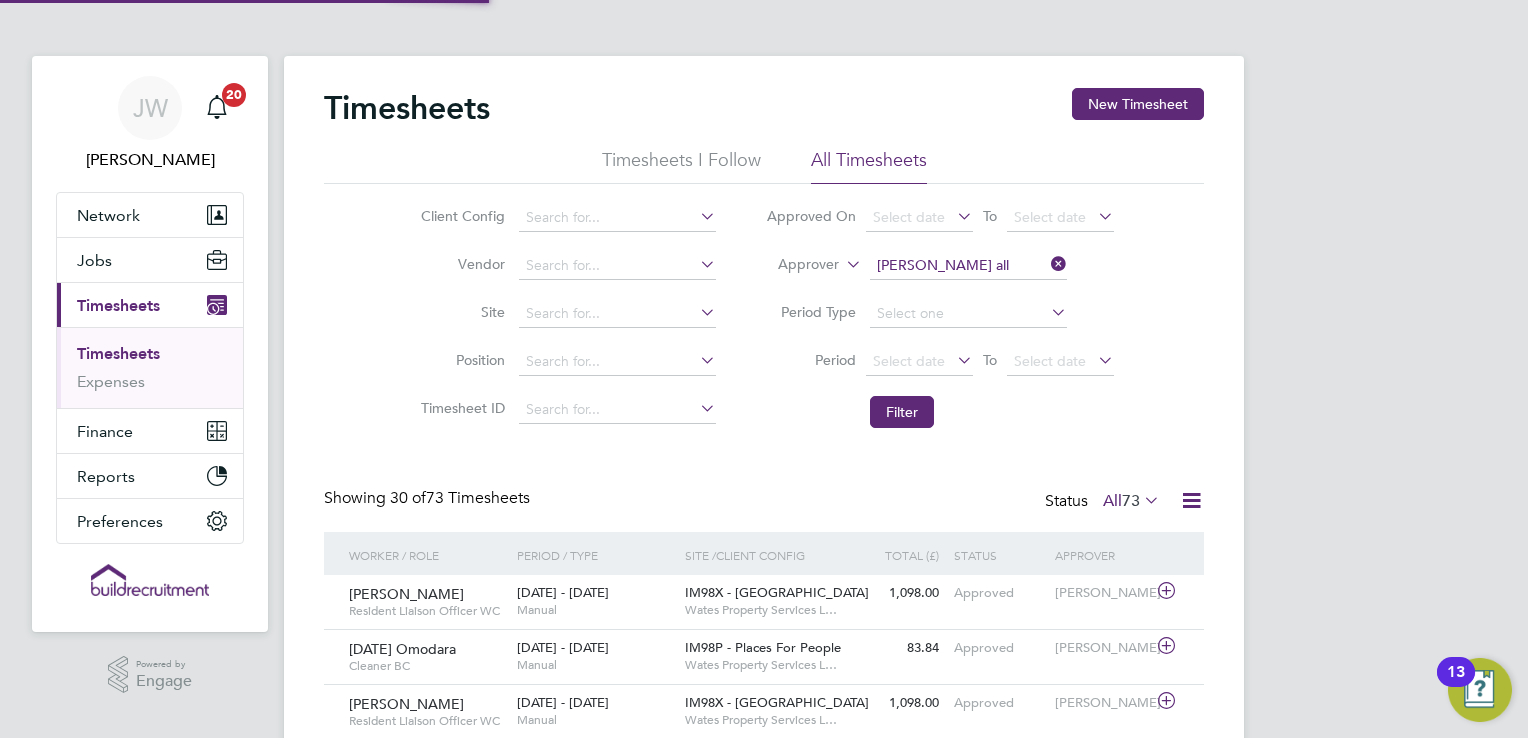 click on "[PERSON_NAME]   All s" 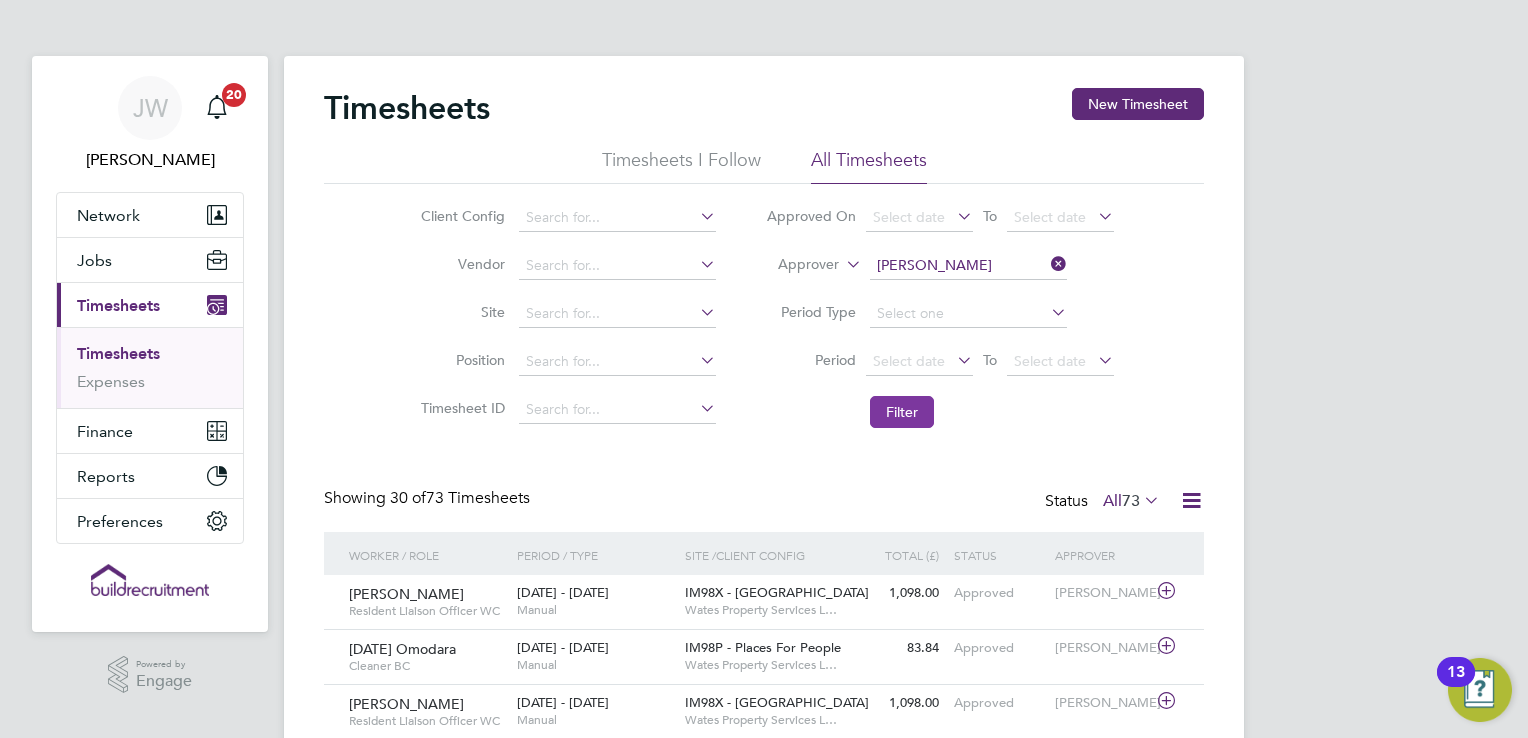 click on "Filter" 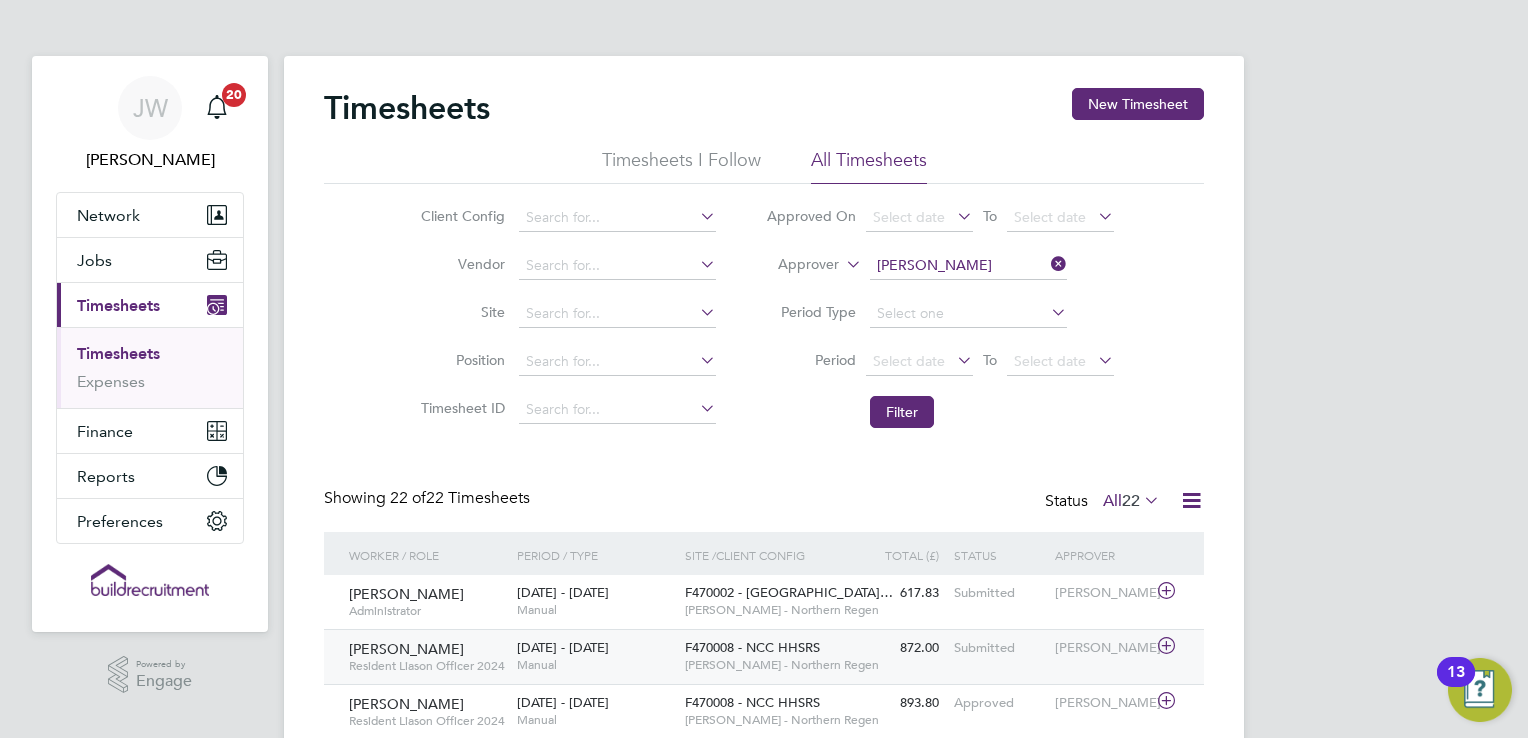 click on "[DATE] - [DATE]   Manual" 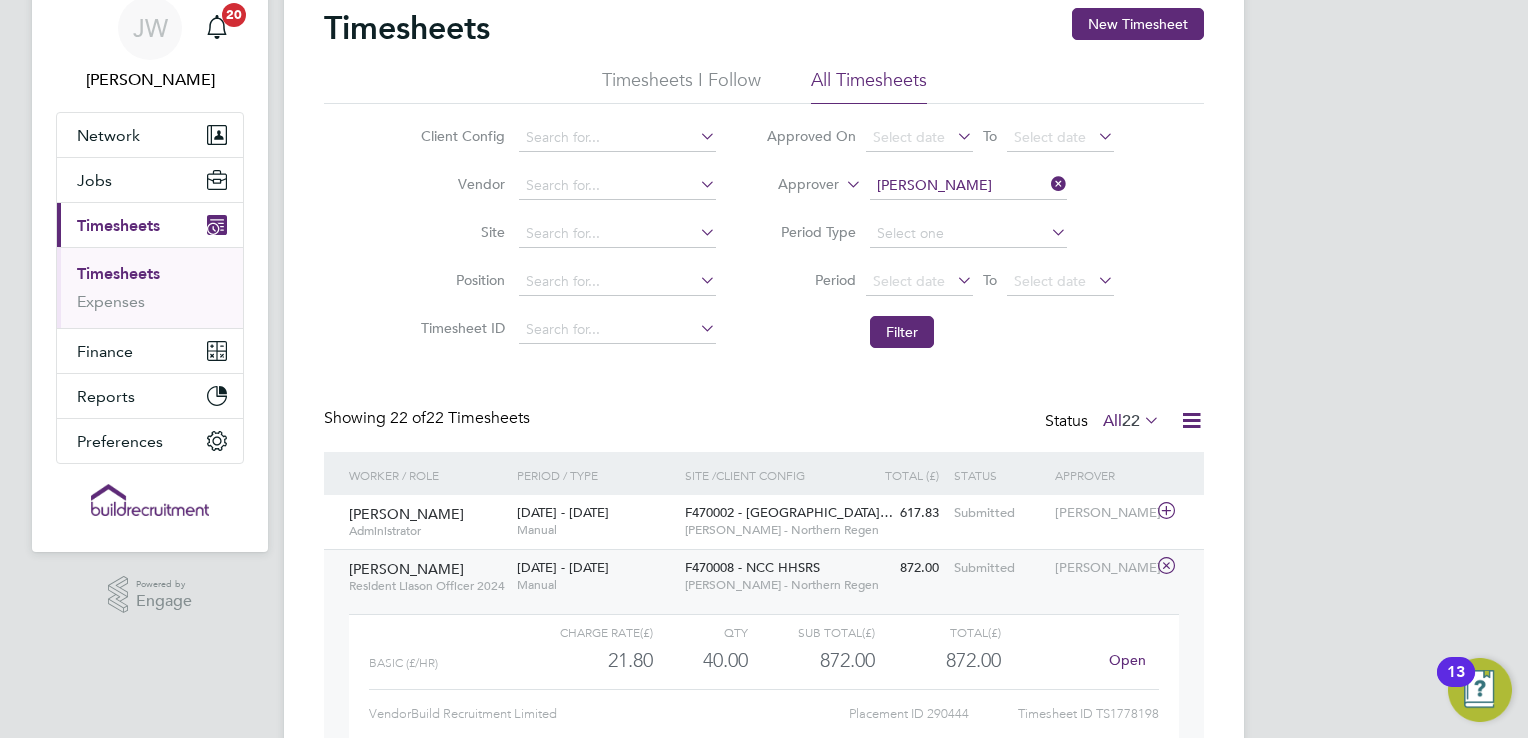 click on "[PERSON_NAME]" 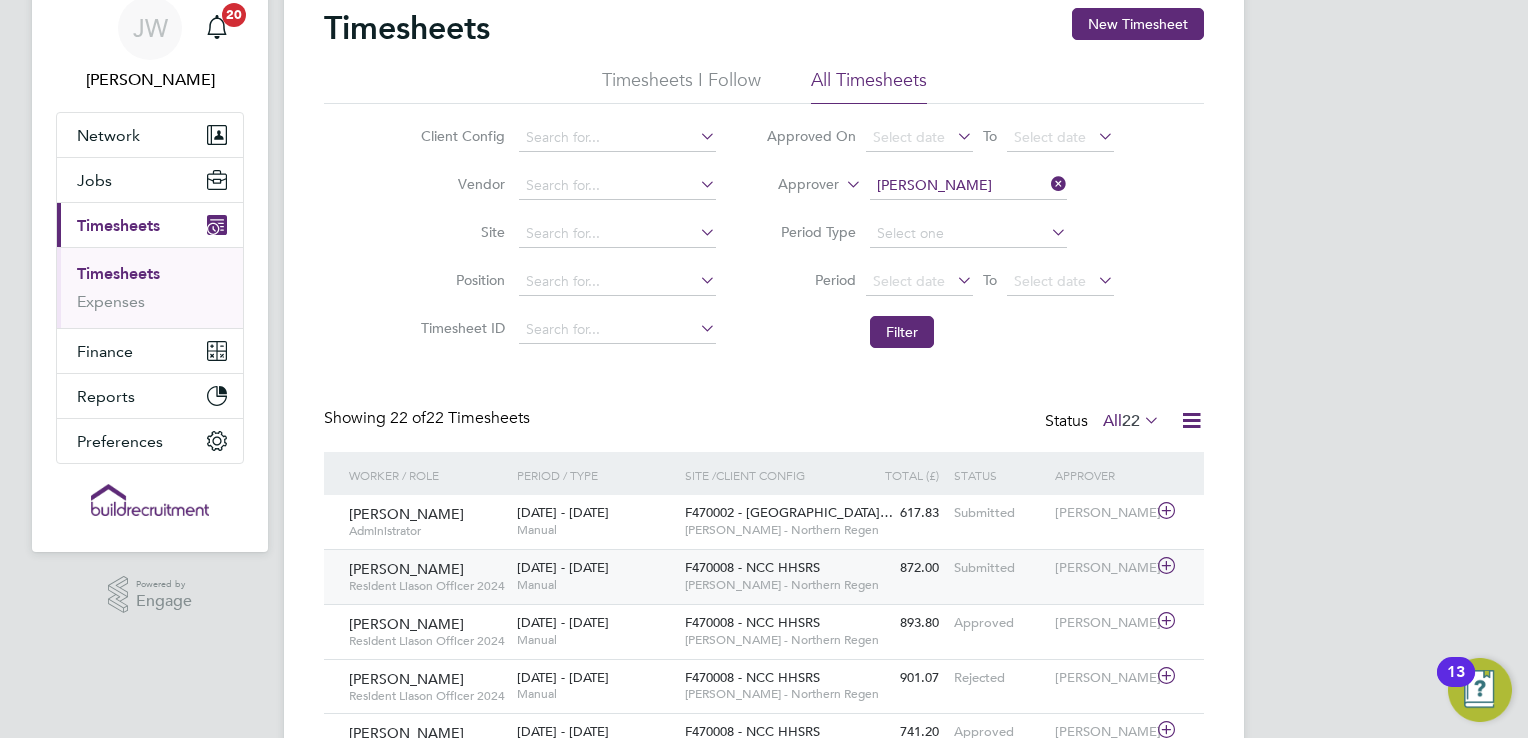 click on "[PERSON_NAME]" 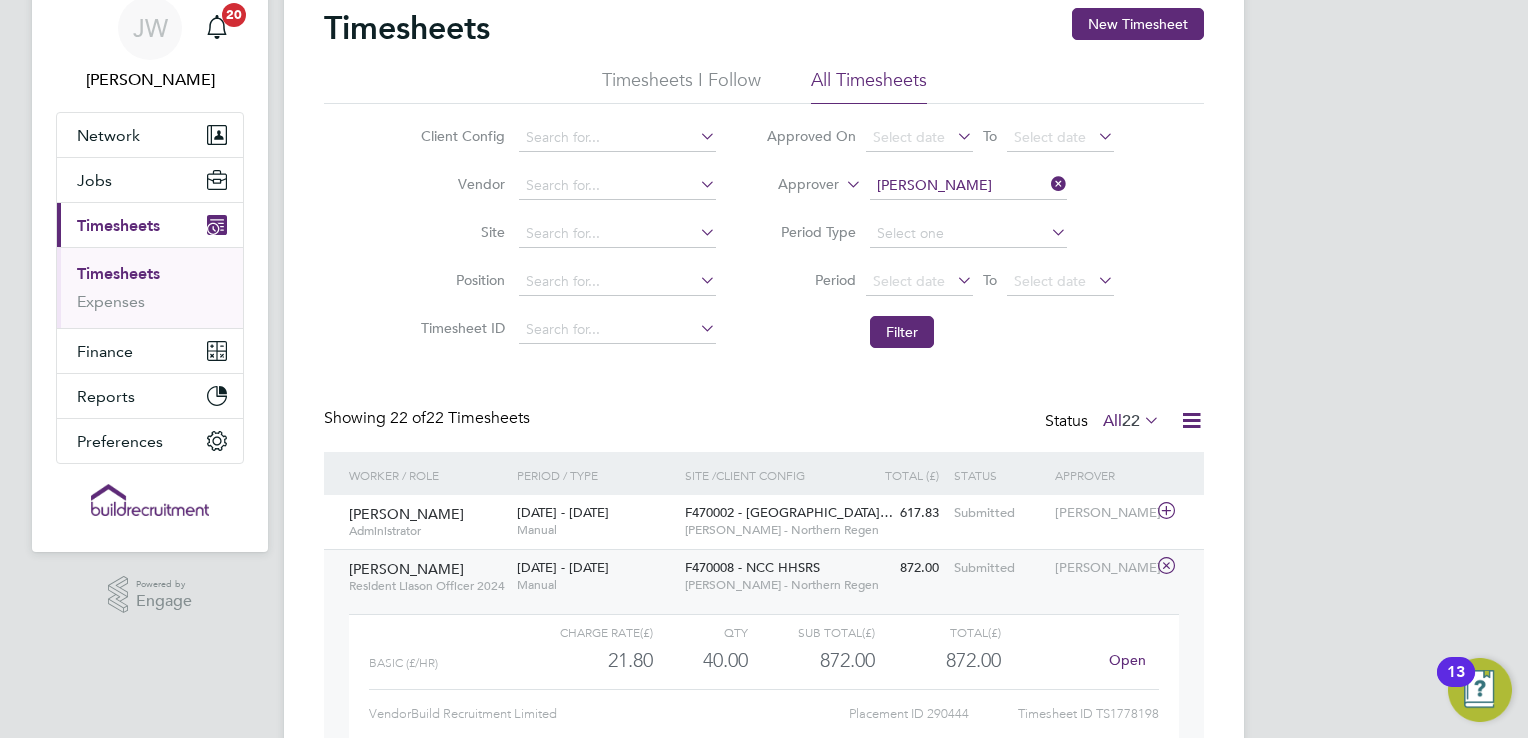click on "[PERSON_NAME]" 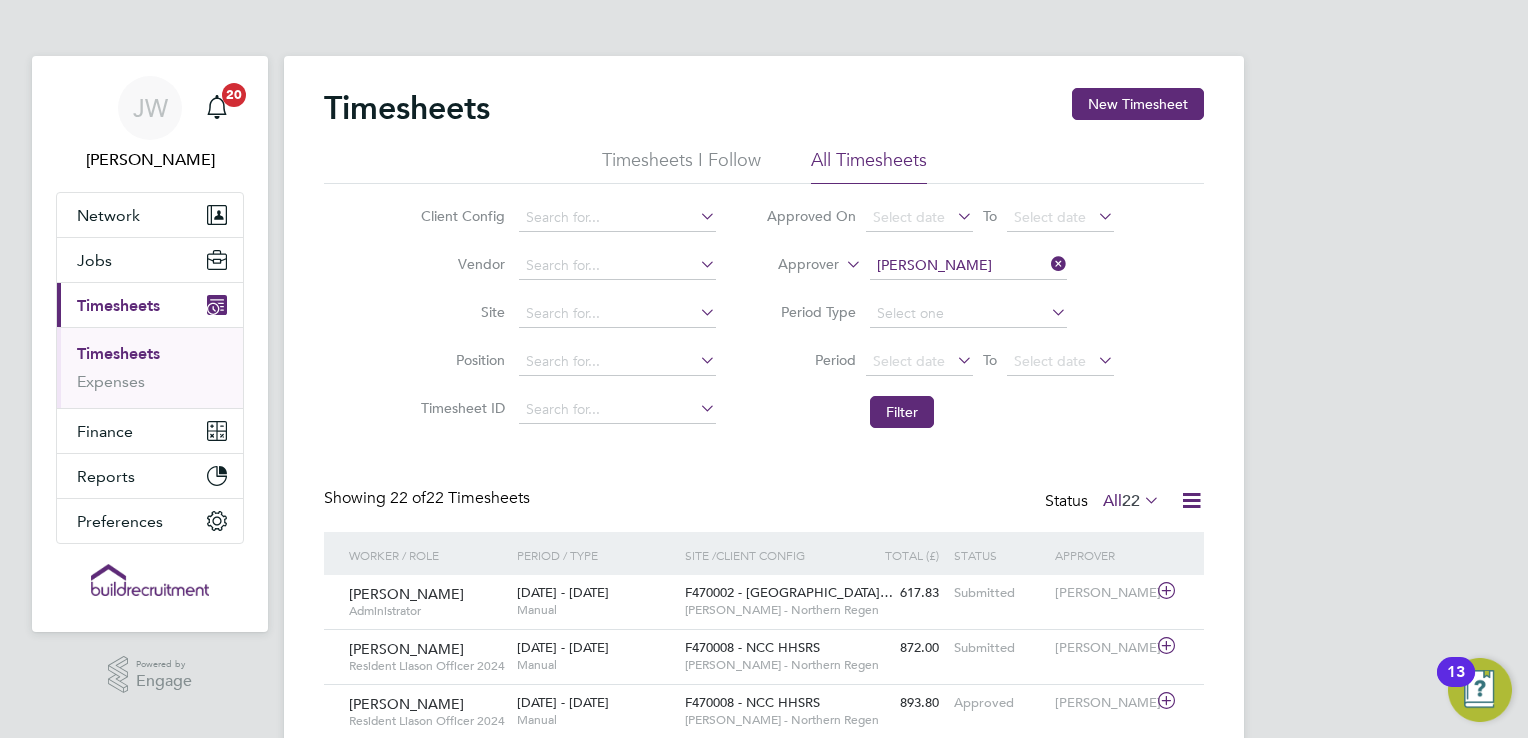 click 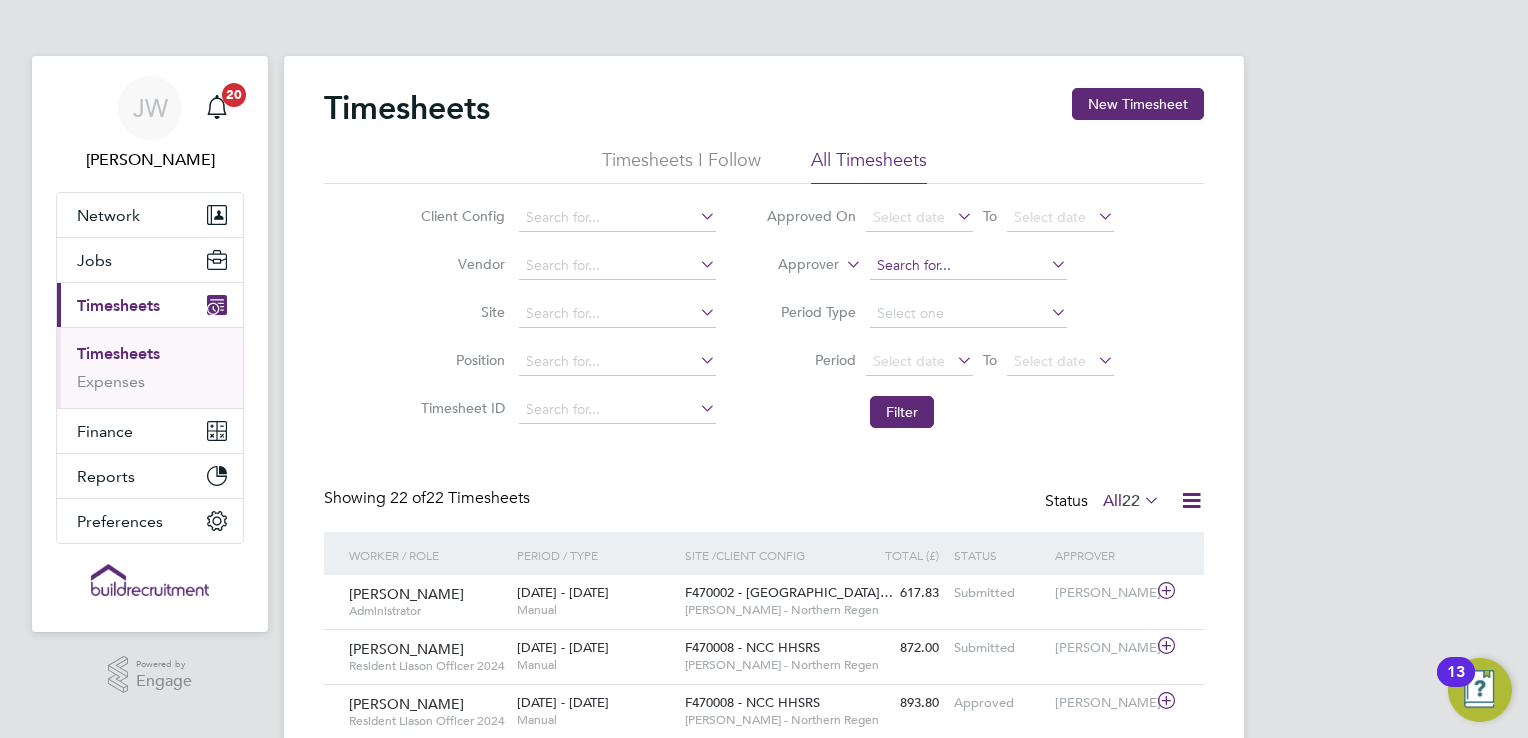 click 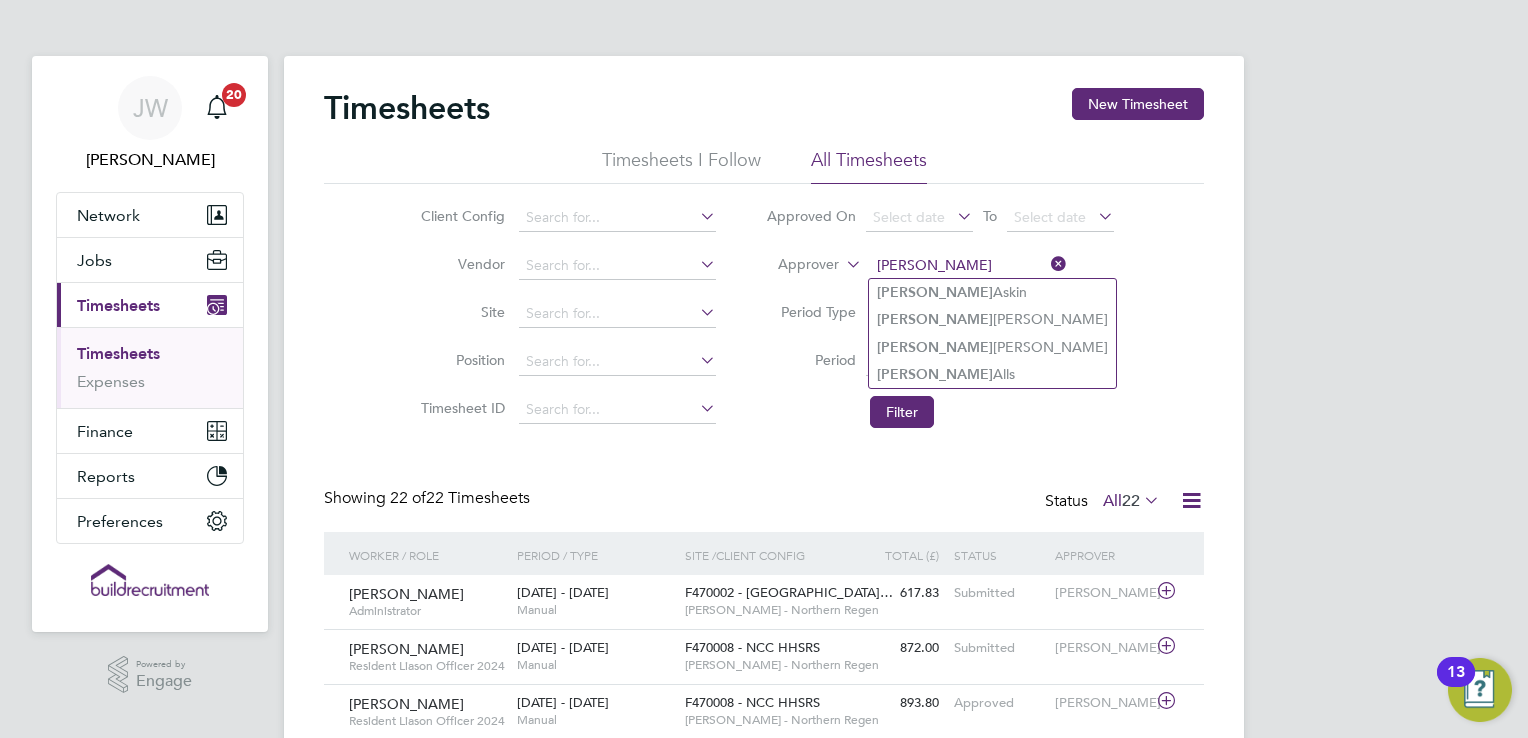 type on "[PERSON_NAME]" 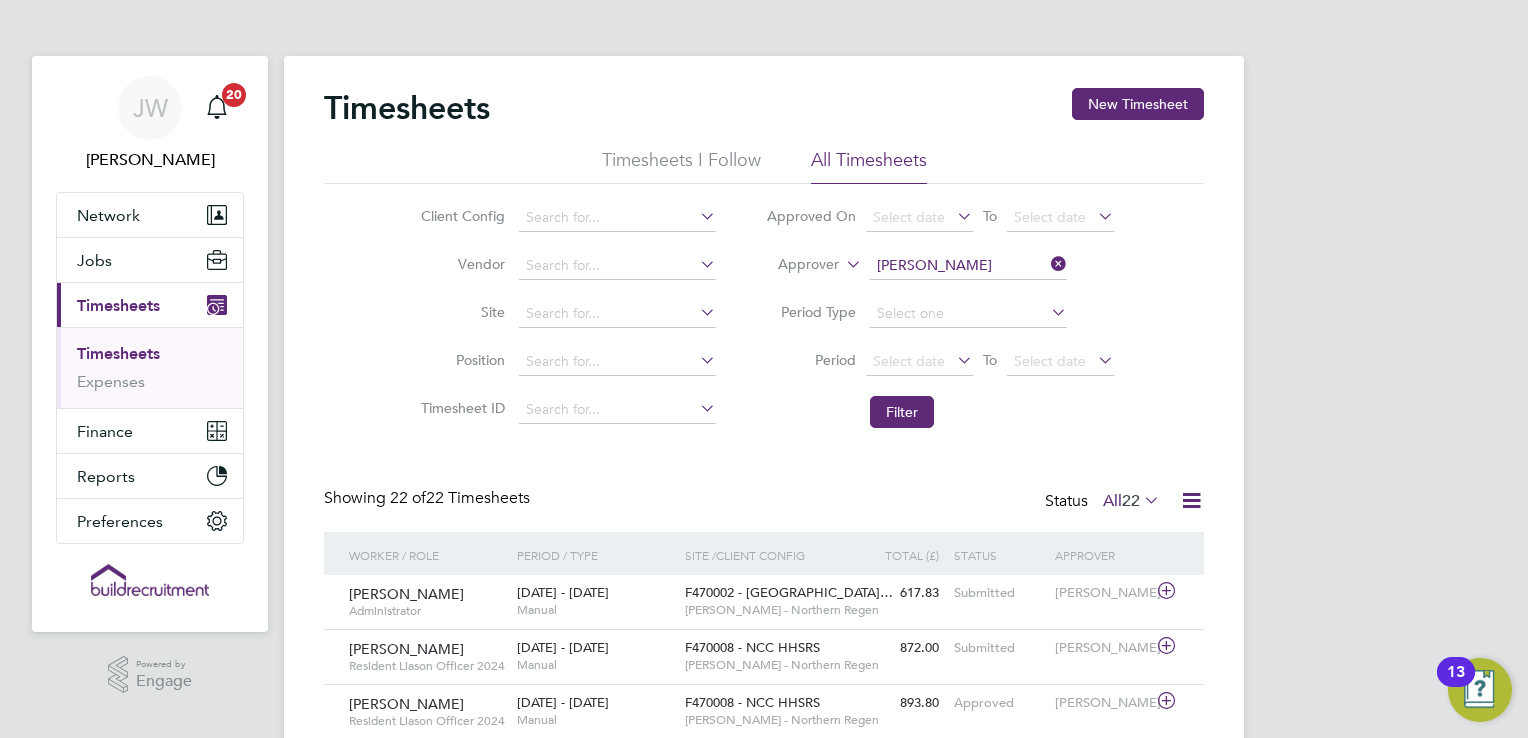 click on "Client Config   Vendor   Site   Position   Timesheet ID   Approved On
Select date
To
Select date
Approver     andy Period Type   Period
Select date
To
Select date
Filter" 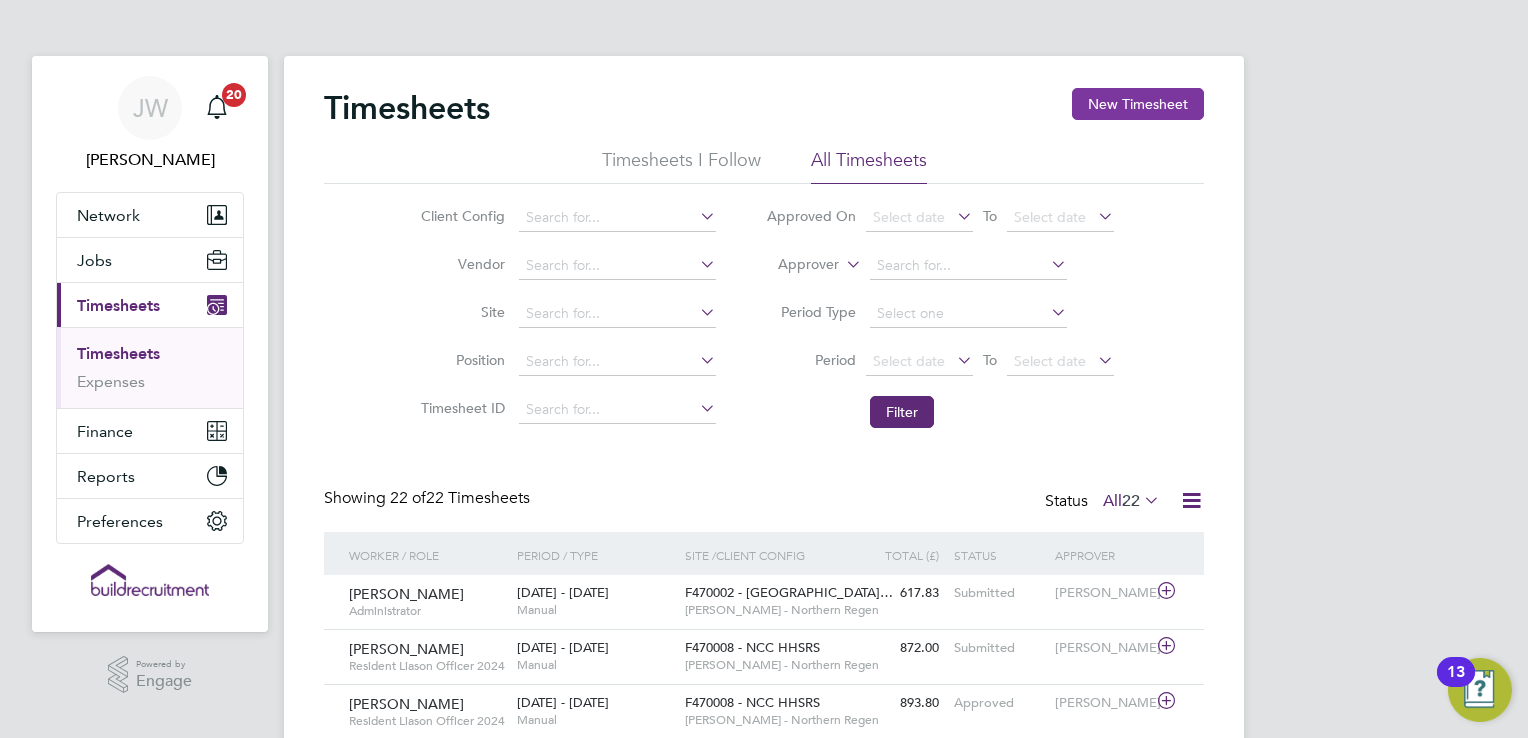 click on "New Timesheet" 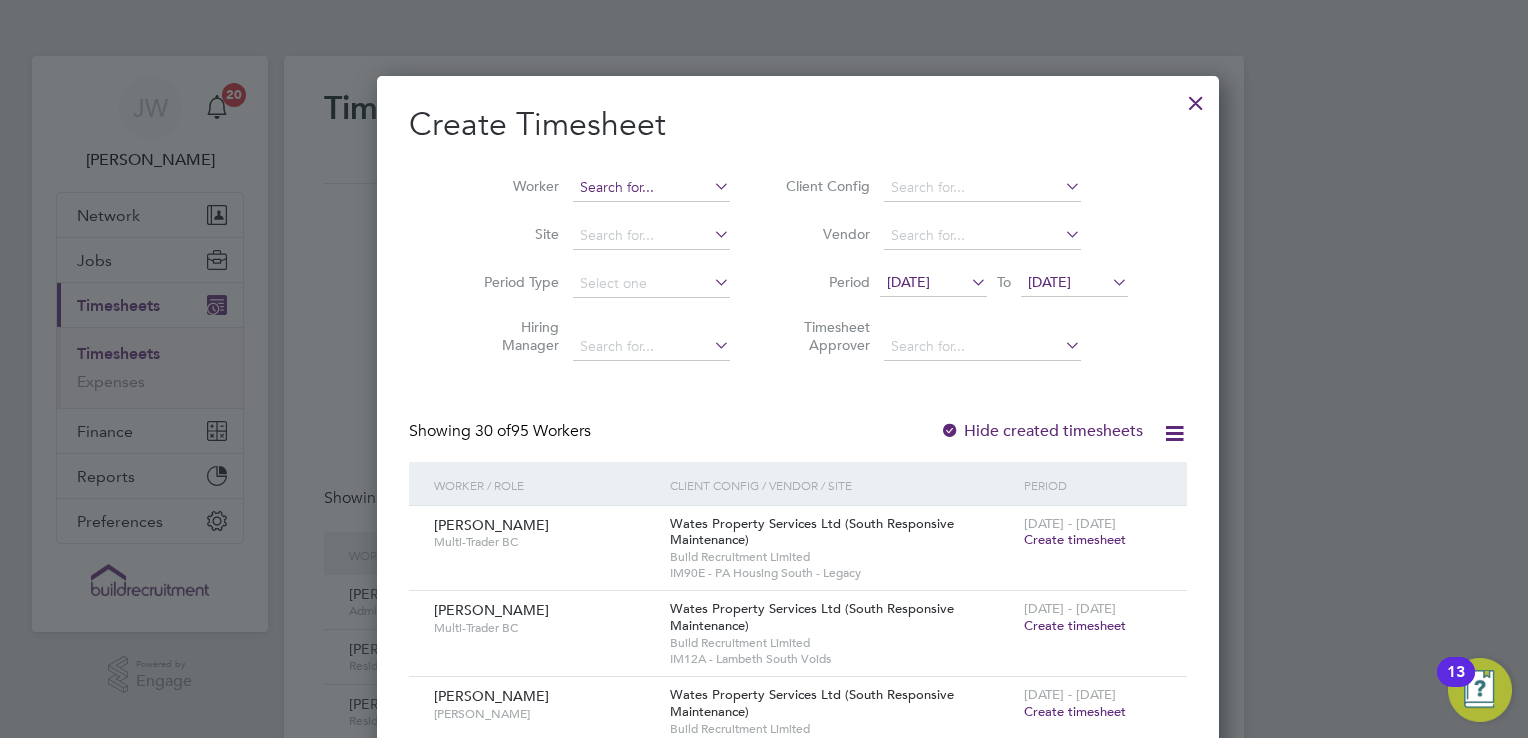 click at bounding box center (651, 188) 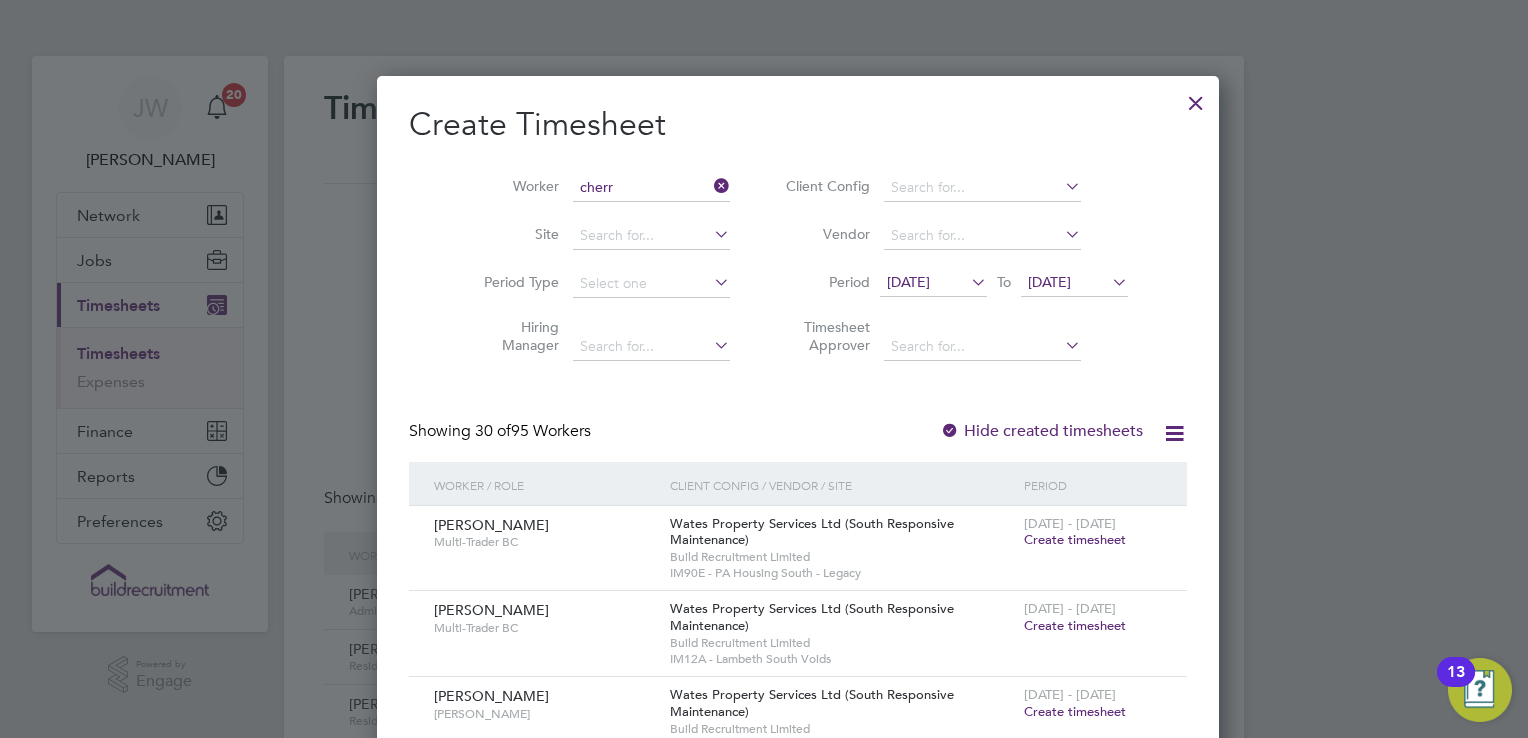 click on "[PERSON_NAME] [PERSON_NAME]" 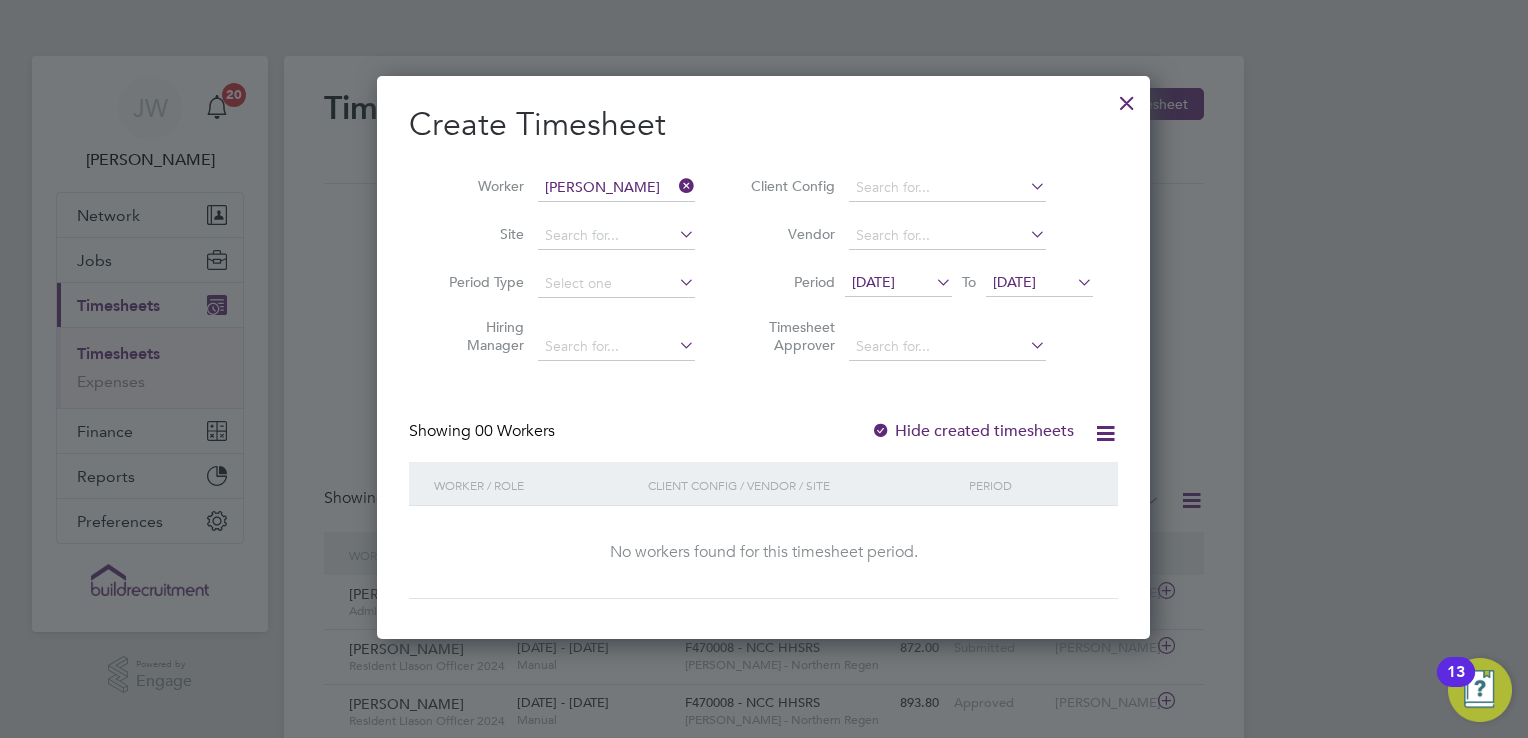 click on "[DATE]" at bounding box center [873, 282] 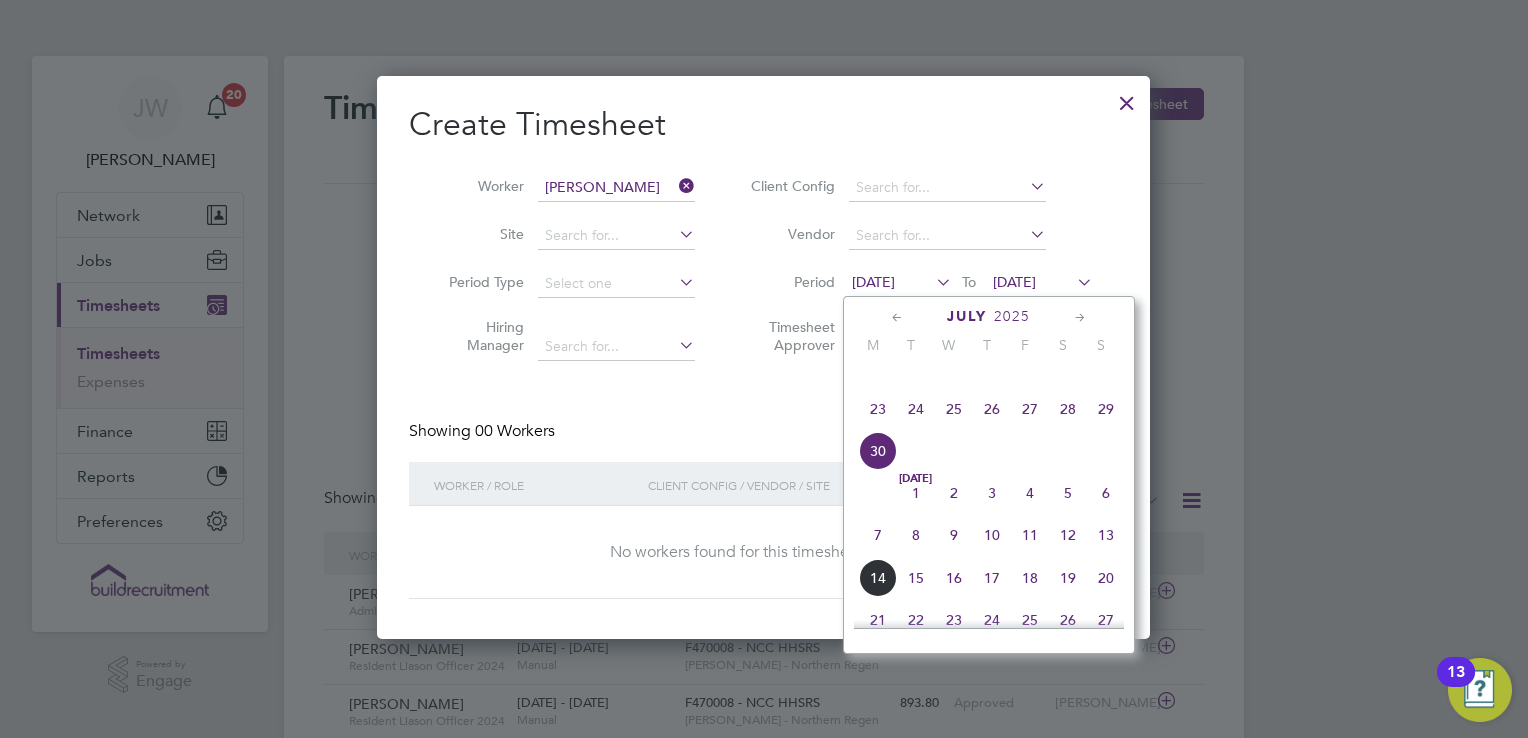 click on "7" 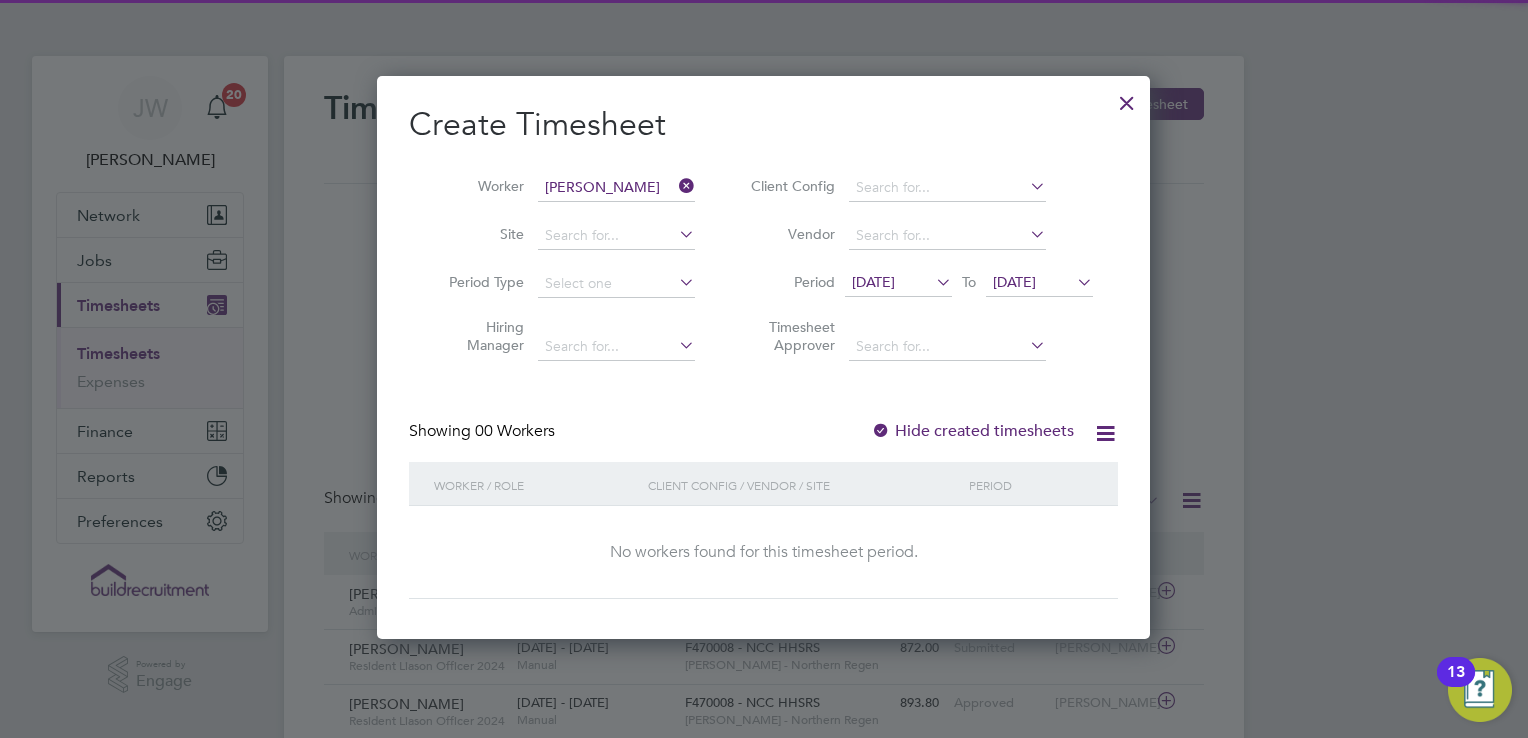 click on "[DATE]
To
[DATE]" at bounding box center (969, 284) 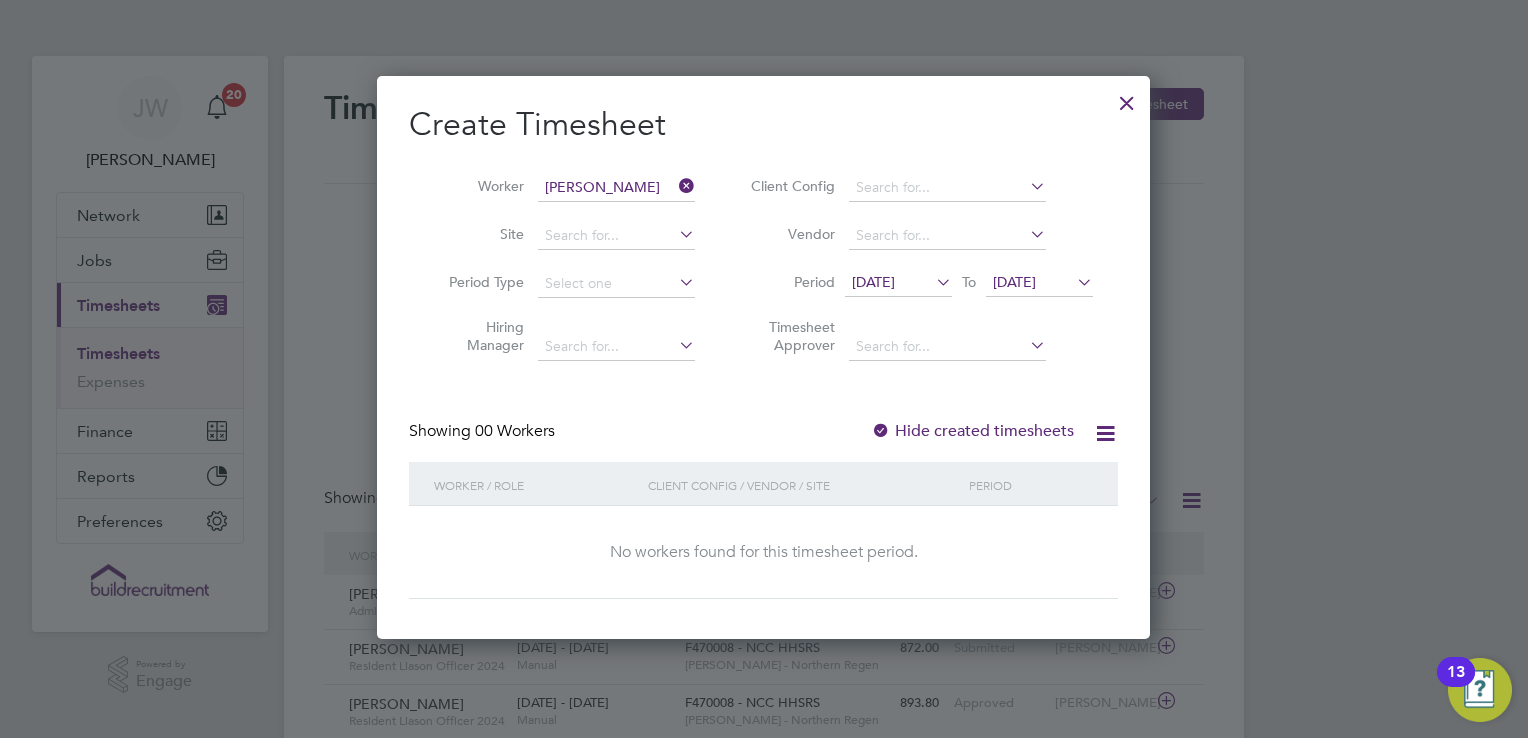 click on "[DATE]" at bounding box center (1014, 282) 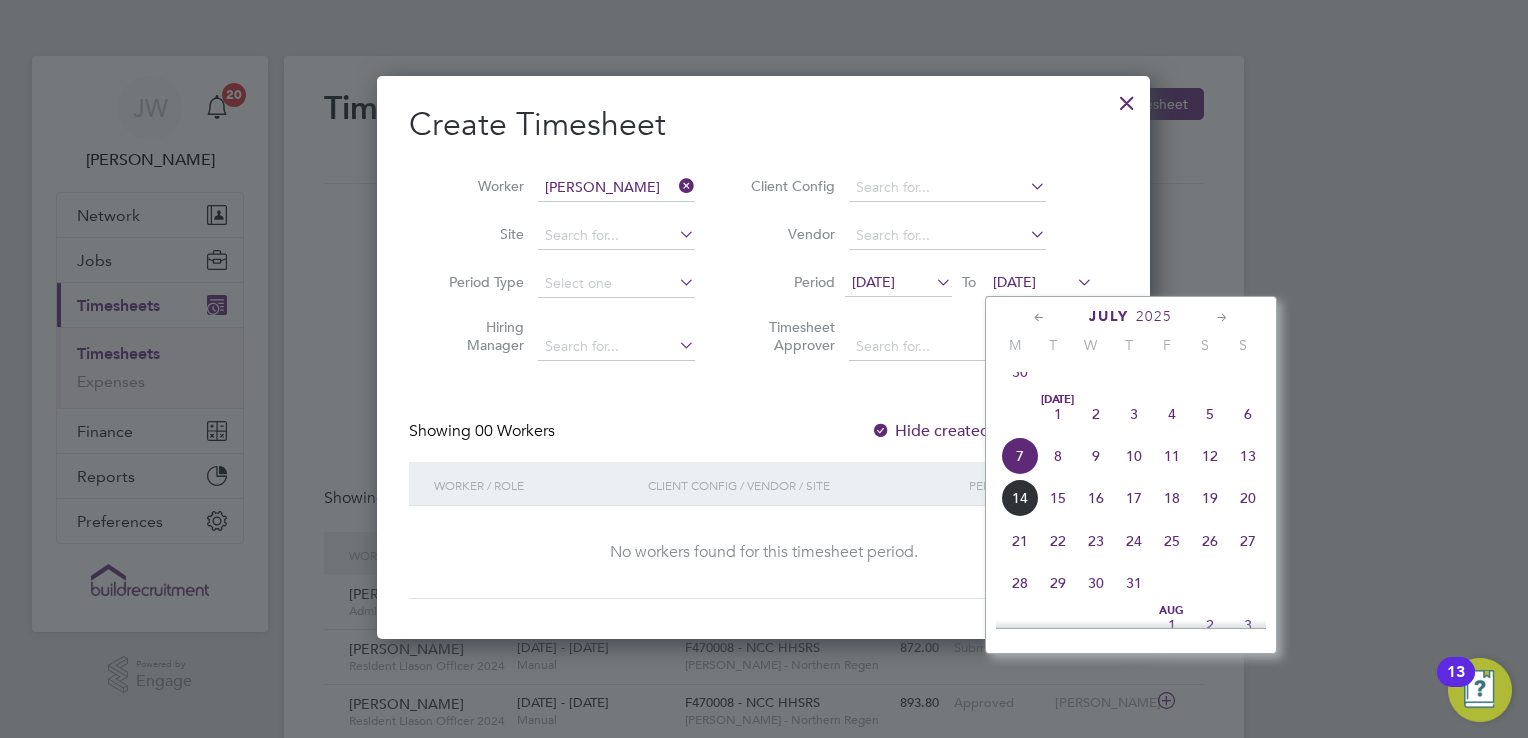click on "13" 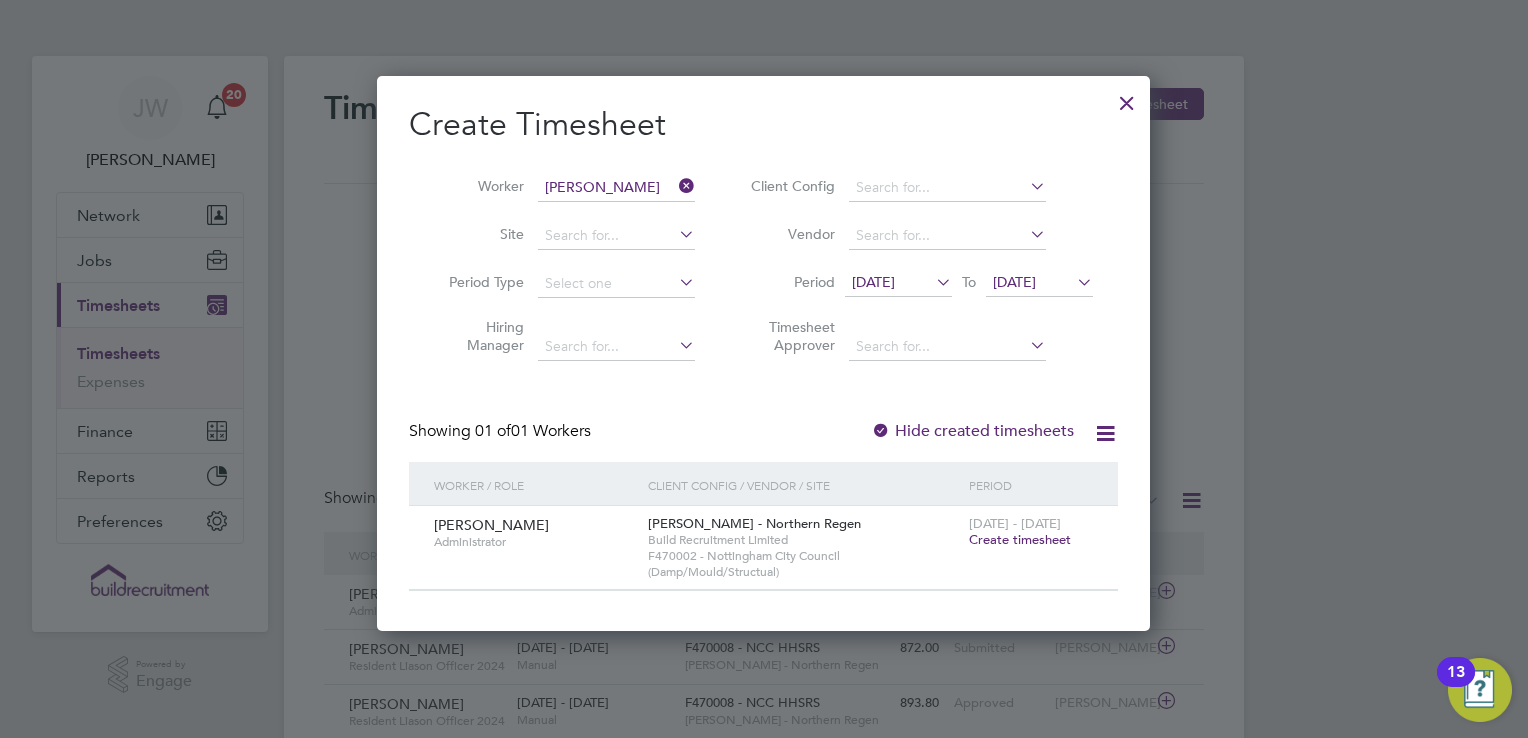 click on "[DATE]" at bounding box center (873, 282) 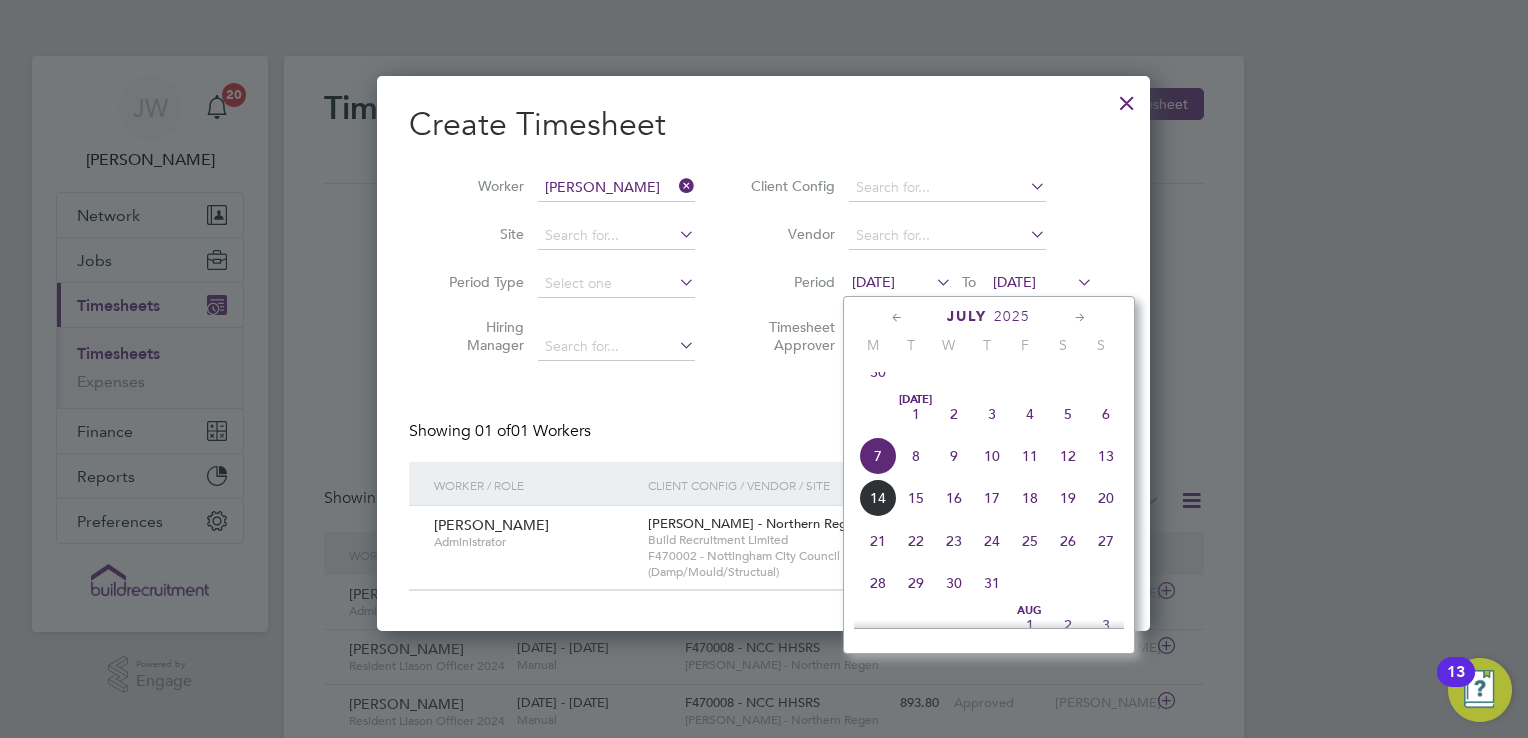 click on "30" 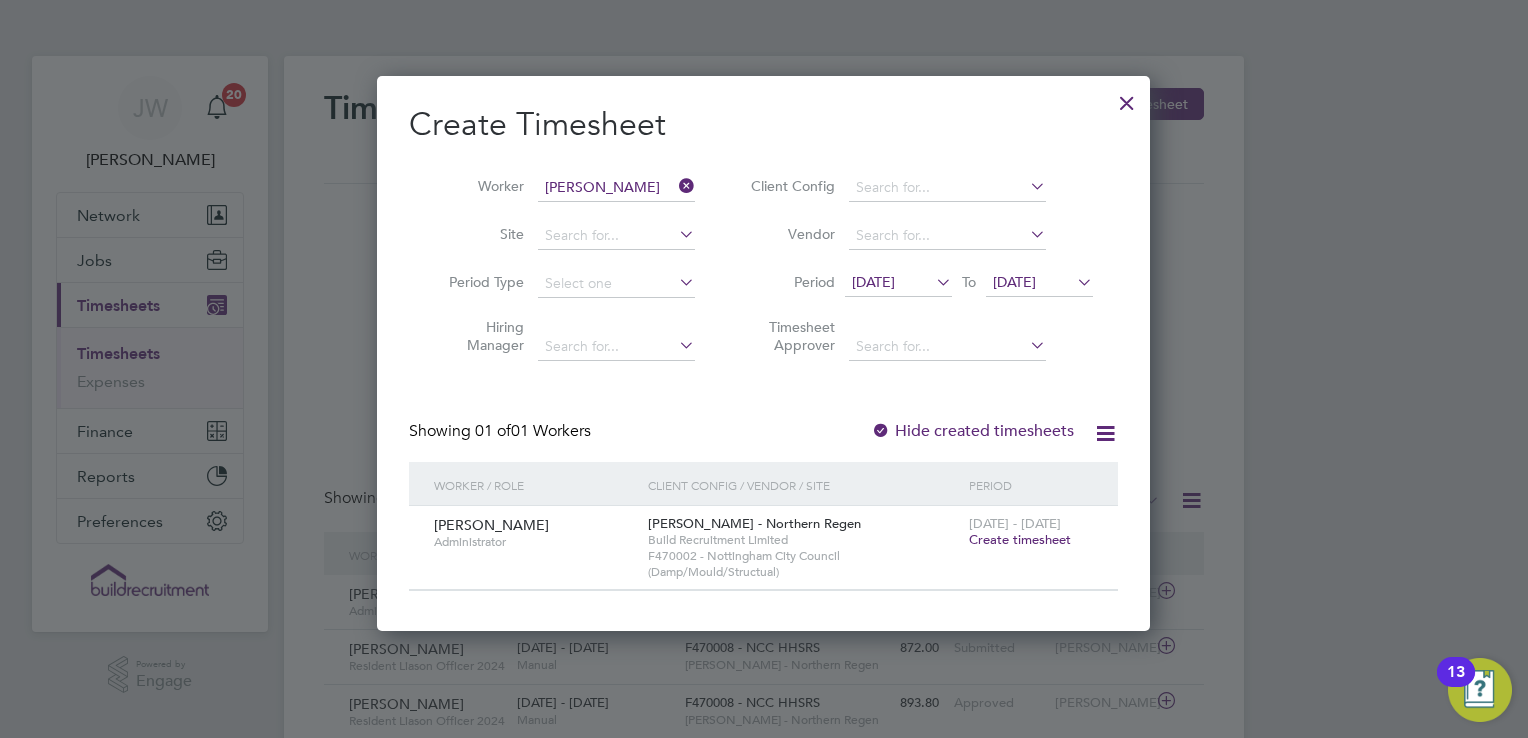 click on "[DATE]" at bounding box center [1014, 282] 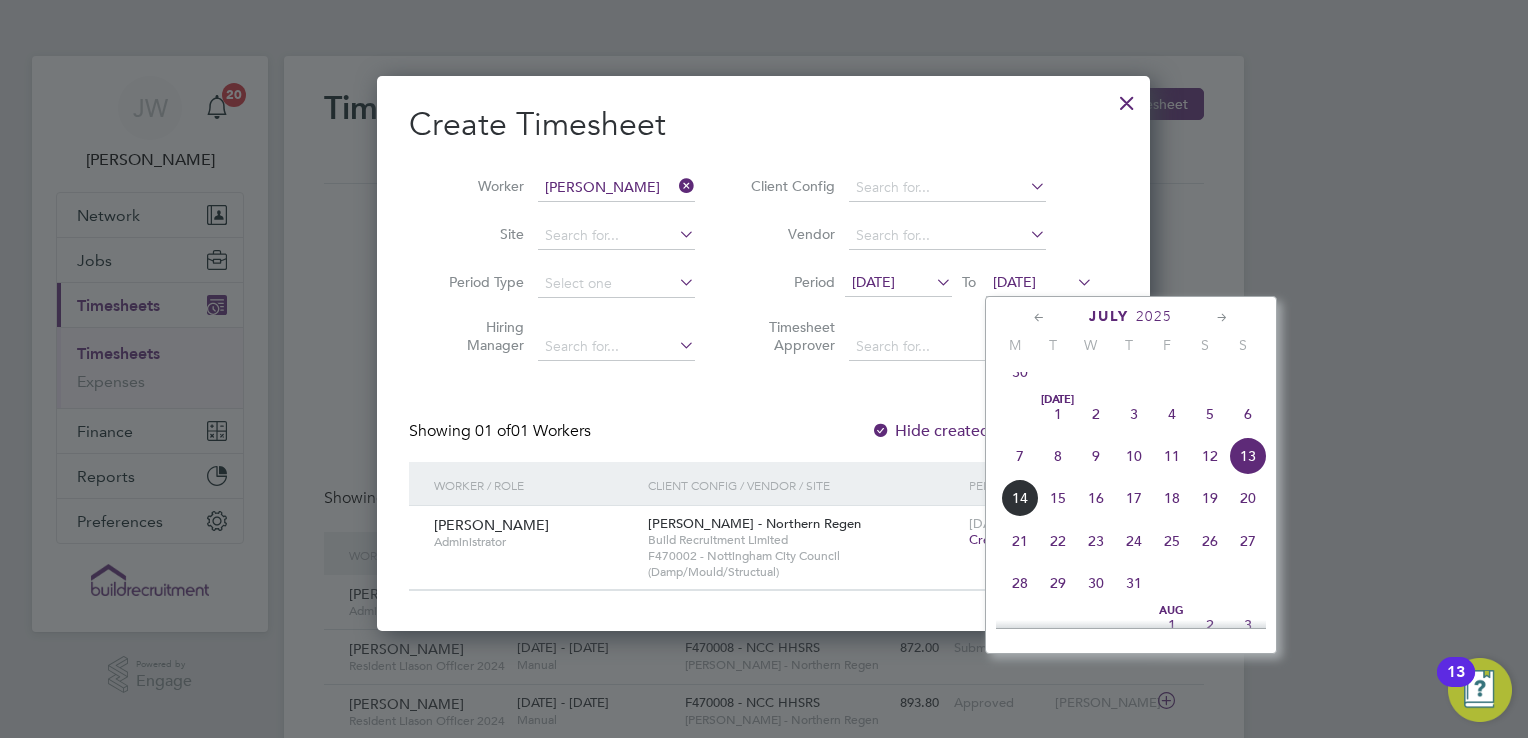 click on "6" 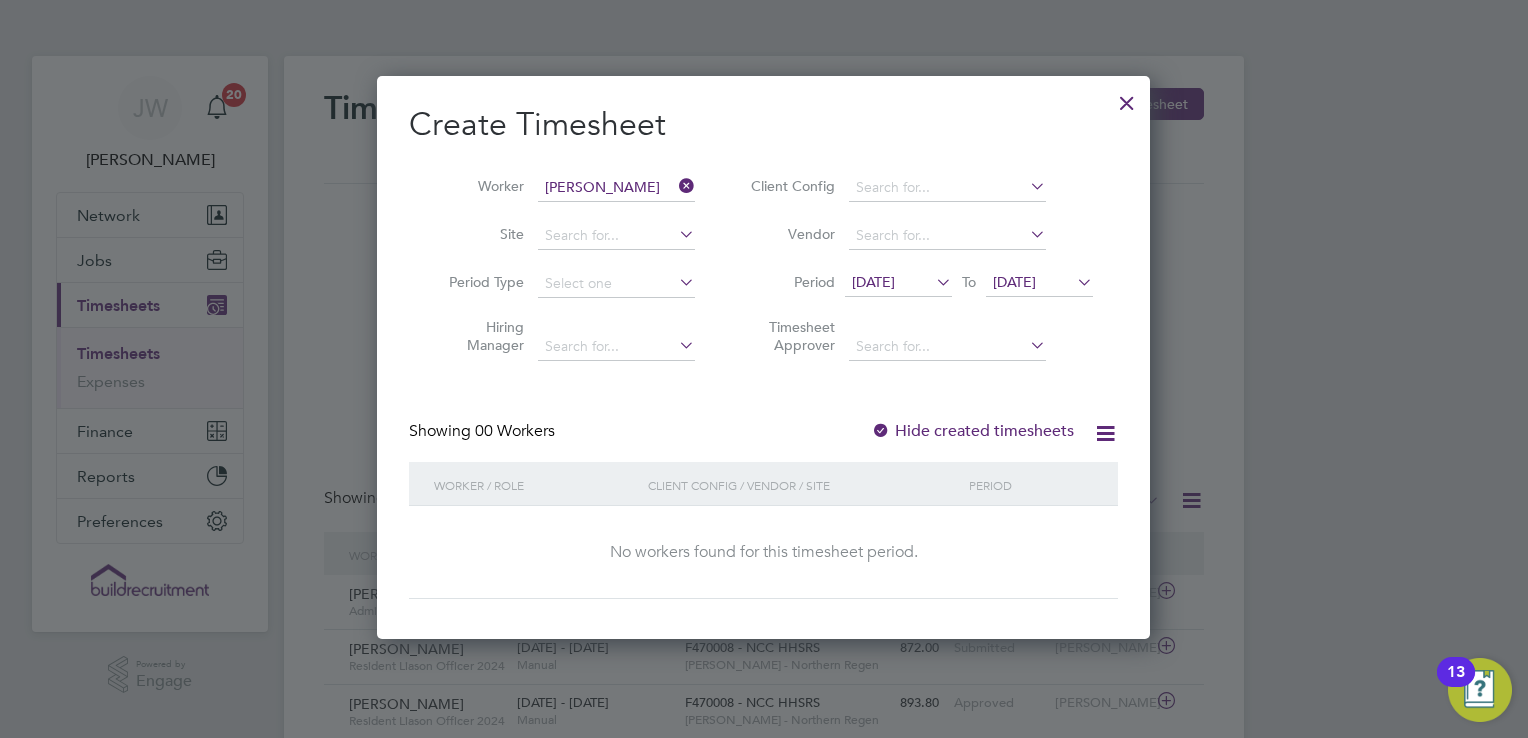 click on "[DATE]" at bounding box center [873, 282] 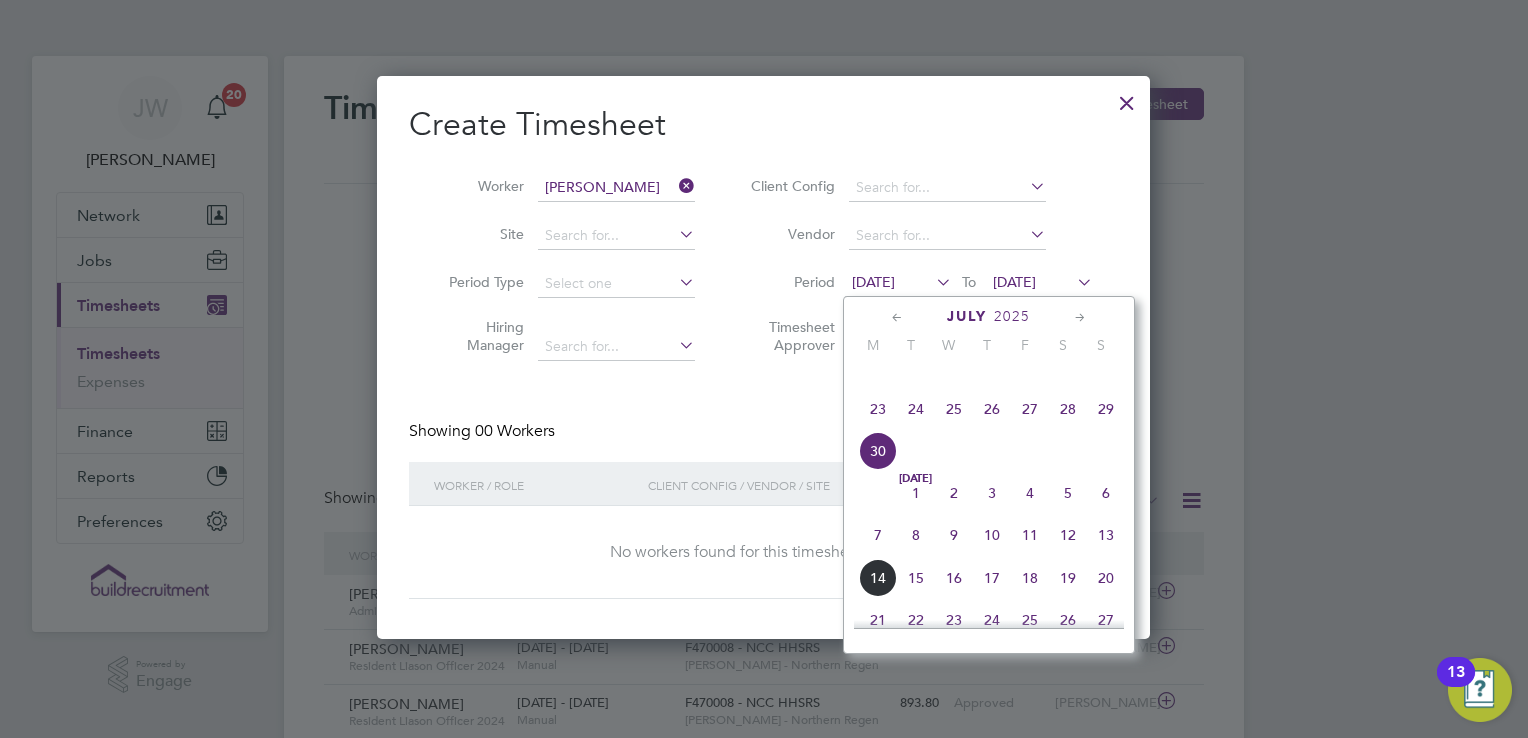 click at bounding box center (1127, 98) 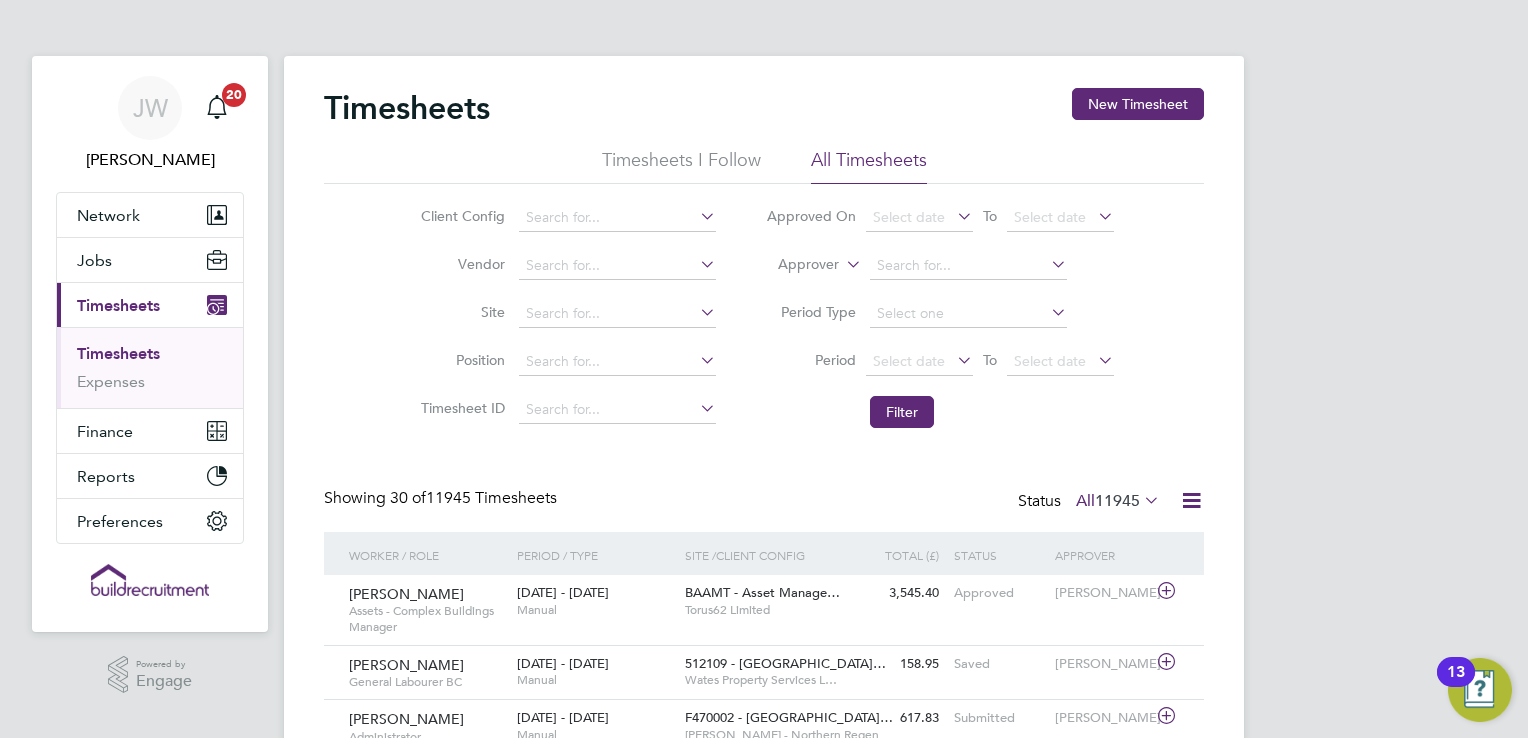 click on "Filter" 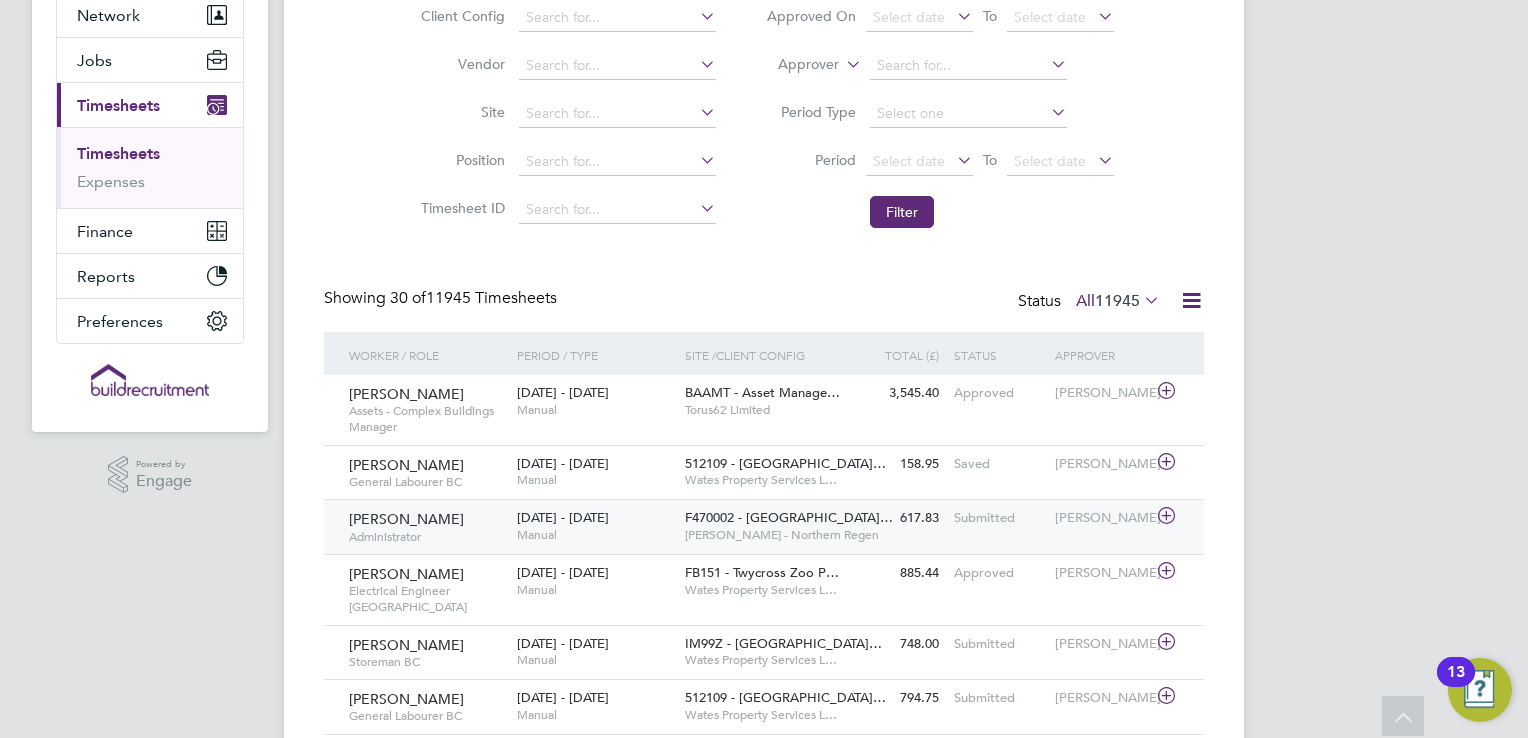 click on "F470002 - [GEOGRAPHIC_DATA]…" 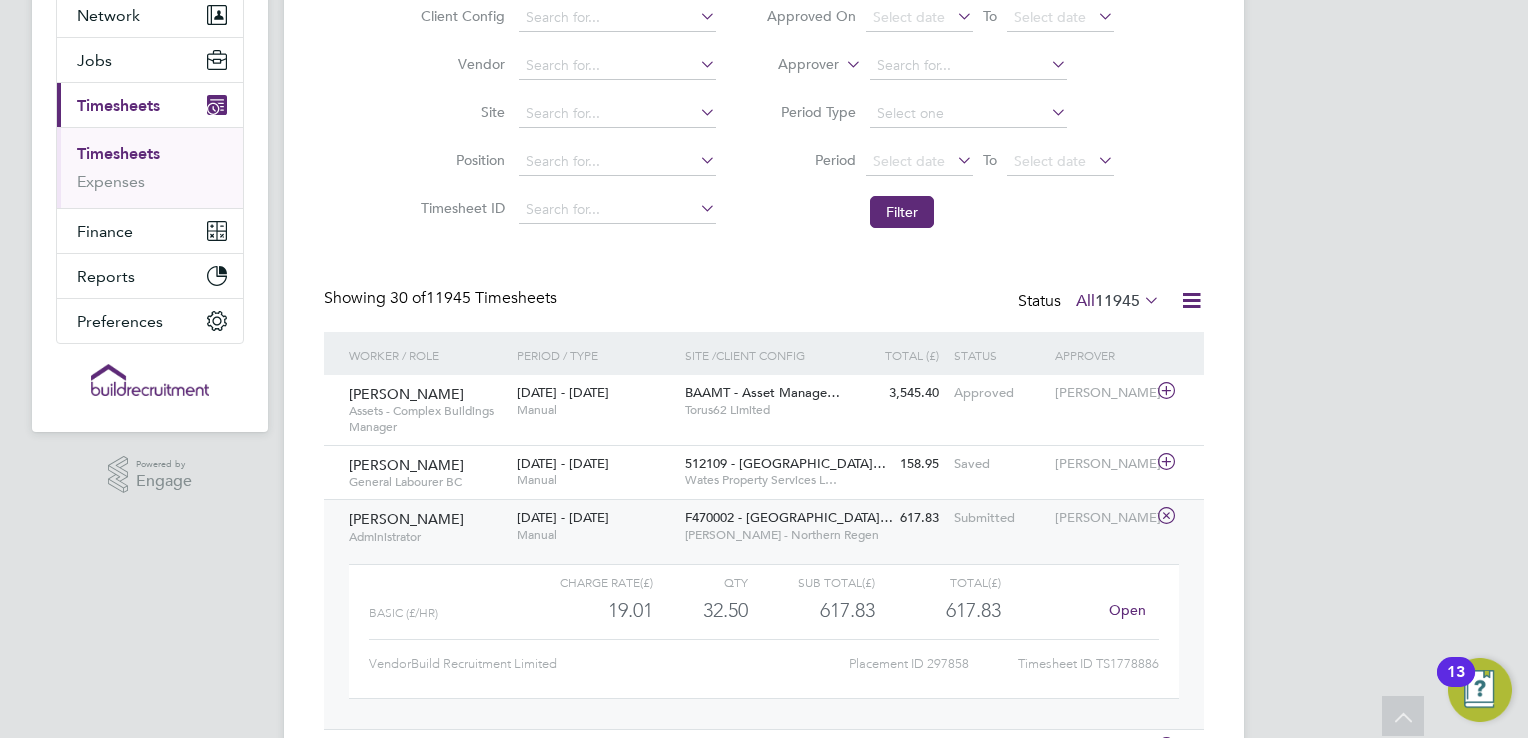 click on "[PERSON_NAME]   Notifications
20   Applications:   Network
Team Members   Businesses   Sites   Workers   Contacts   Jobs
Positions   Vacancies   Placements   Current page:   Timesheets
Timesheets   Expenses   Finance
Invoices & Credit Notes   Statements   Payments   Reports
Margin Report   CIS Reports   Report Downloads   Preferences
My Business   Doc. Requirements   Notifications   VMS Configurations   Activity Logs
.st0{fill:#C0C1C2;}
Powered by Engage Timesheets New Timesheet Timesheets I Follow All Timesheets Client Config   Vendor   Site   Position   Timesheet ID   Approved On
Select date
To
Select date
Approver     Period Type   Period
Select date
To
Select date
Filter Showing" at bounding box center [764, 1086] 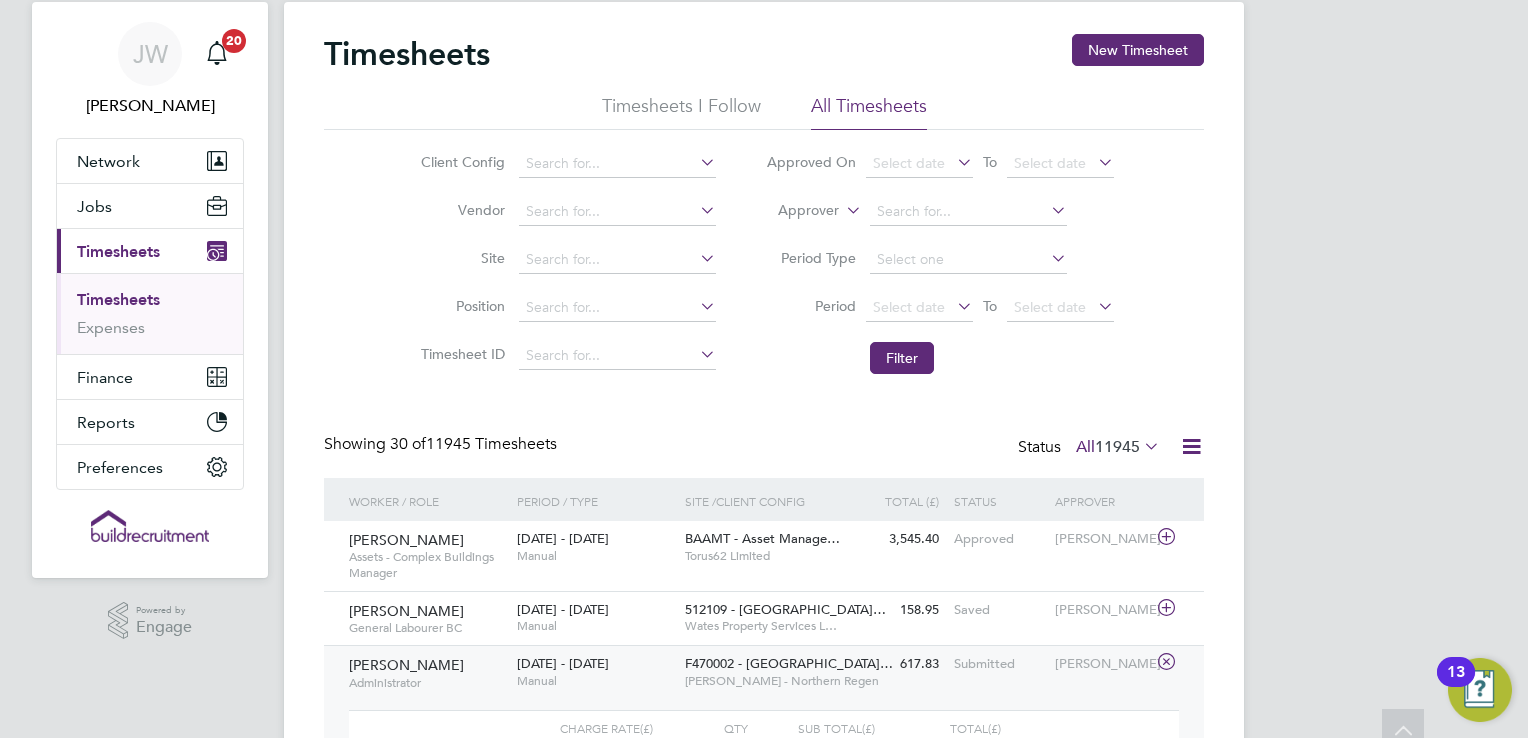scroll, scrollTop: 0, scrollLeft: 0, axis: both 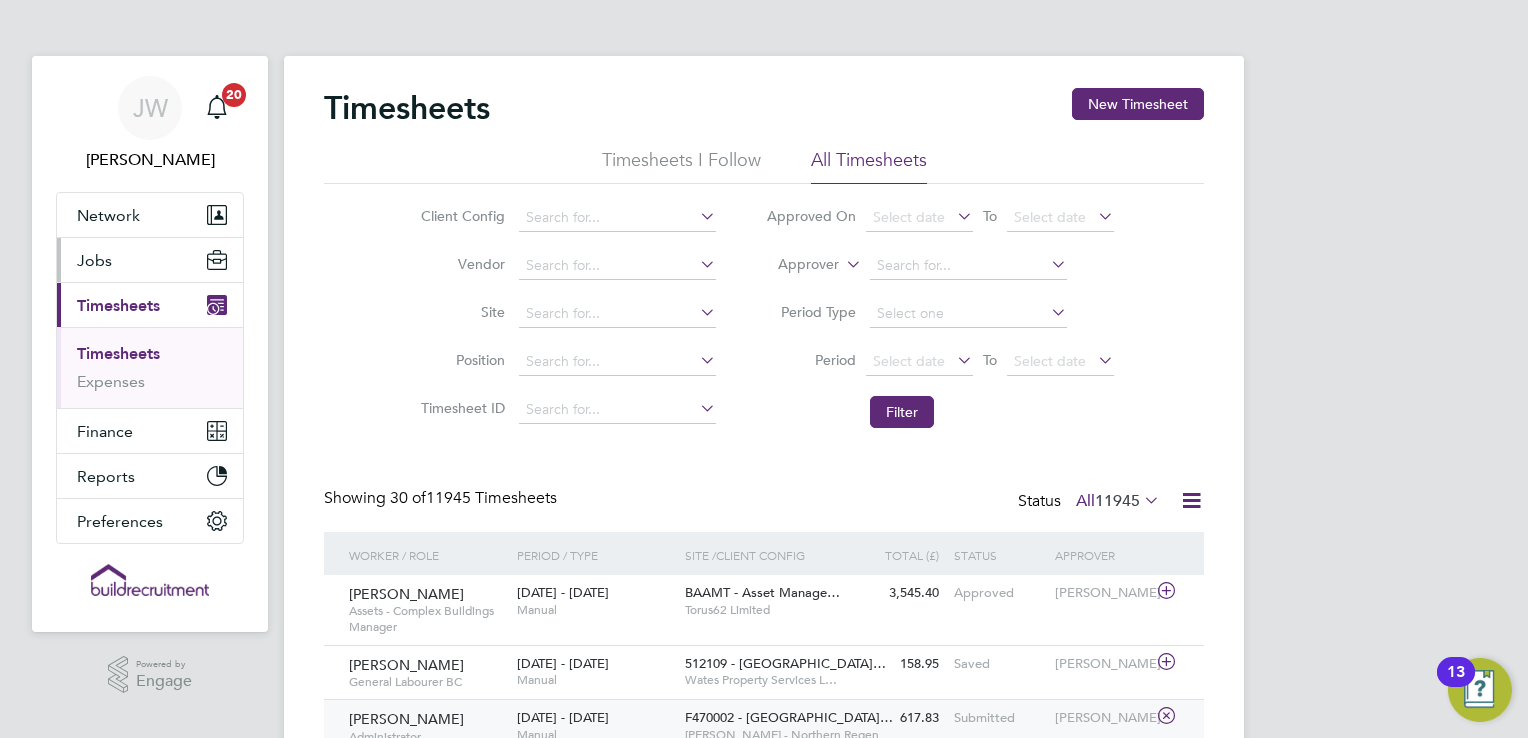 click on "Jobs" at bounding box center [150, 260] 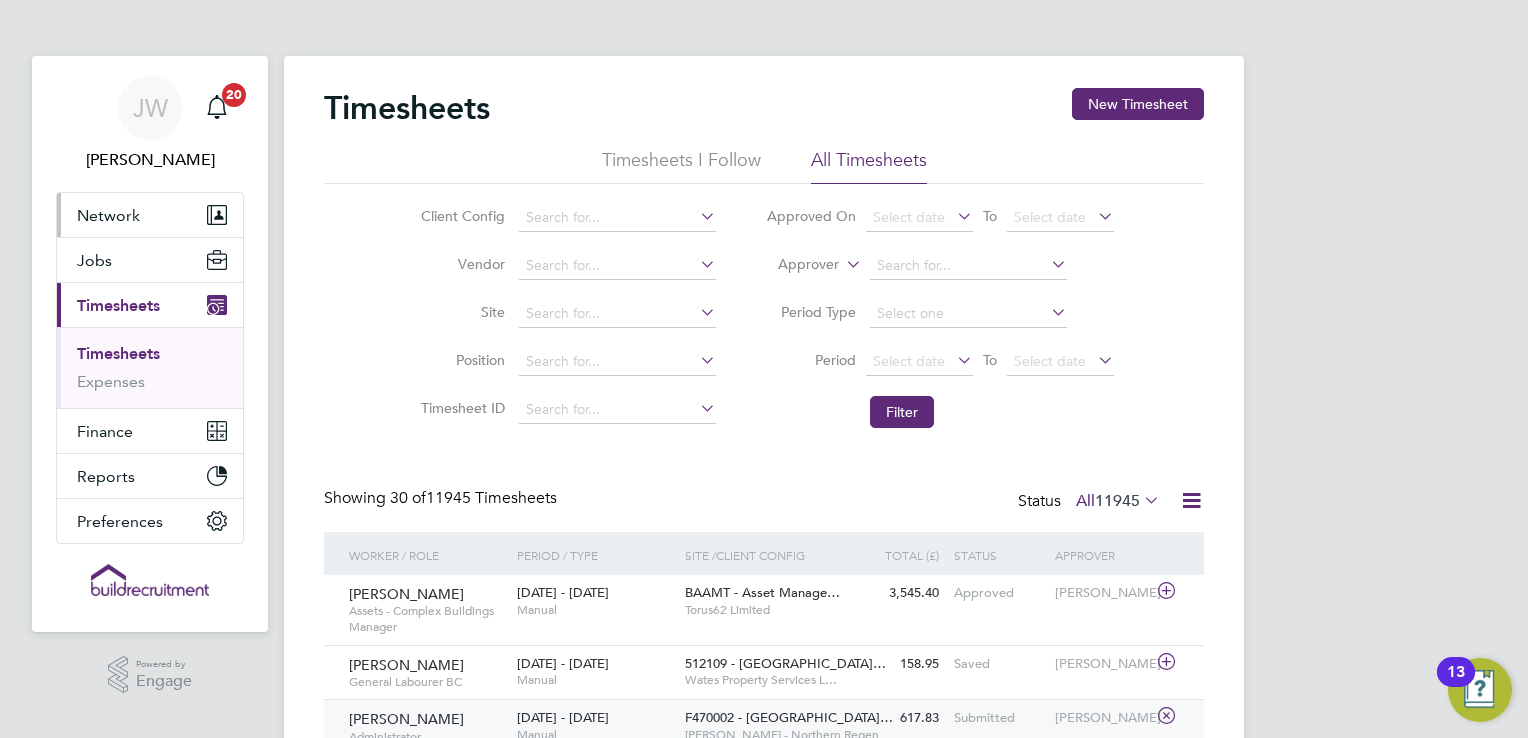 click on "Network" at bounding box center (150, 215) 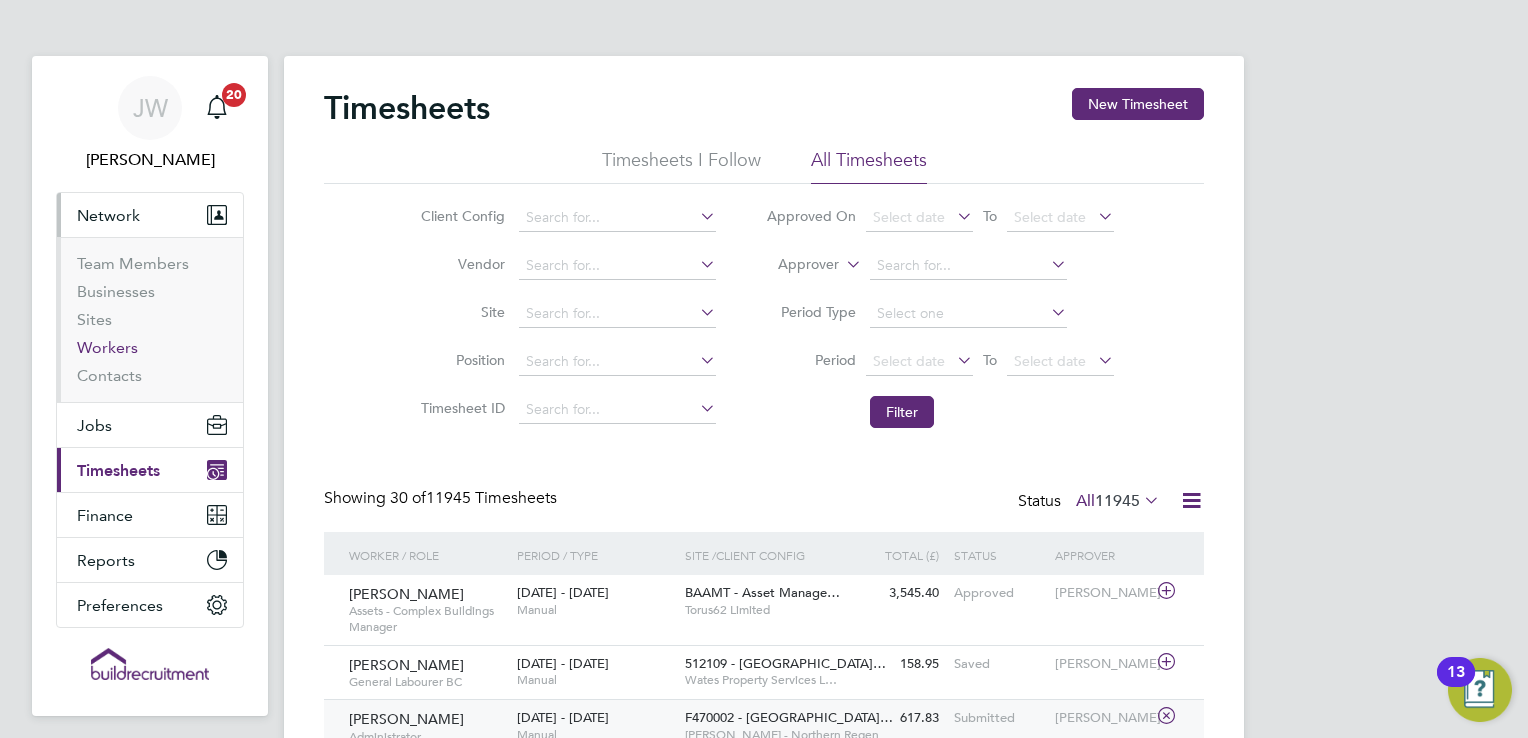 click on "Workers" at bounding box center [107, 347] 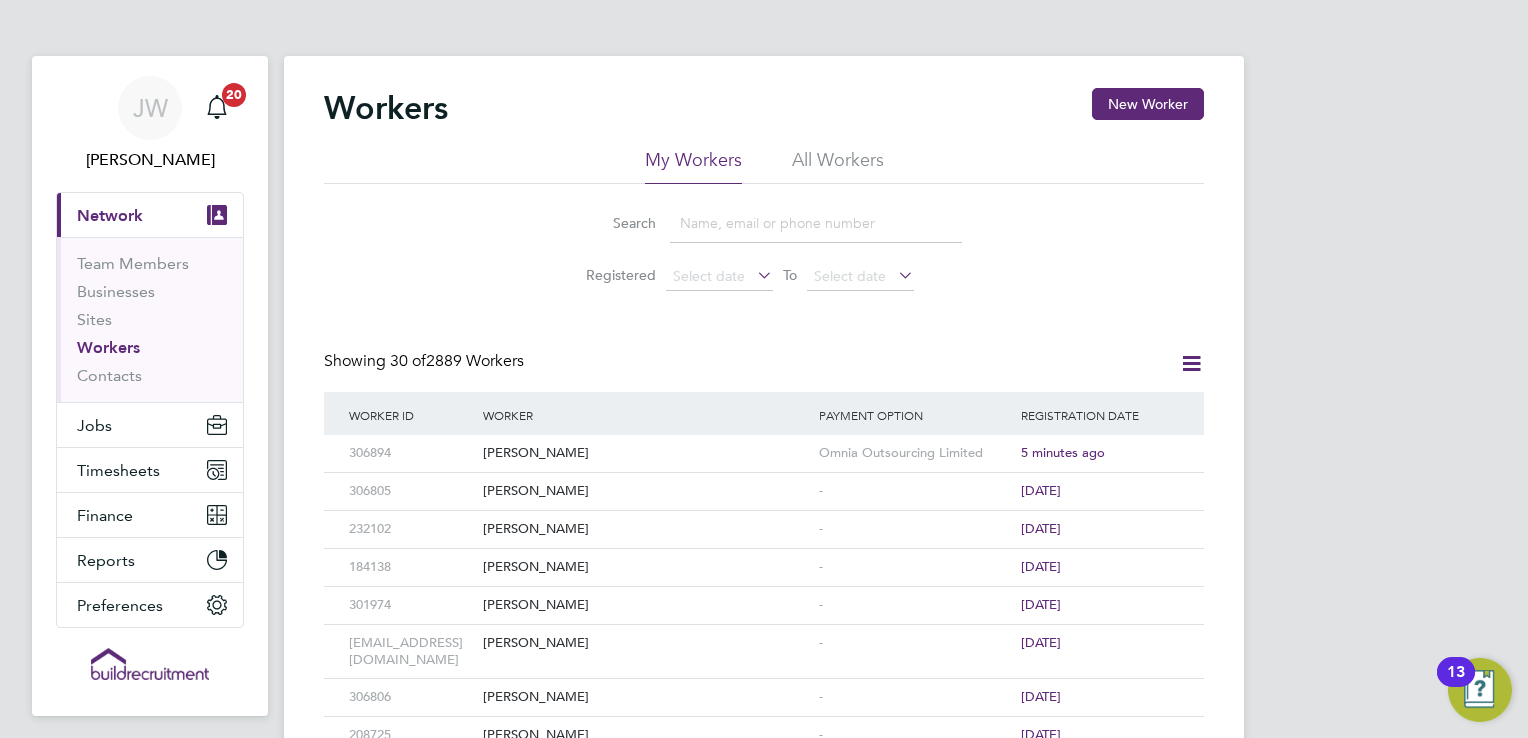 click 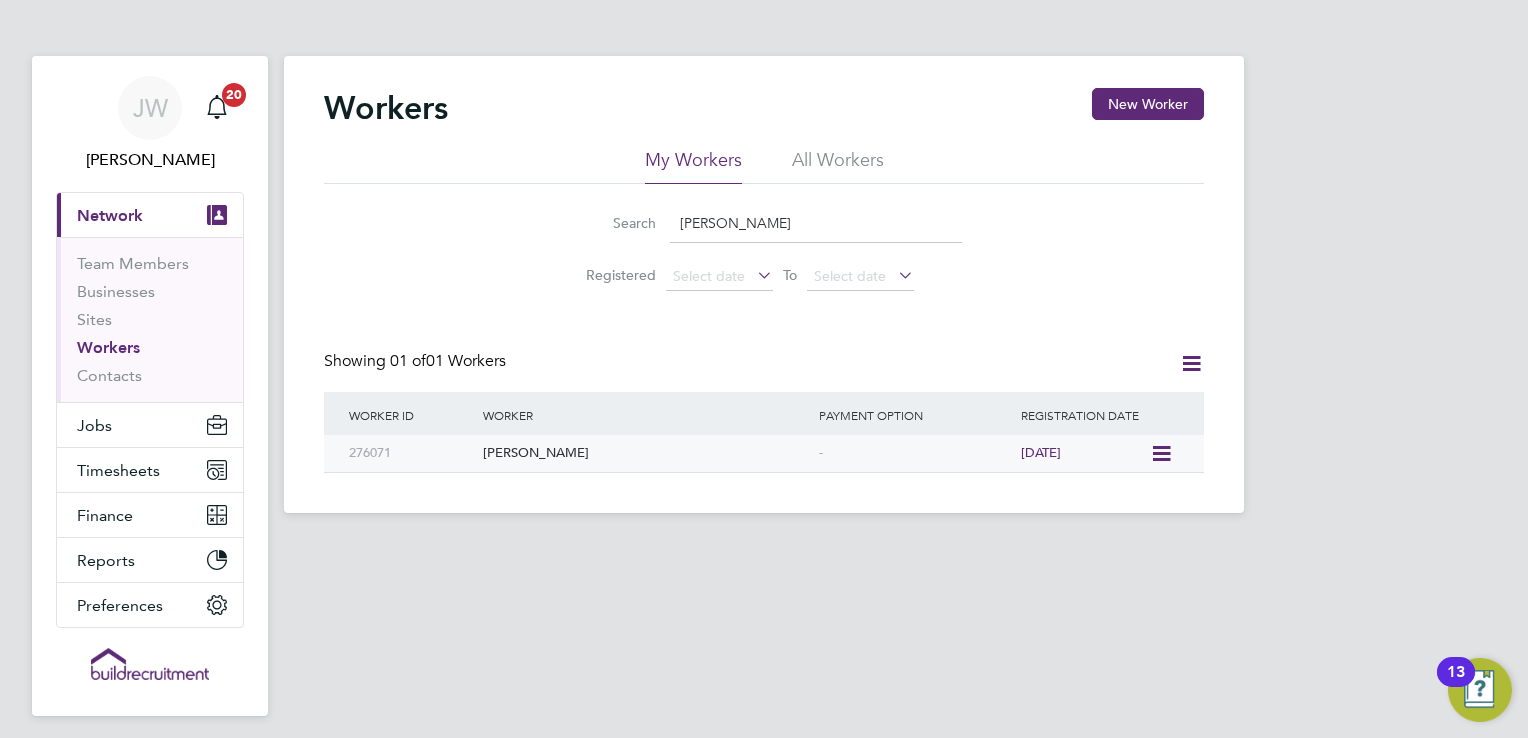type on "[PERSON_NAME]" 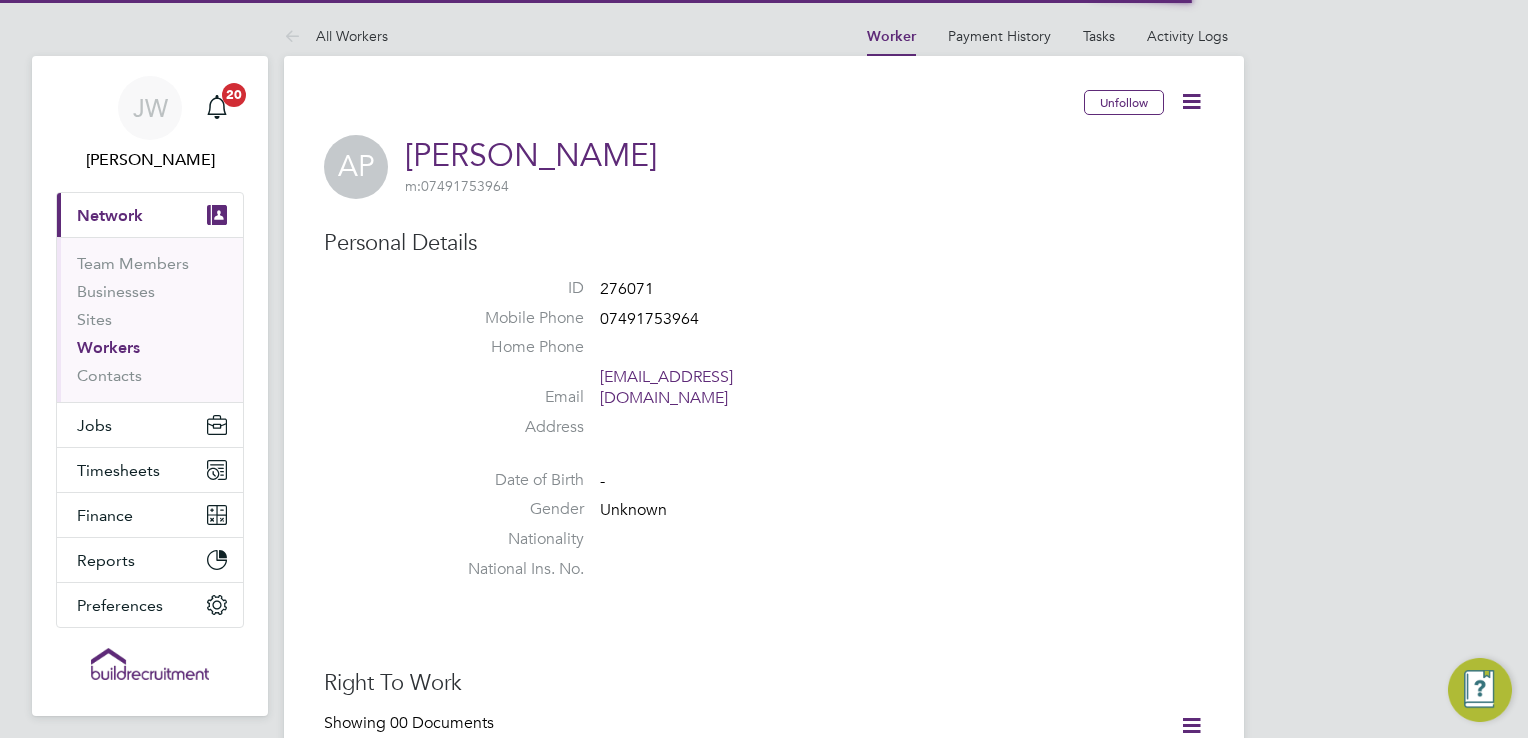 scroll, scrollTop: 0, scrollLeft: 0, axis: both 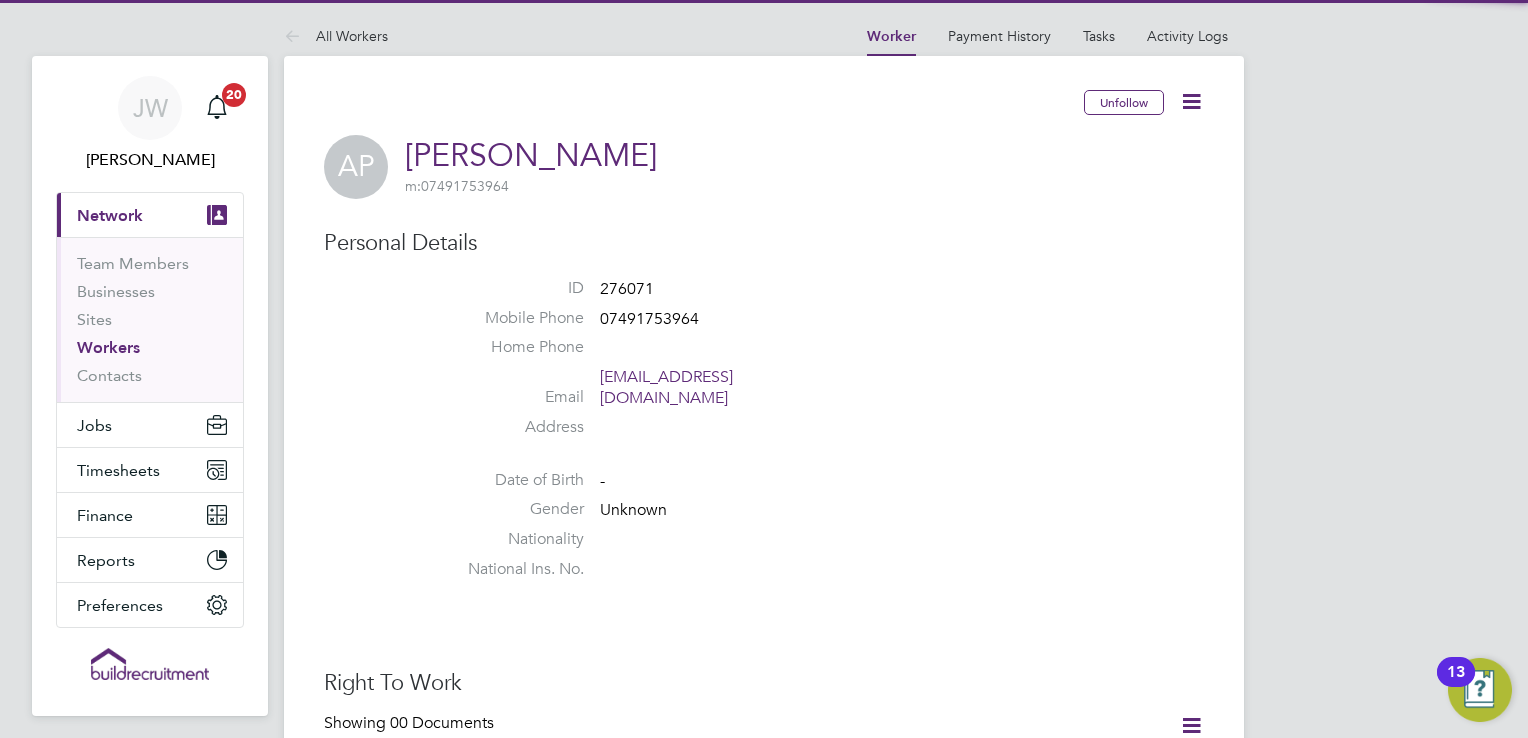 click on "Personal Details ID     276071 Mobile Phone   07491753964 Home Phone   Email   abdullpatima@gmail.com Address Date of Birth   - Gender   Unknown Nationality   National Ins. No." 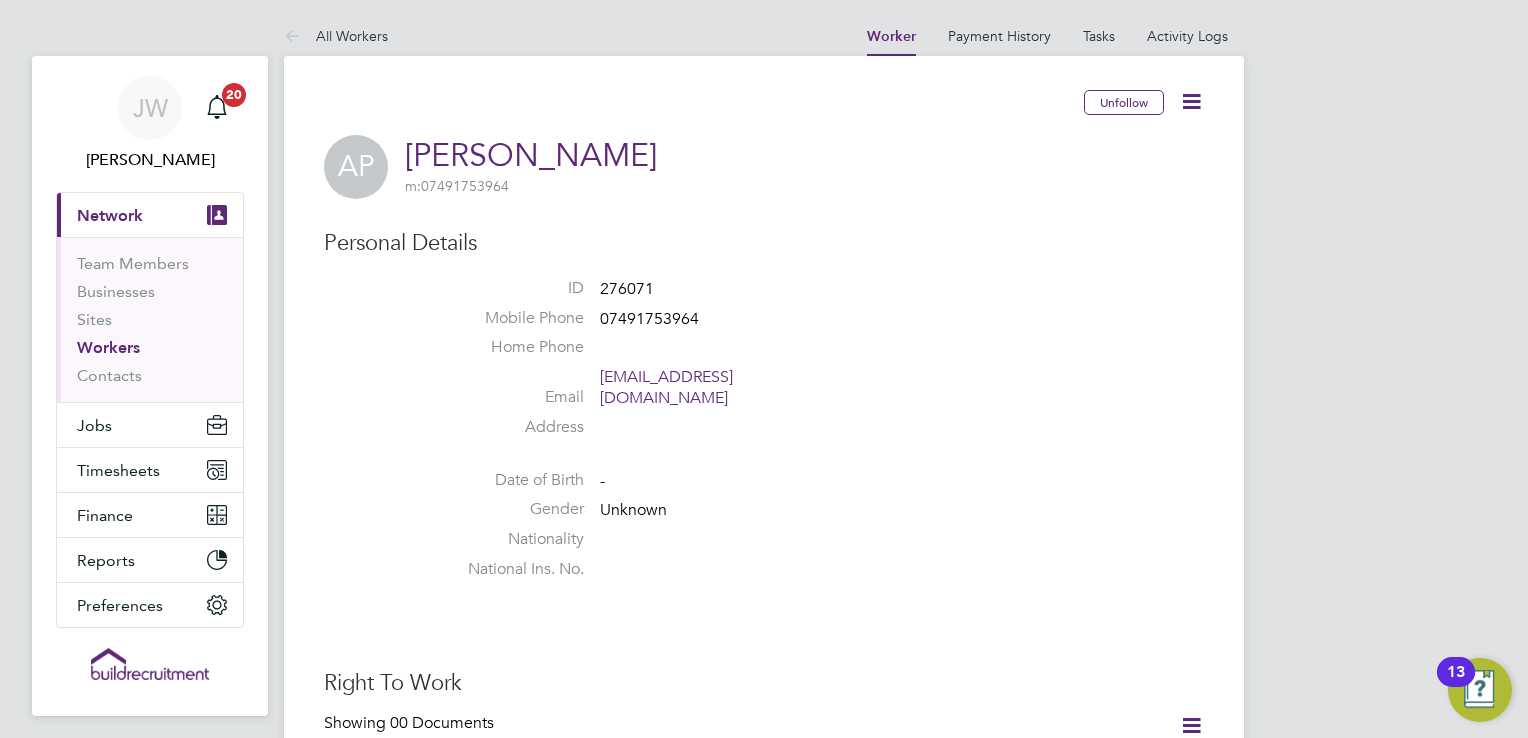 click 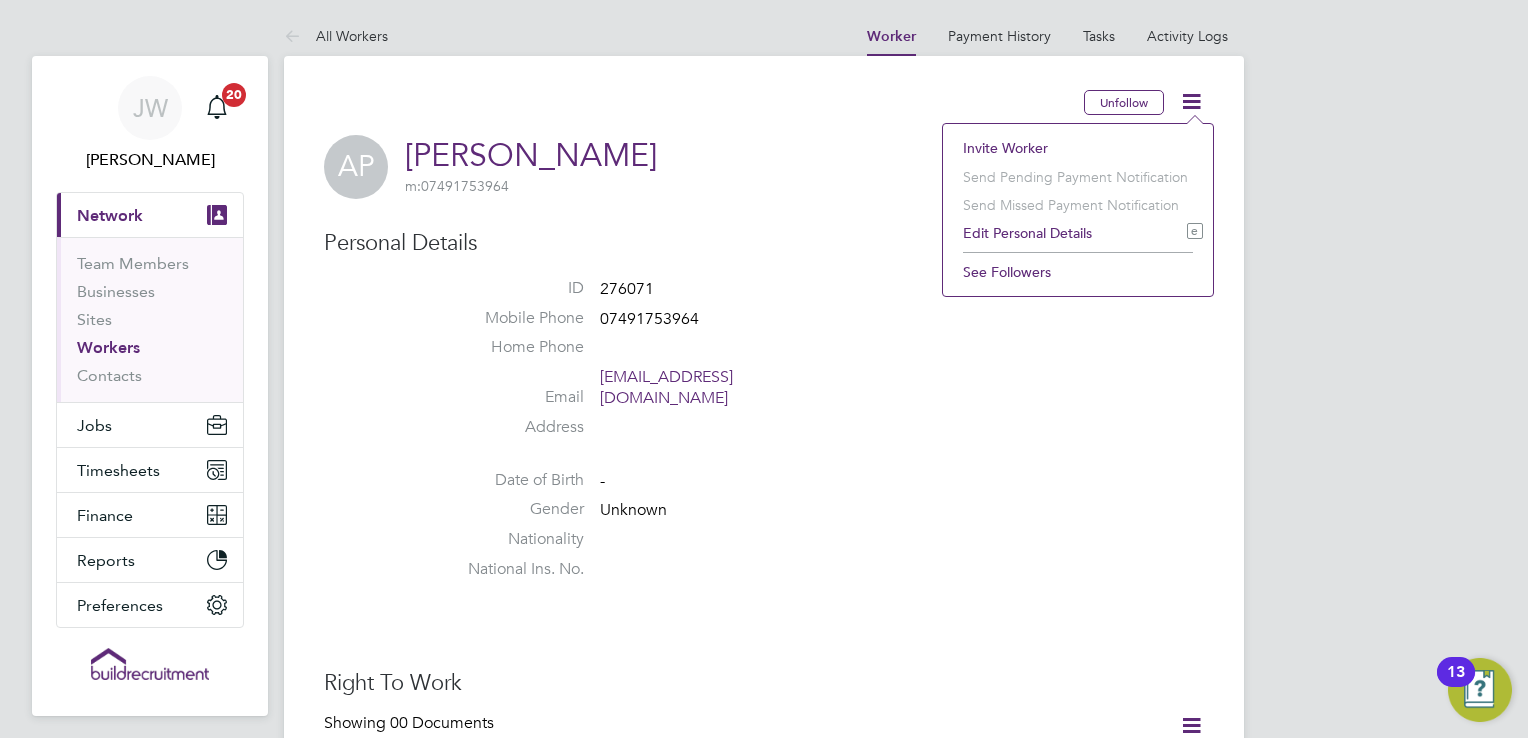 click on "Edit Personal Details e" 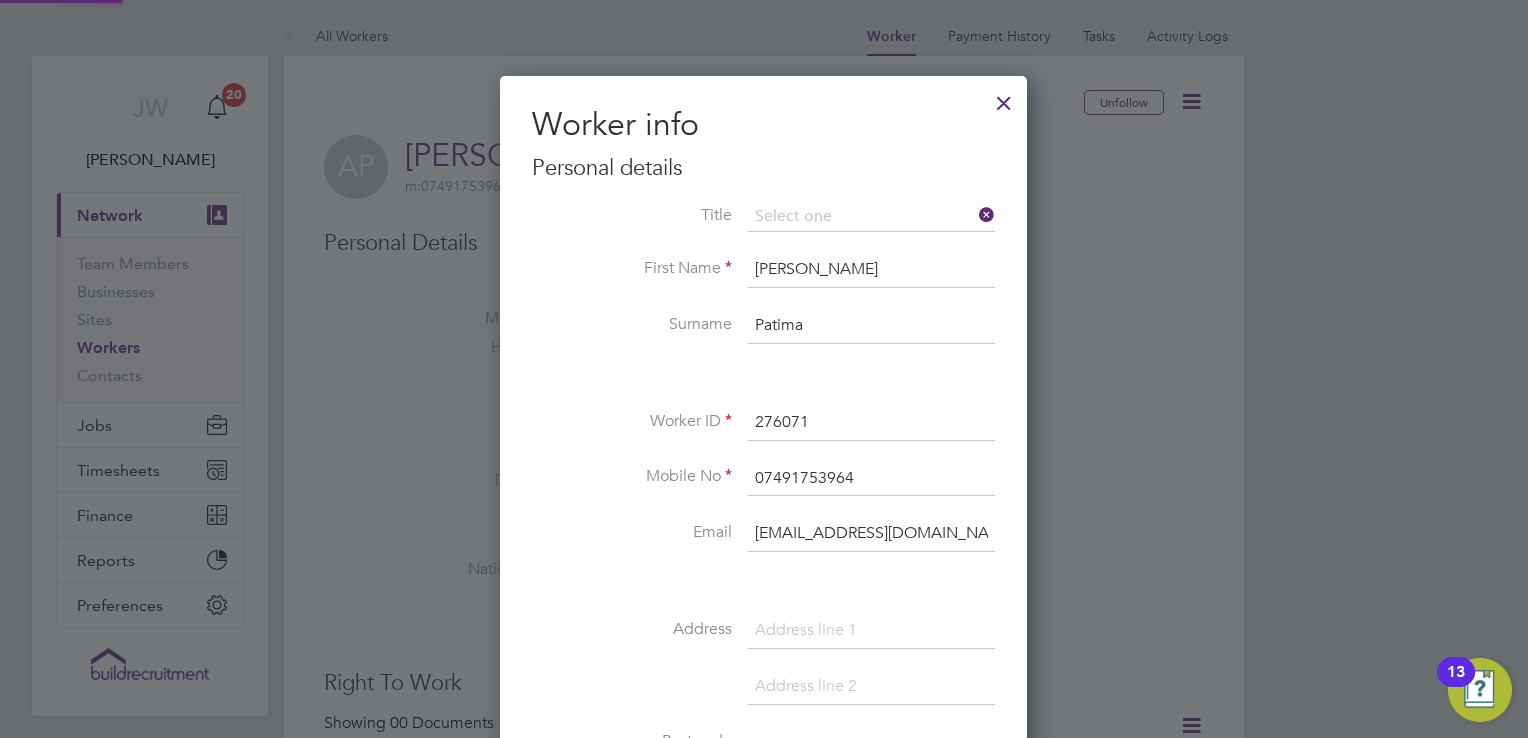 scroll, scrollTop: 9, scrollLeft: 9, axis: both 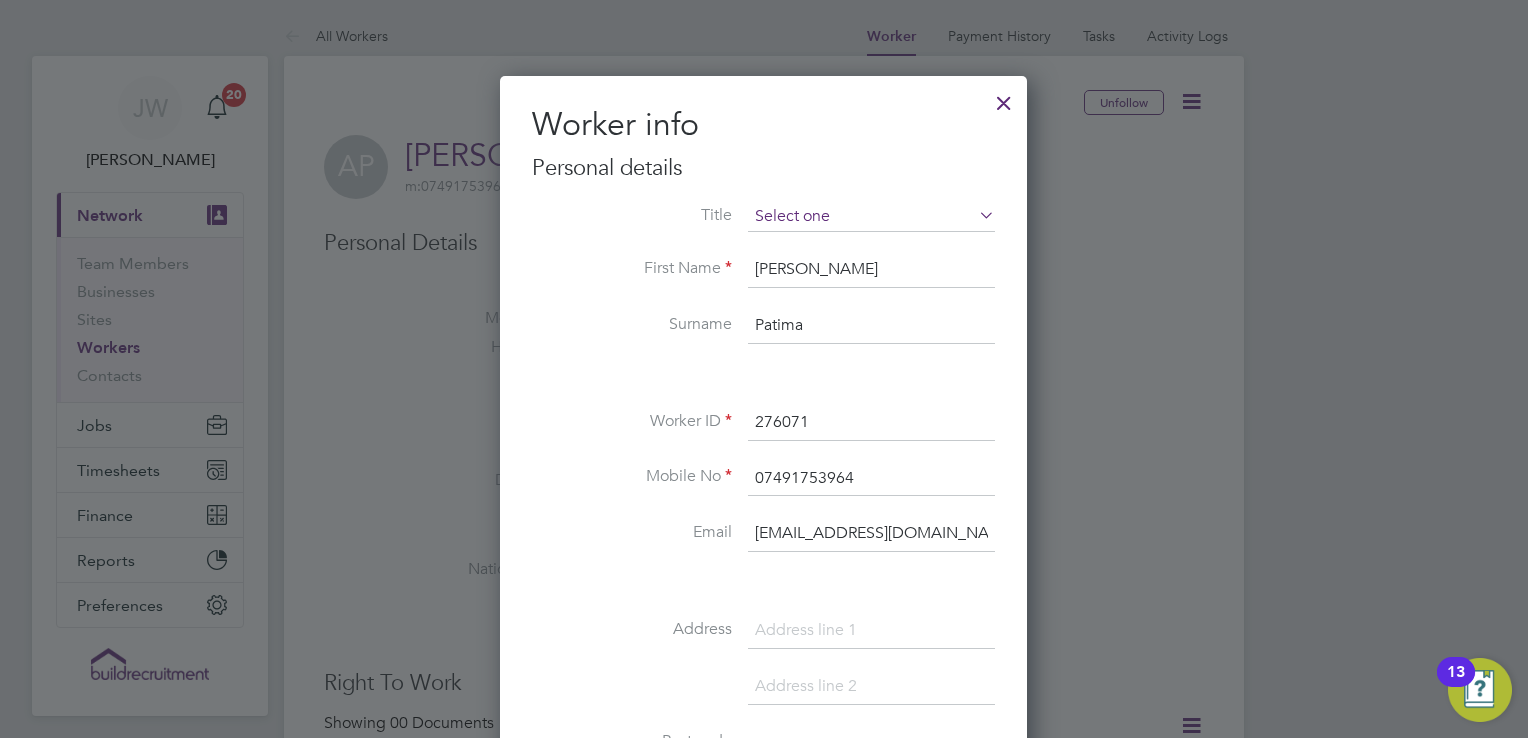 click at bounding box center [871, 217] 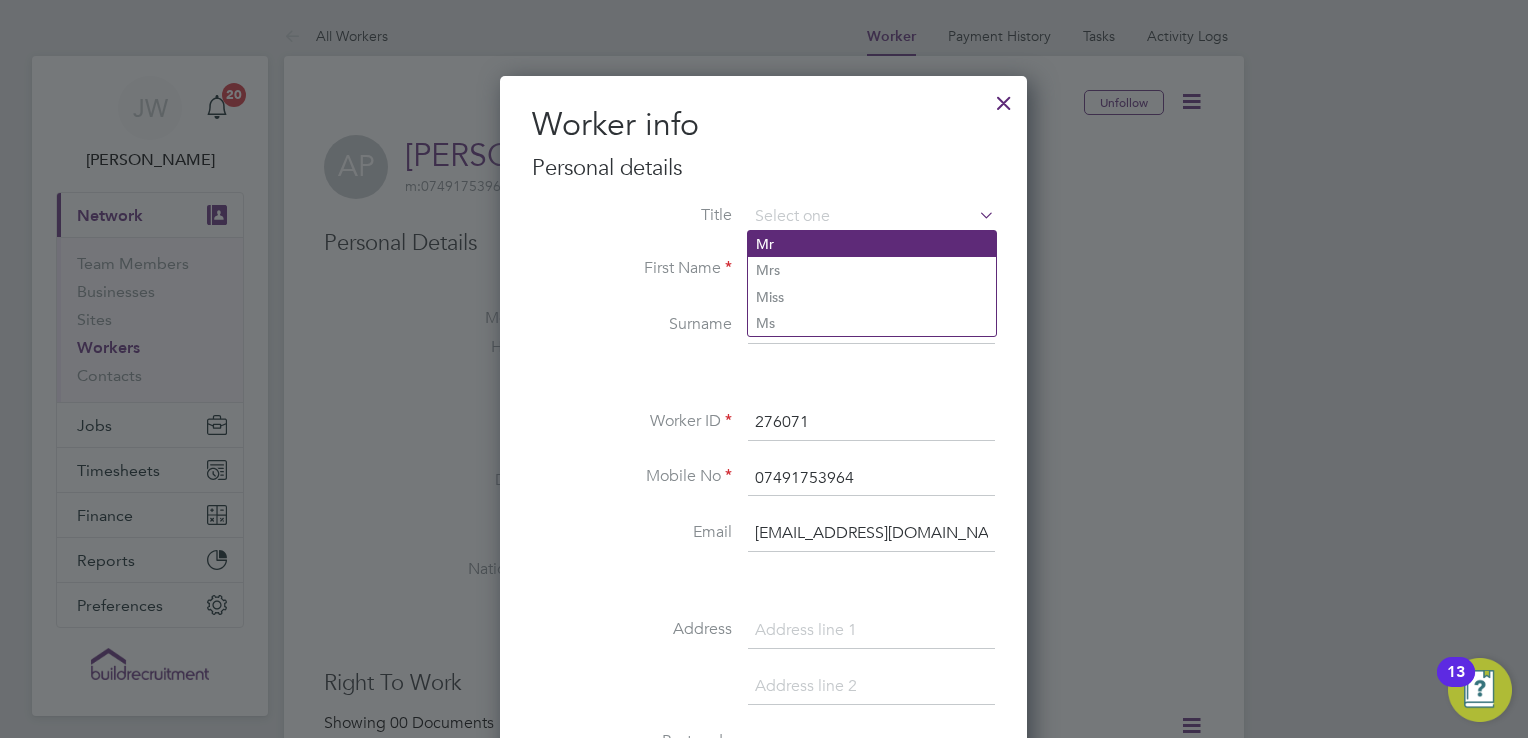 click on "Mr" 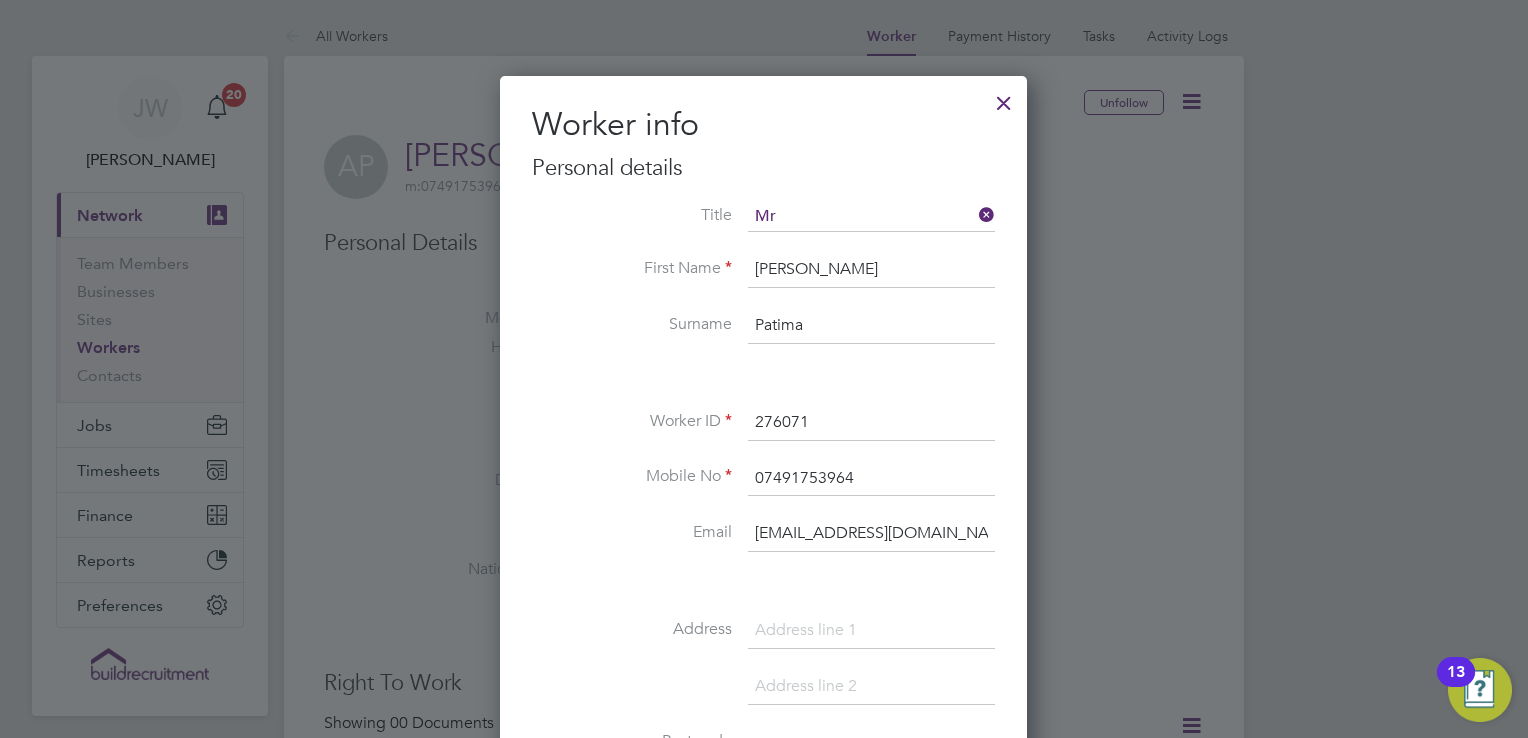drag, startPoint x: 951, startPoint y: 542, endPoint x: 634, endPoint y: 518, distance: 317.90723 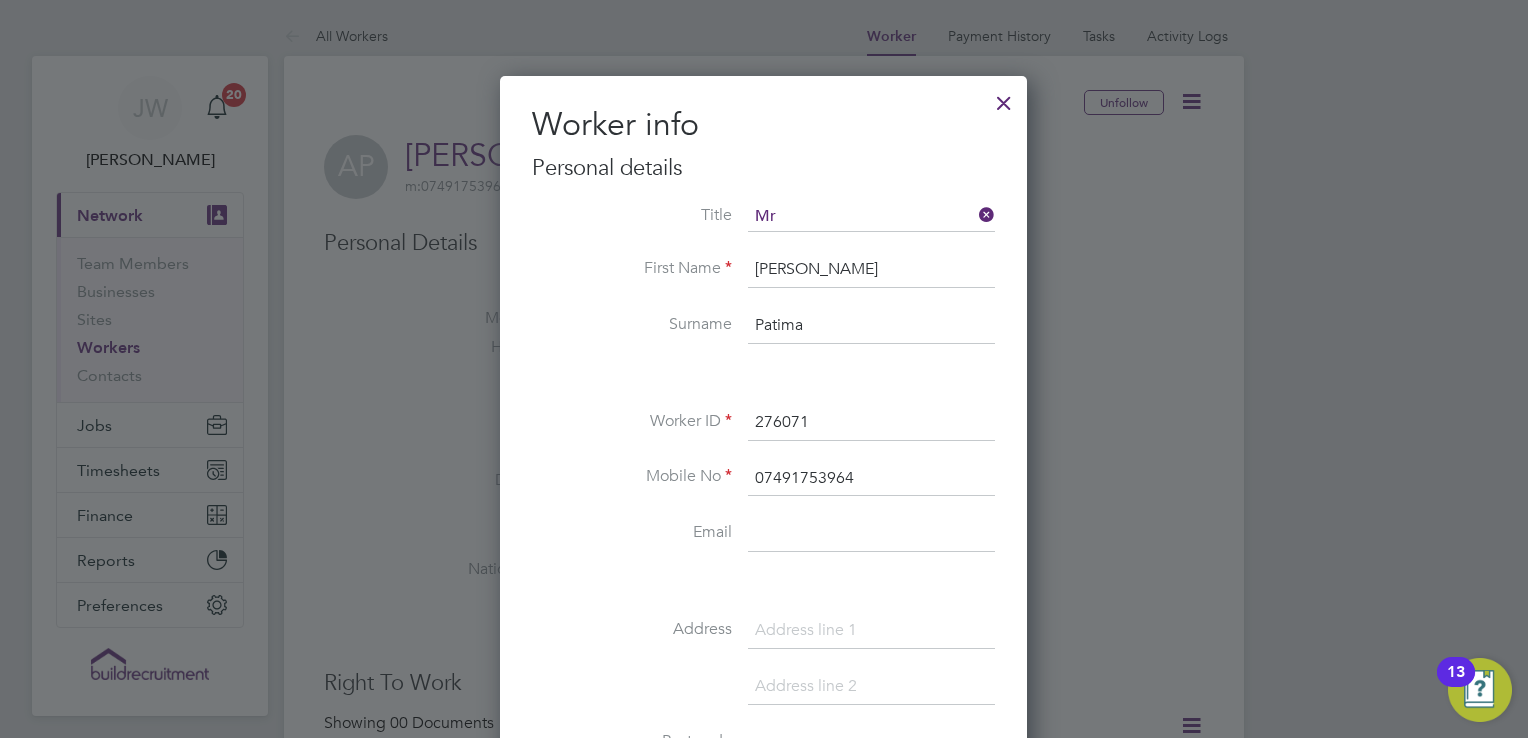 paste on "abdullapatima@outlook.com" 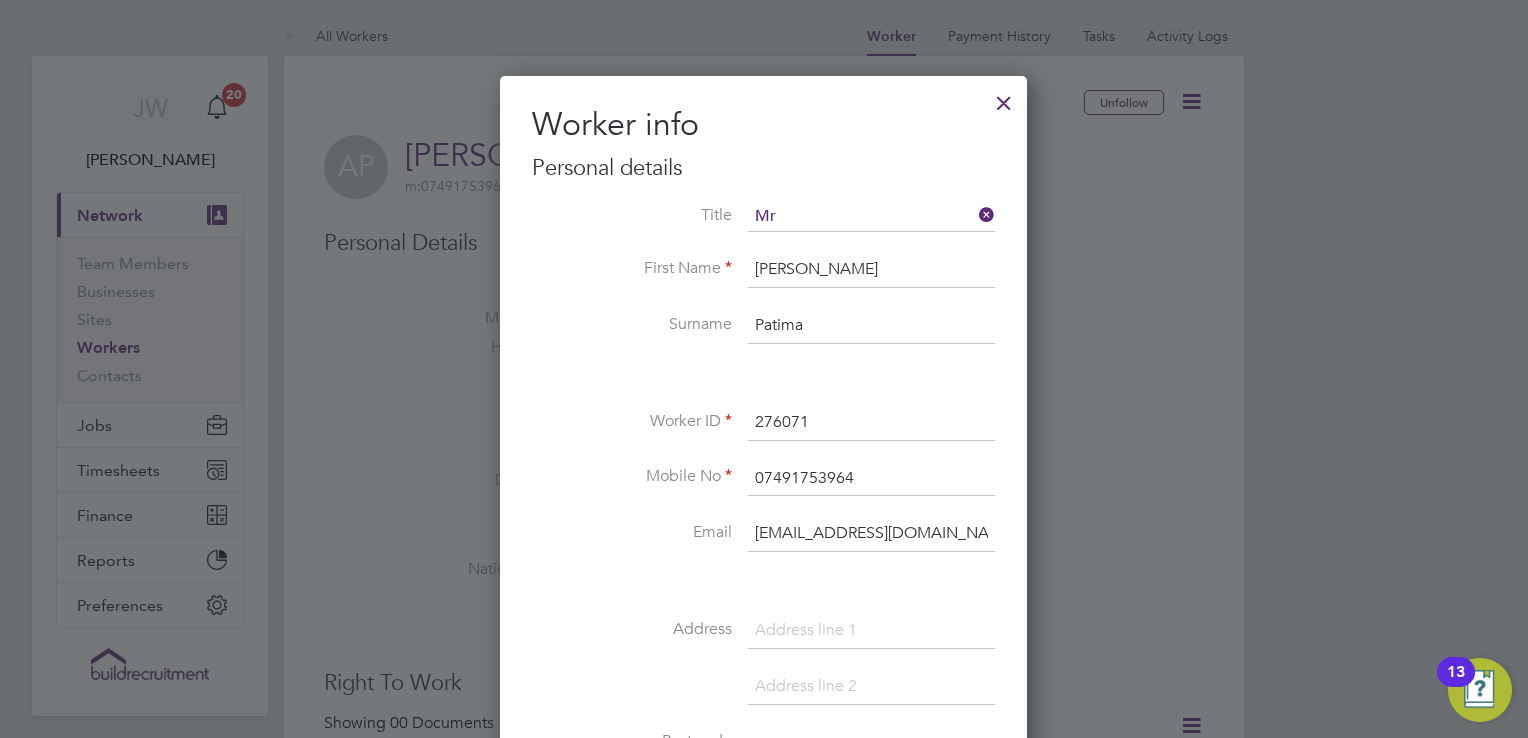 type on "abdullapatima@outlook.com" 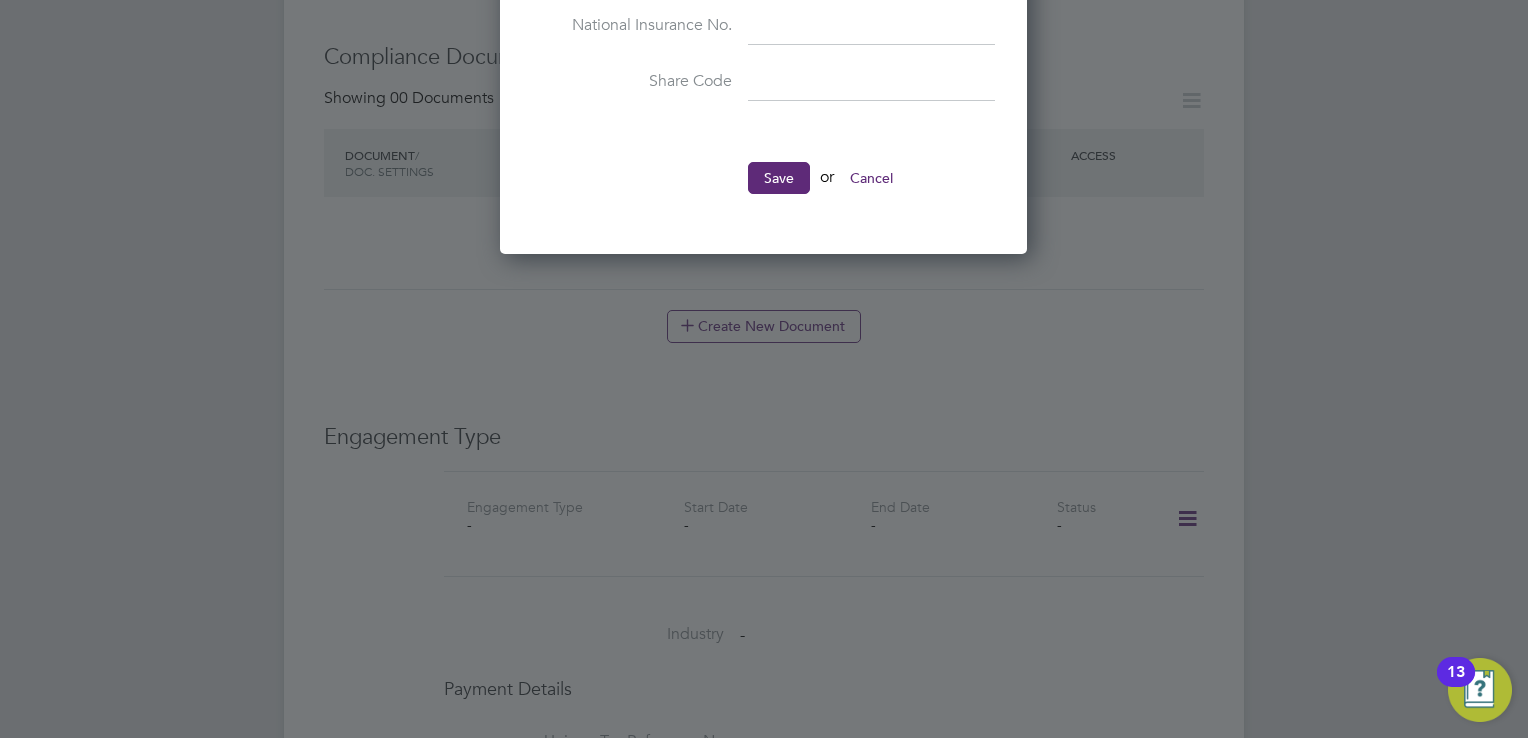 scroll, scrollTop: 960, scrollLeft: 0, axis: vertical 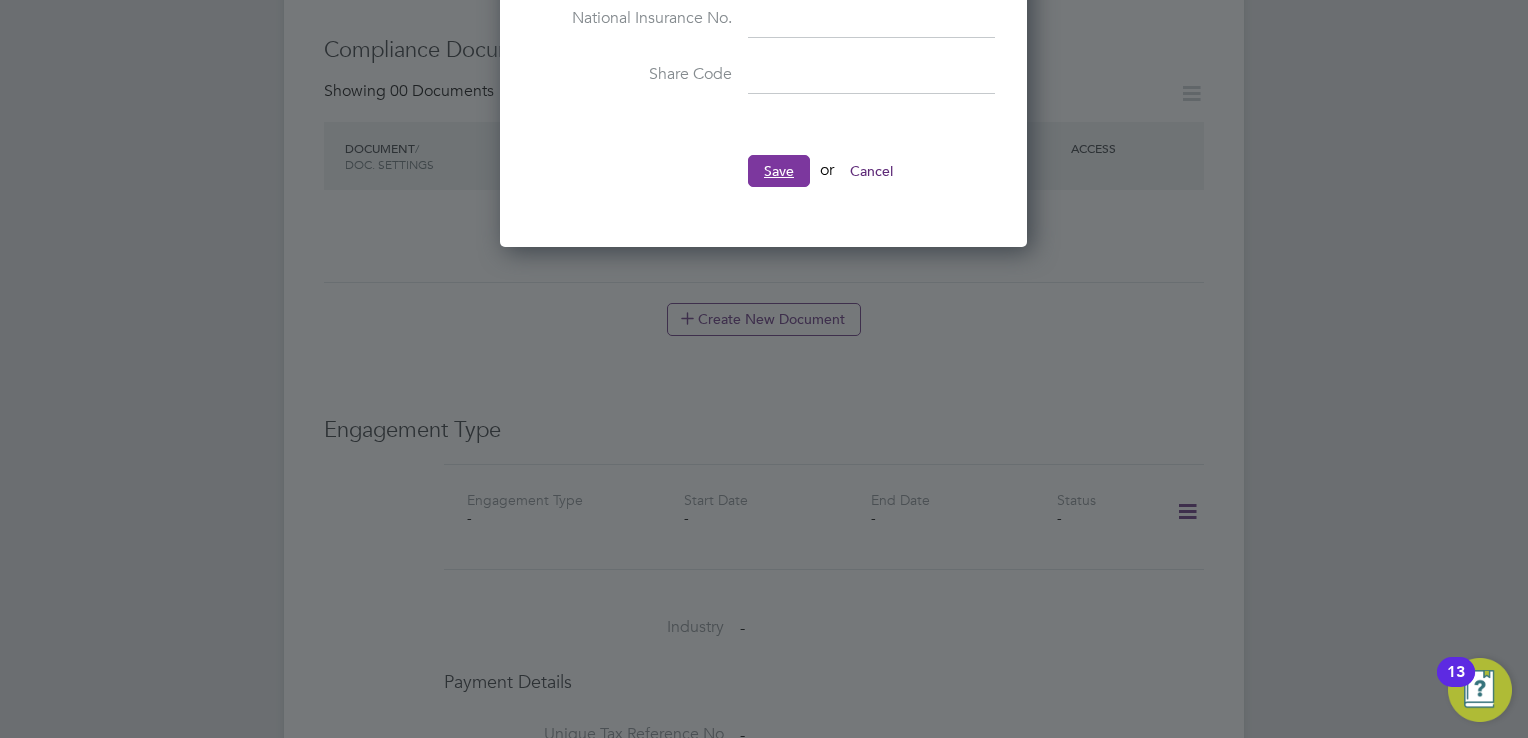 click on "Save" at bounding box center [779, 171] 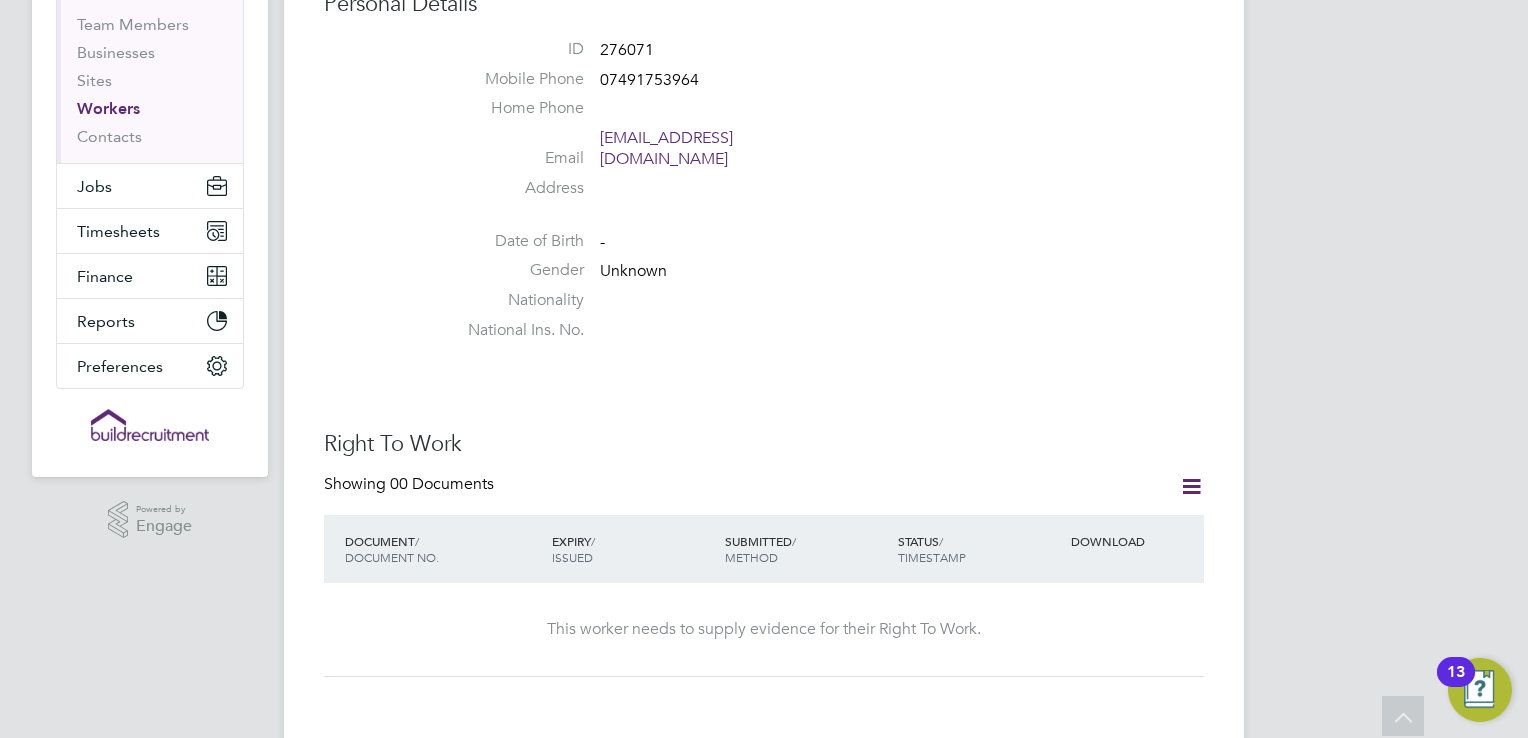 scroll, scrollTop: 280, scrollLeft: 0, axis: vertical 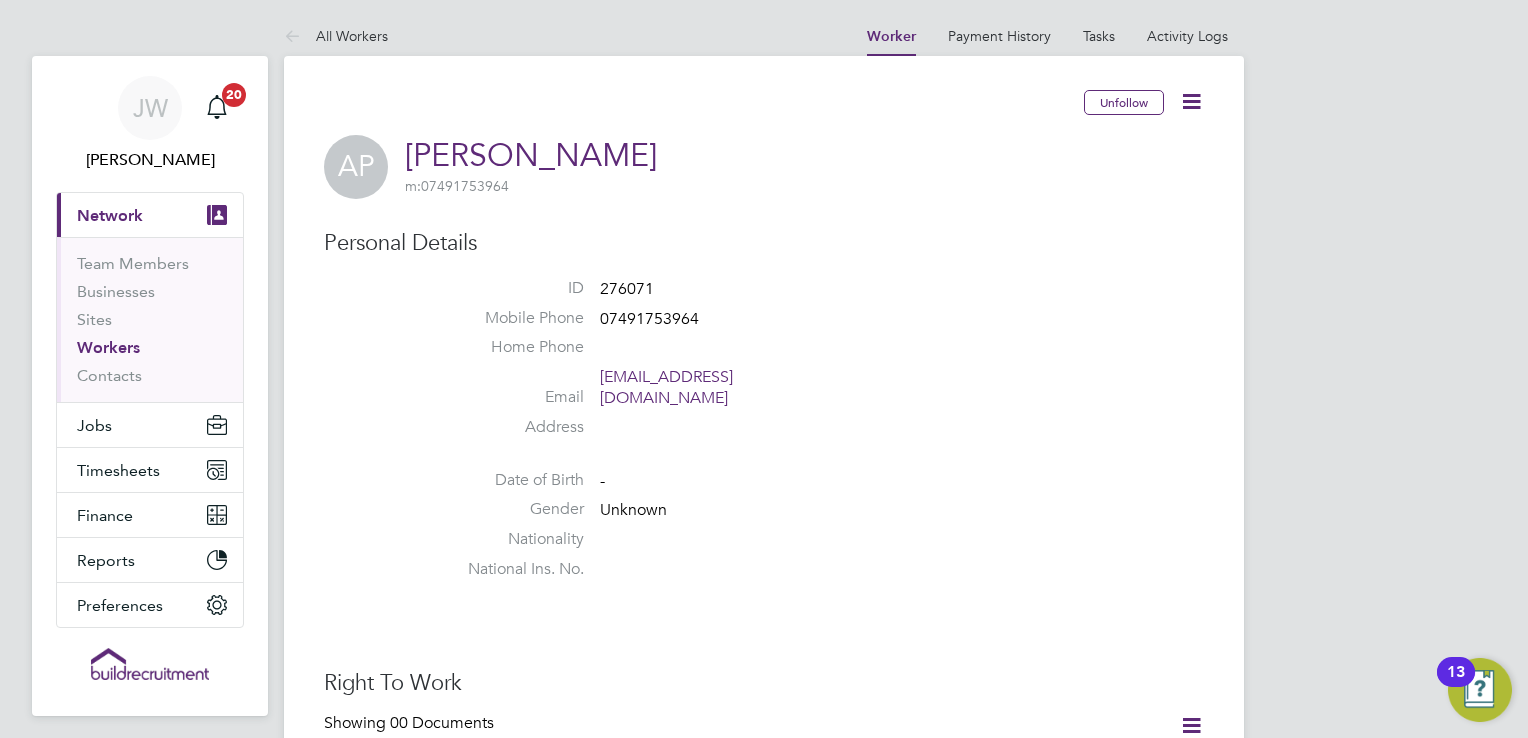 click on "JW   Josh Wakefield   Notifications
20   Applications:   Current page:   Network
Team Members   Businesses   Sites   Workers   Contacts   Jobs
Positions   Vacancies   Placements   Timesheets
Timesheets   Expenses   Finance
Invoices & Credit Notes   Statements   Payments   Reports
Margin Report   CIS Reports   Report Downloads   Preferences
My Business   Doc. Requirements   Notifications   VMS Configurations   Activity Logs
.st0{fill:#C0C1C2;}
Powered by Engage All Workers Worker   Payment History   Tasks   Activity Logs   Worker Payment History Tasks Activity Logs All Workers   Unfollow AP Abdullah Patima     m:  07491753964   Personal Details ID     276071 Mobile Phone   07491753964 Home Phone   Email   abdullapatima@outlook.com   -" at bounding box center (764, 1224) 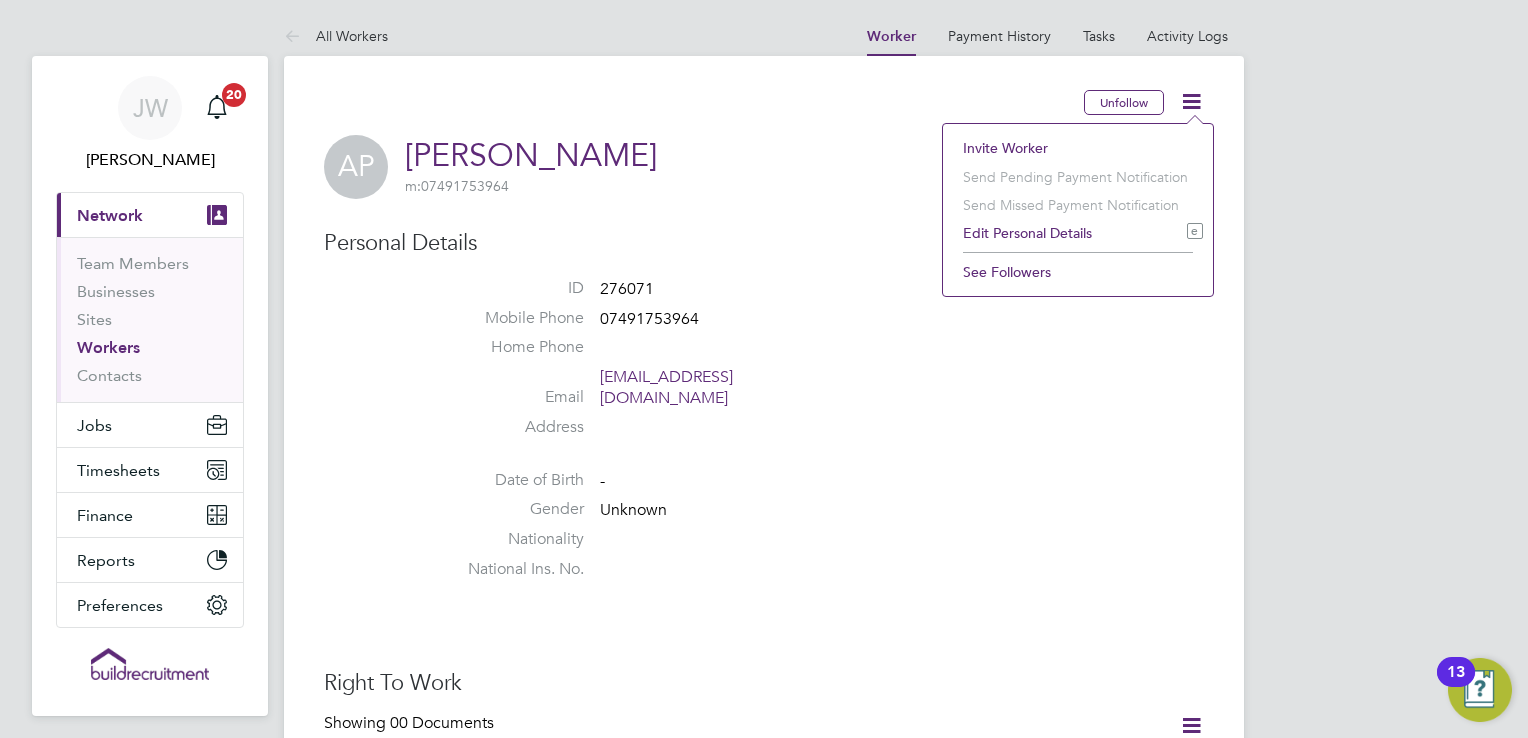 click on "Edit Personal Details e" 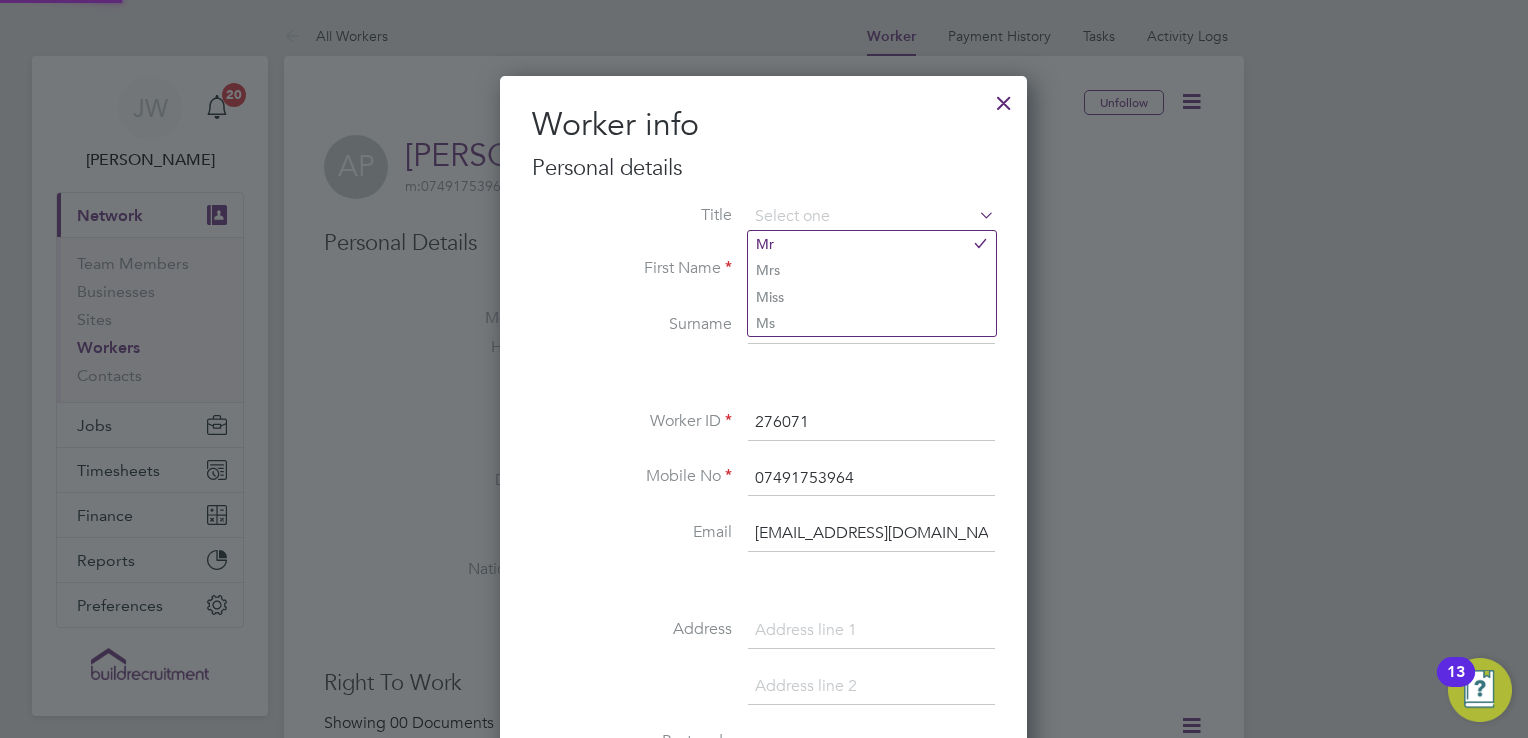 scroll, scrollTop: 9, scrollLeft: 9, axis: both 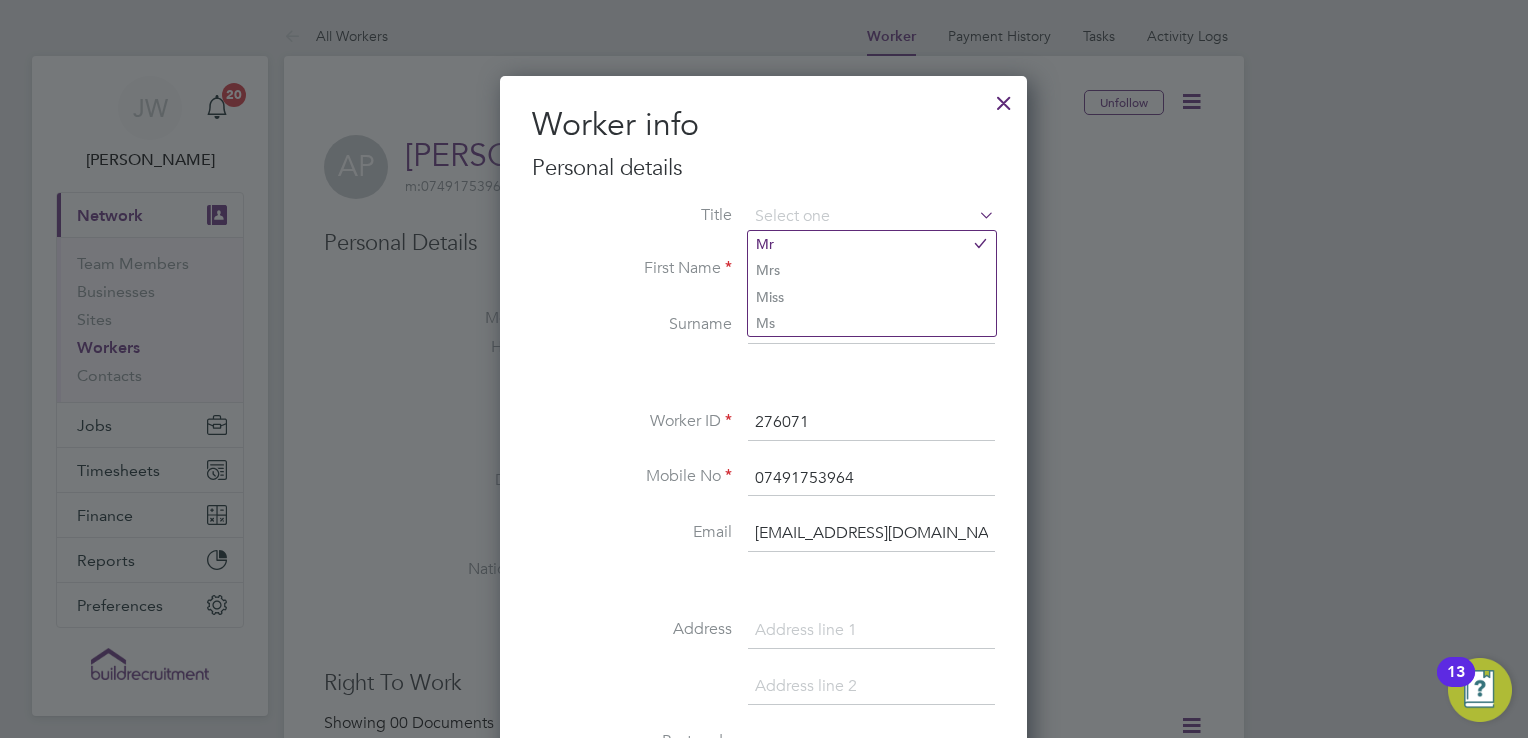 click at bounding box center (763, 374) 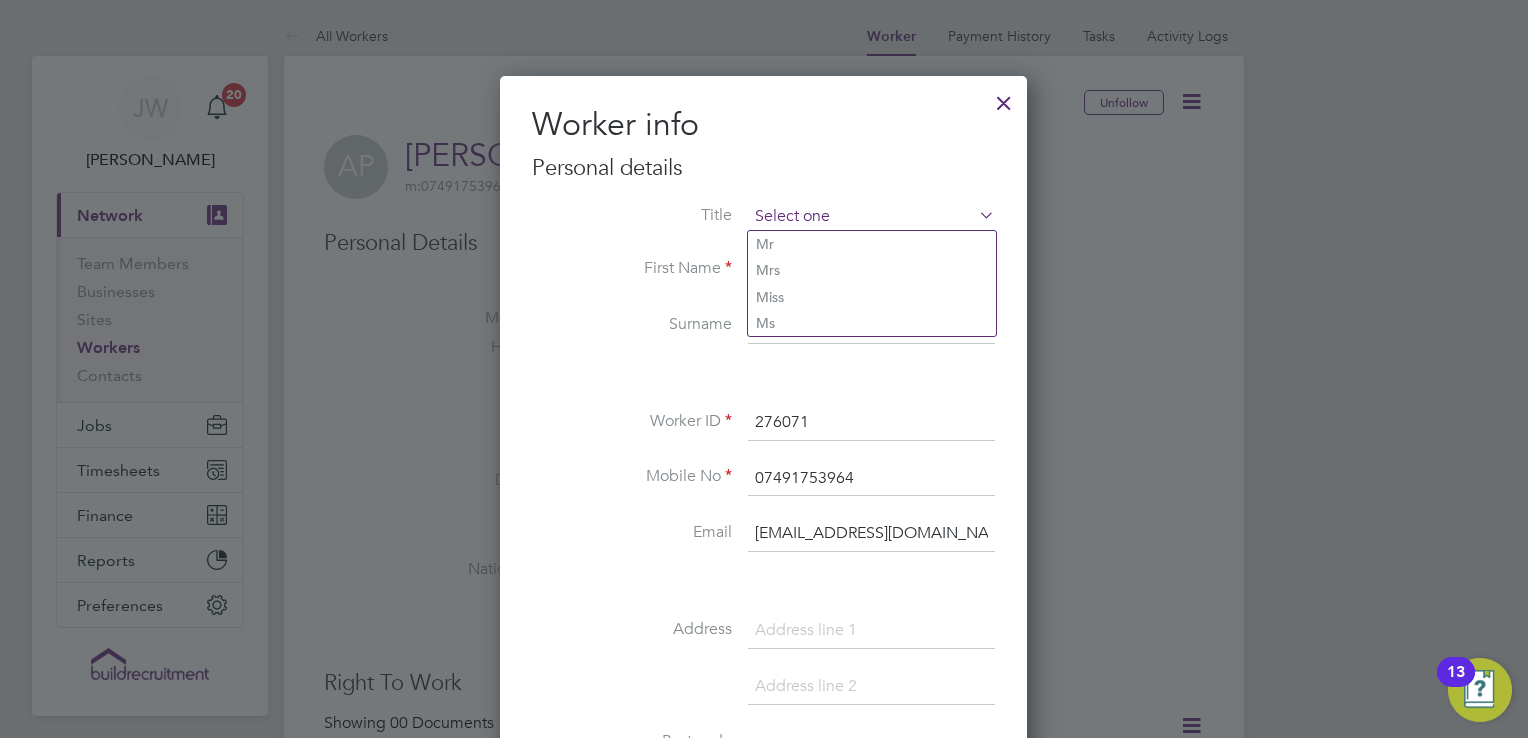 click at bounding box center (871, 217) 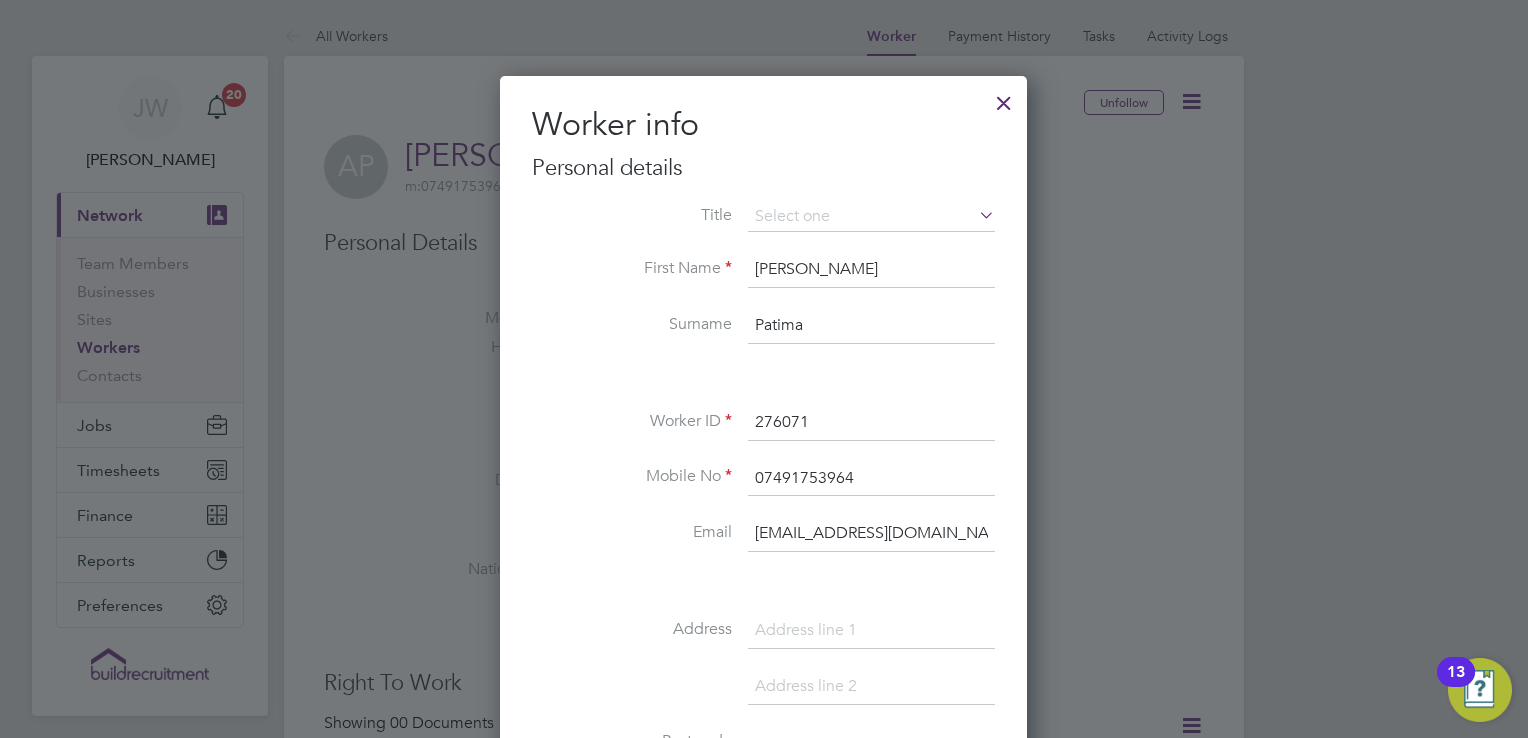click on "Mr" 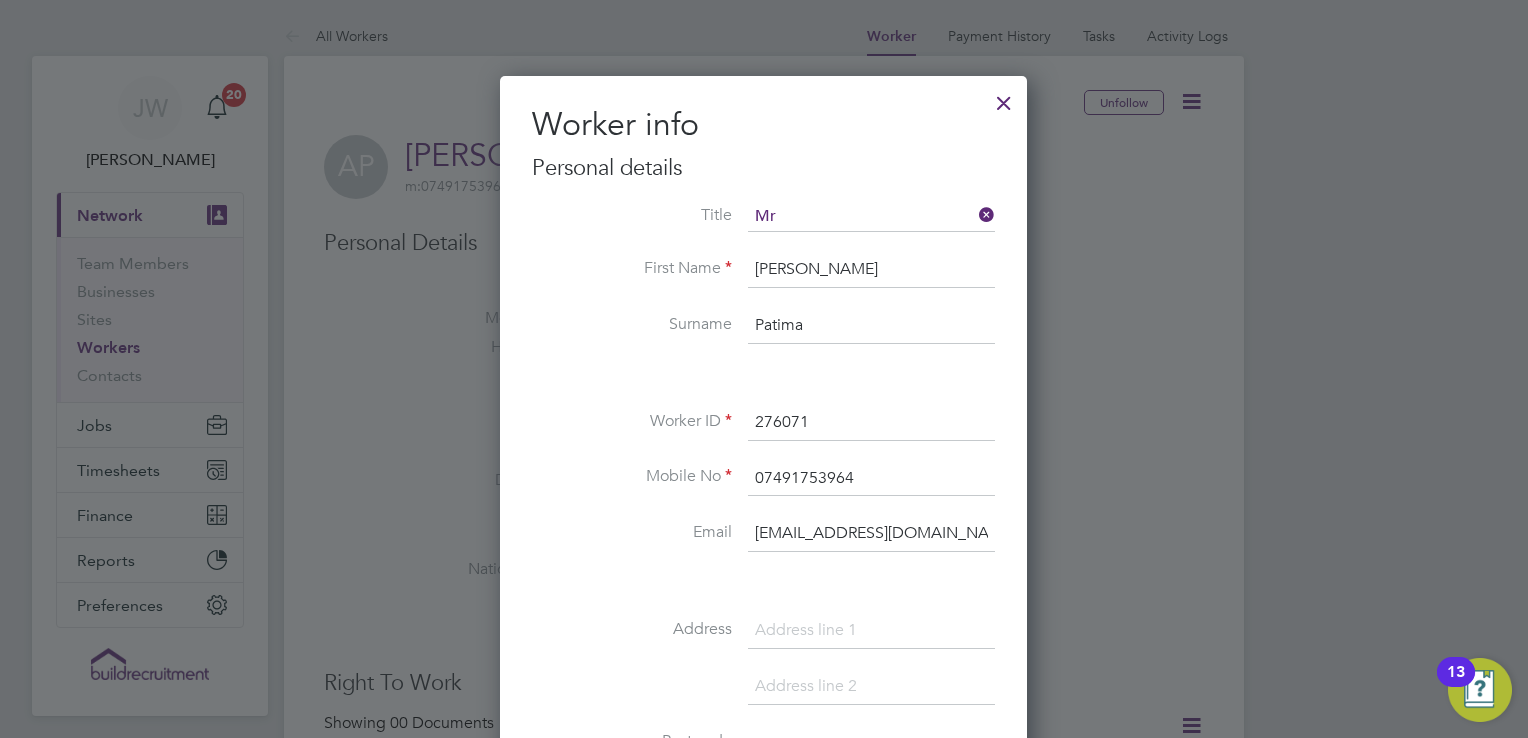 click at bounding box center (763, 374) 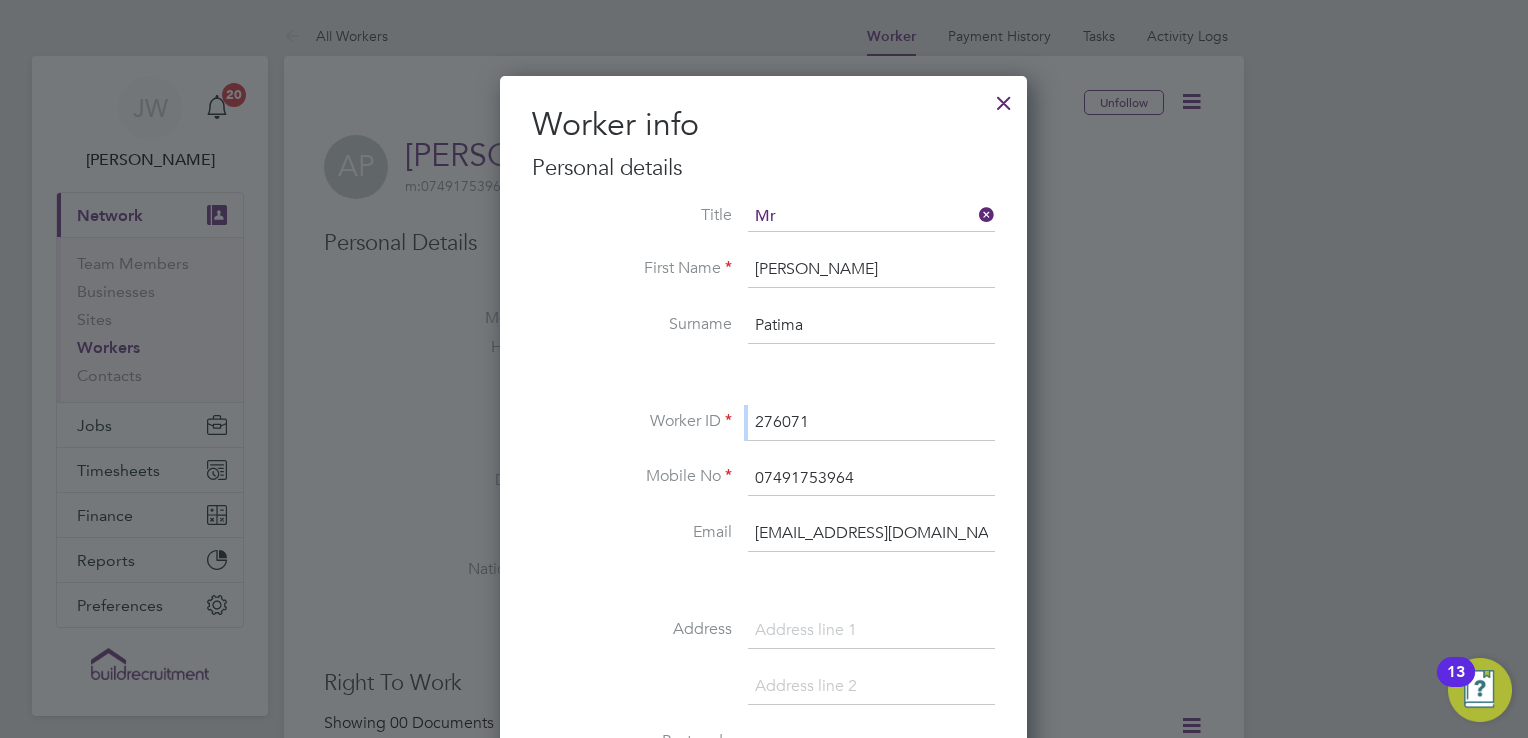 click on "Title   Mr First Name   Abdulla Surname   Patima Worker ID   276071 Mobile No   07491753964 Email   abdullapatima@outlook.com Address       Post code   Date of Birth   Gender   National Insurance No.   Share Code" at bounding box center [763, 648] 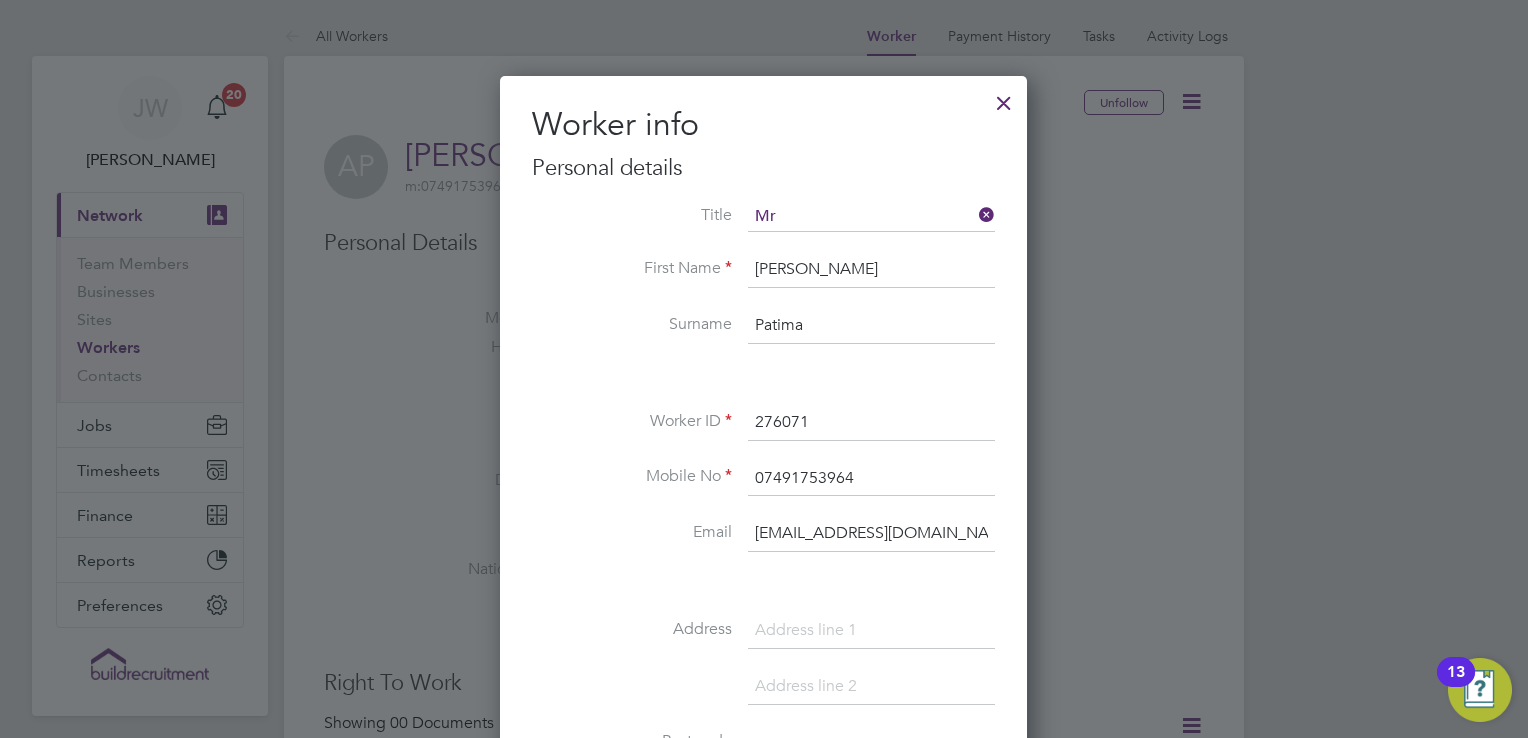 click on "Surname   Patima" at bounding box center (763, 336) 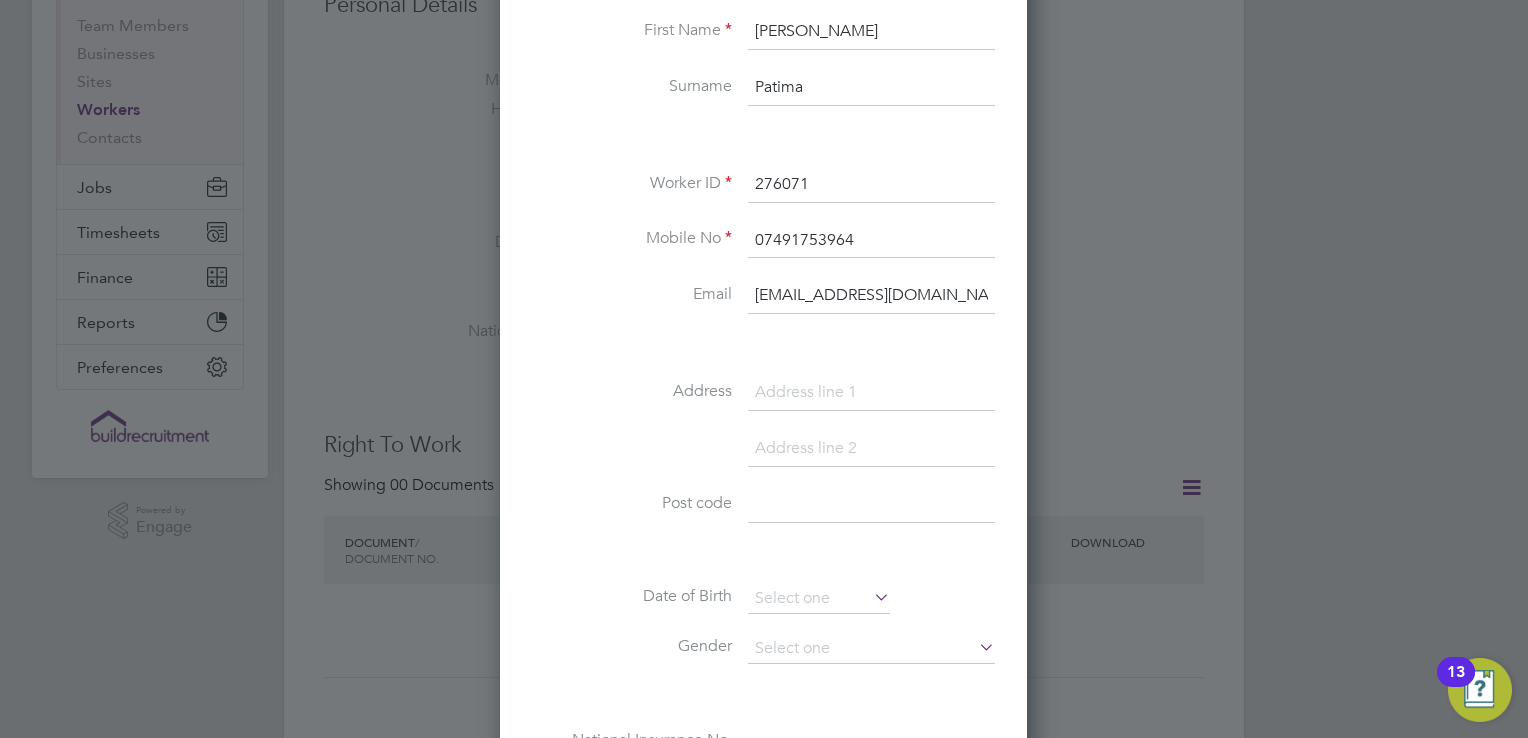 scroll, scrollTop: 240, scrollLeft: 0, axis: vertical 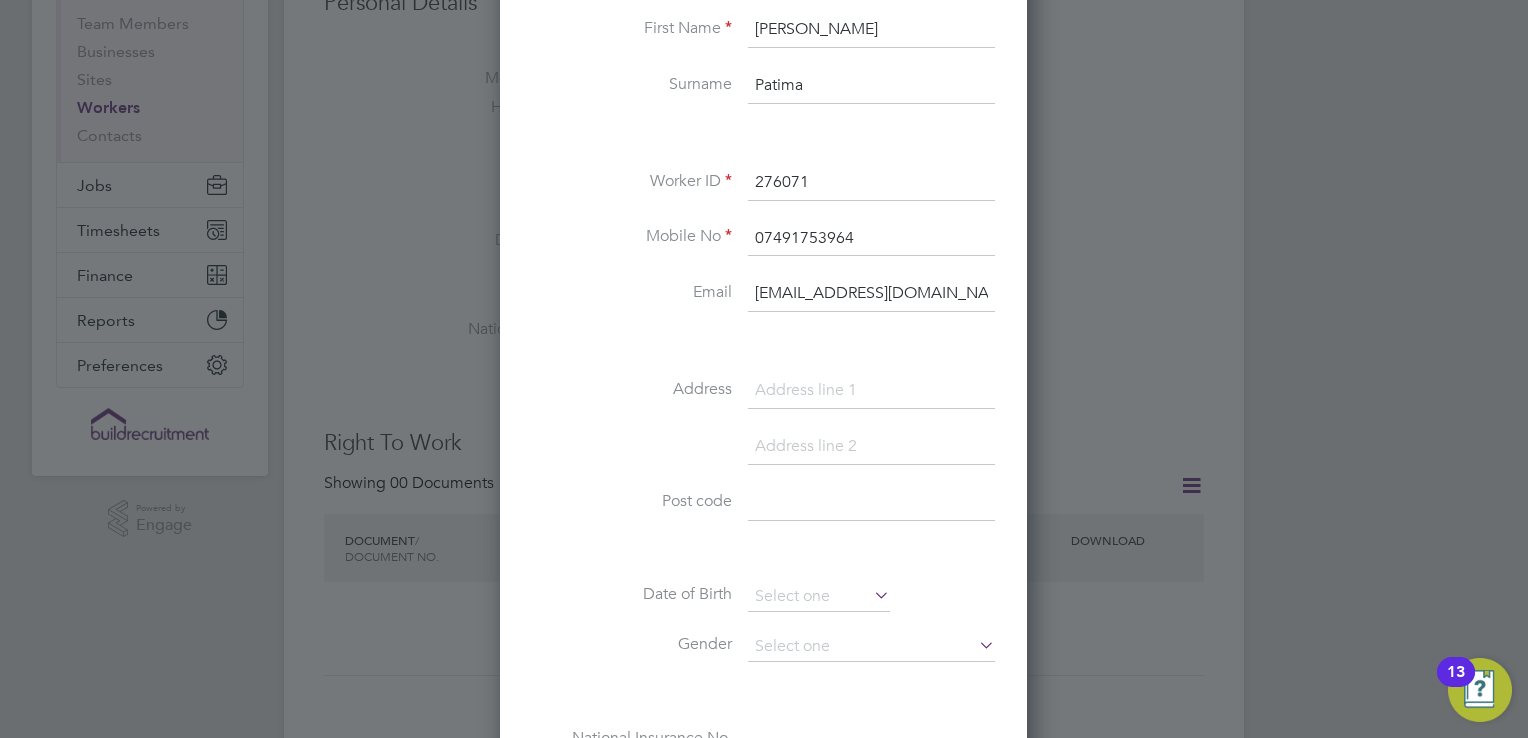 click at bounding box center [871, 391] 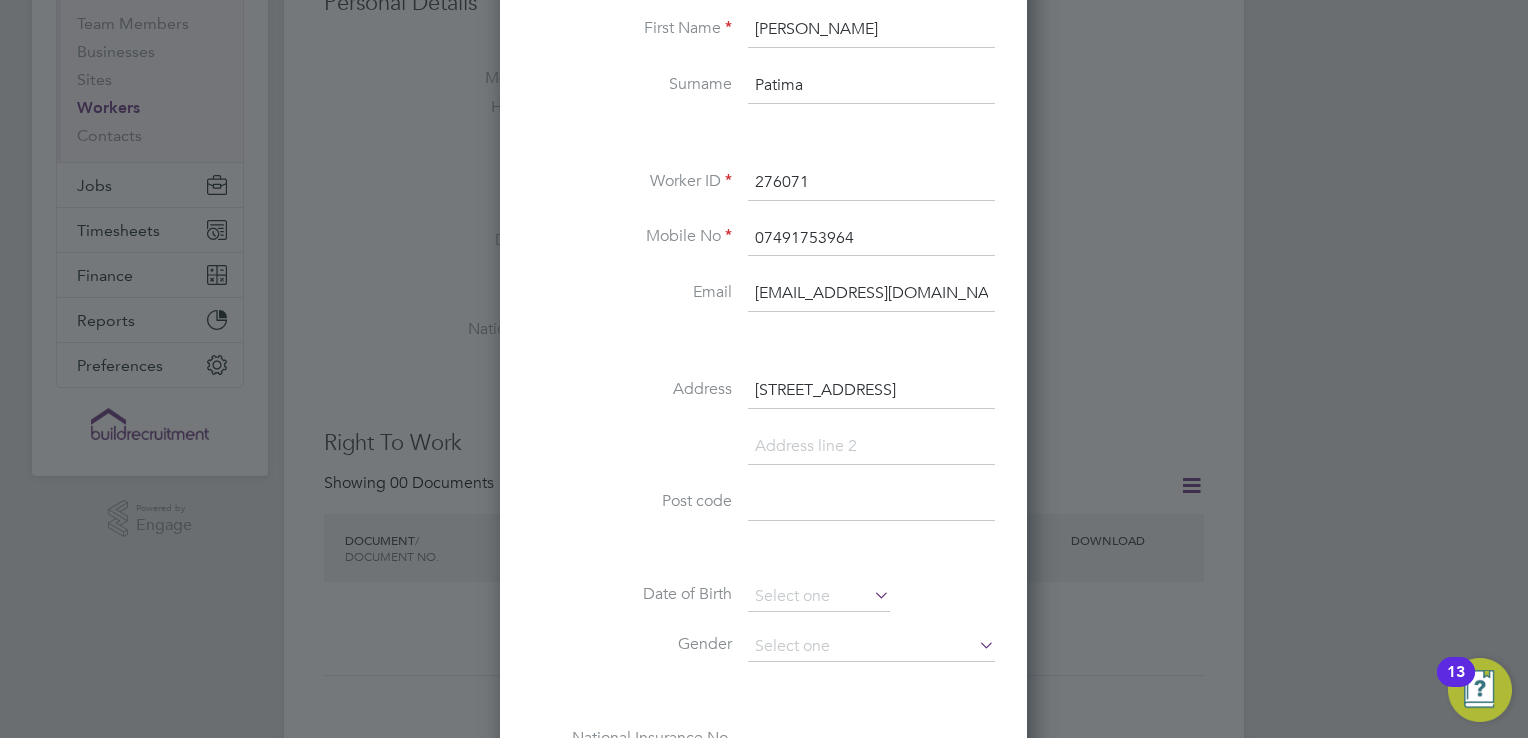 type on "9 Headlands Grove" 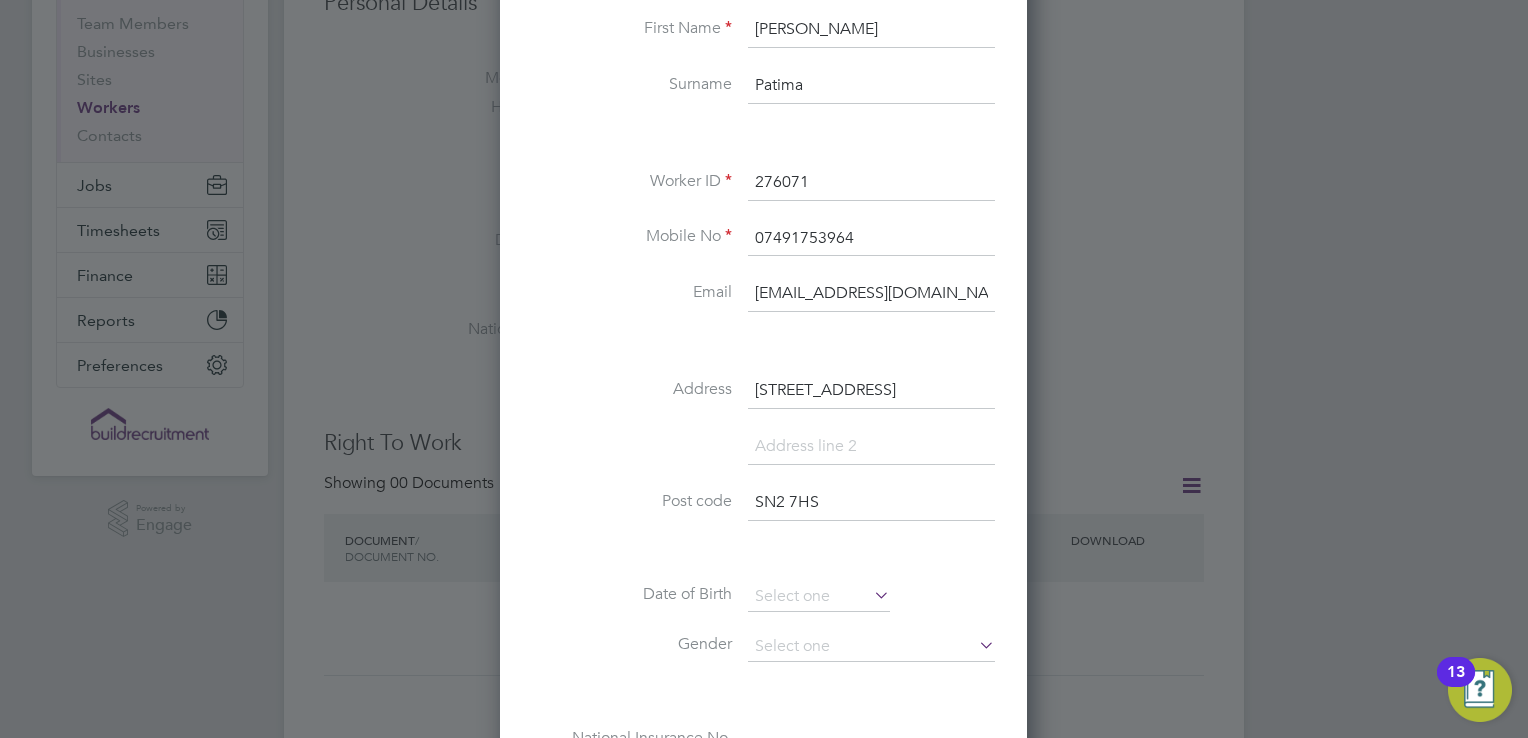 type on "SN2 7HS" 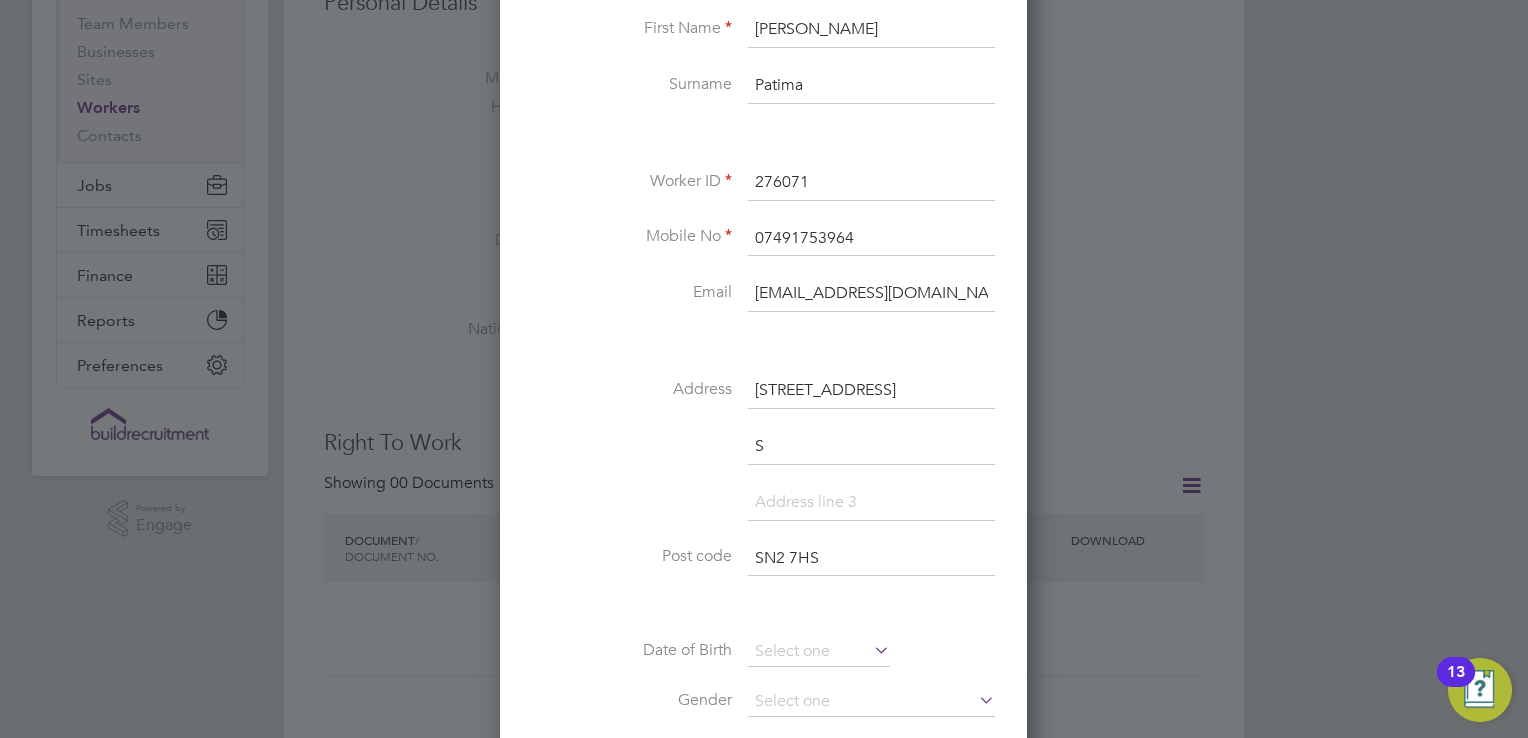 scroll, scrollTop: 10, scrollLeft: 9, axis: both 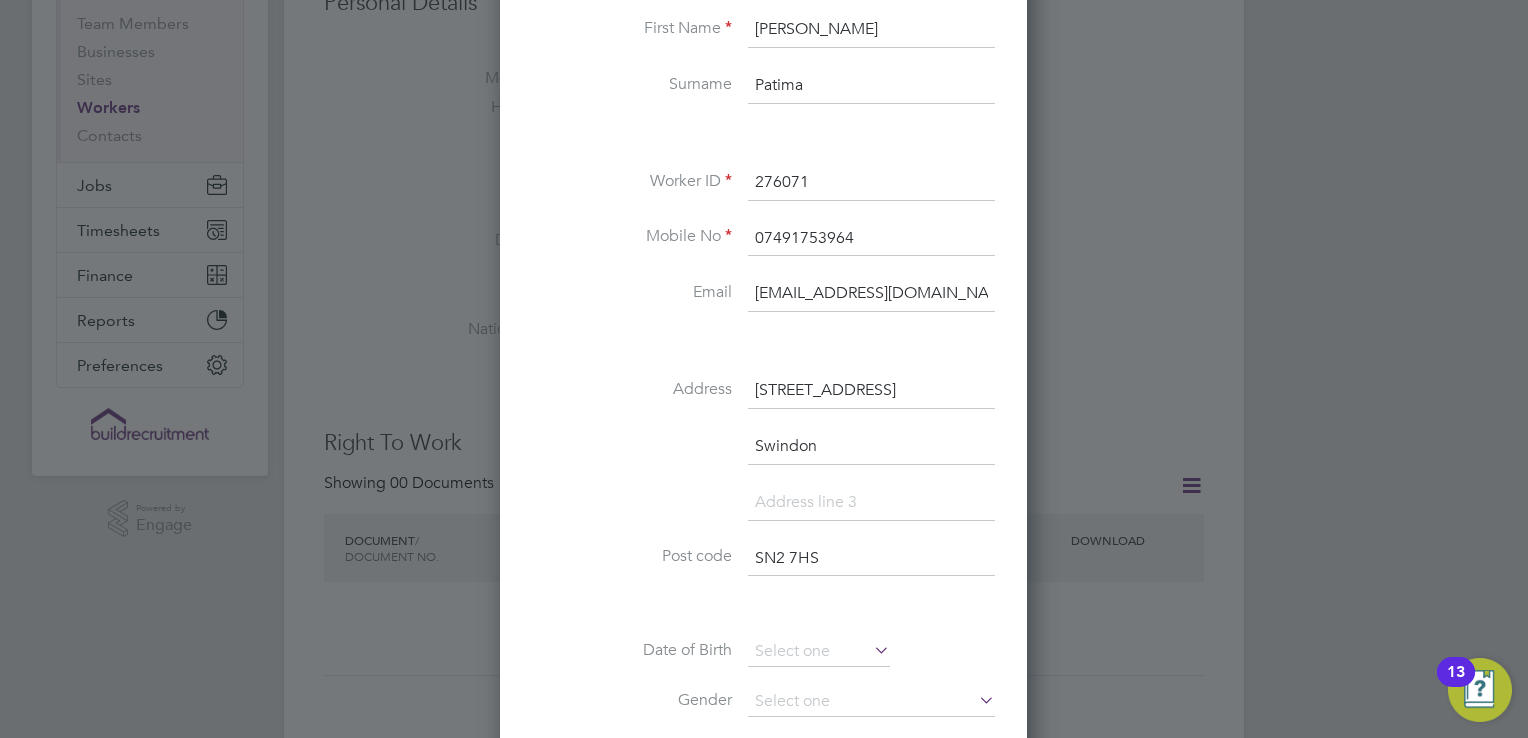 type on "Swindon" 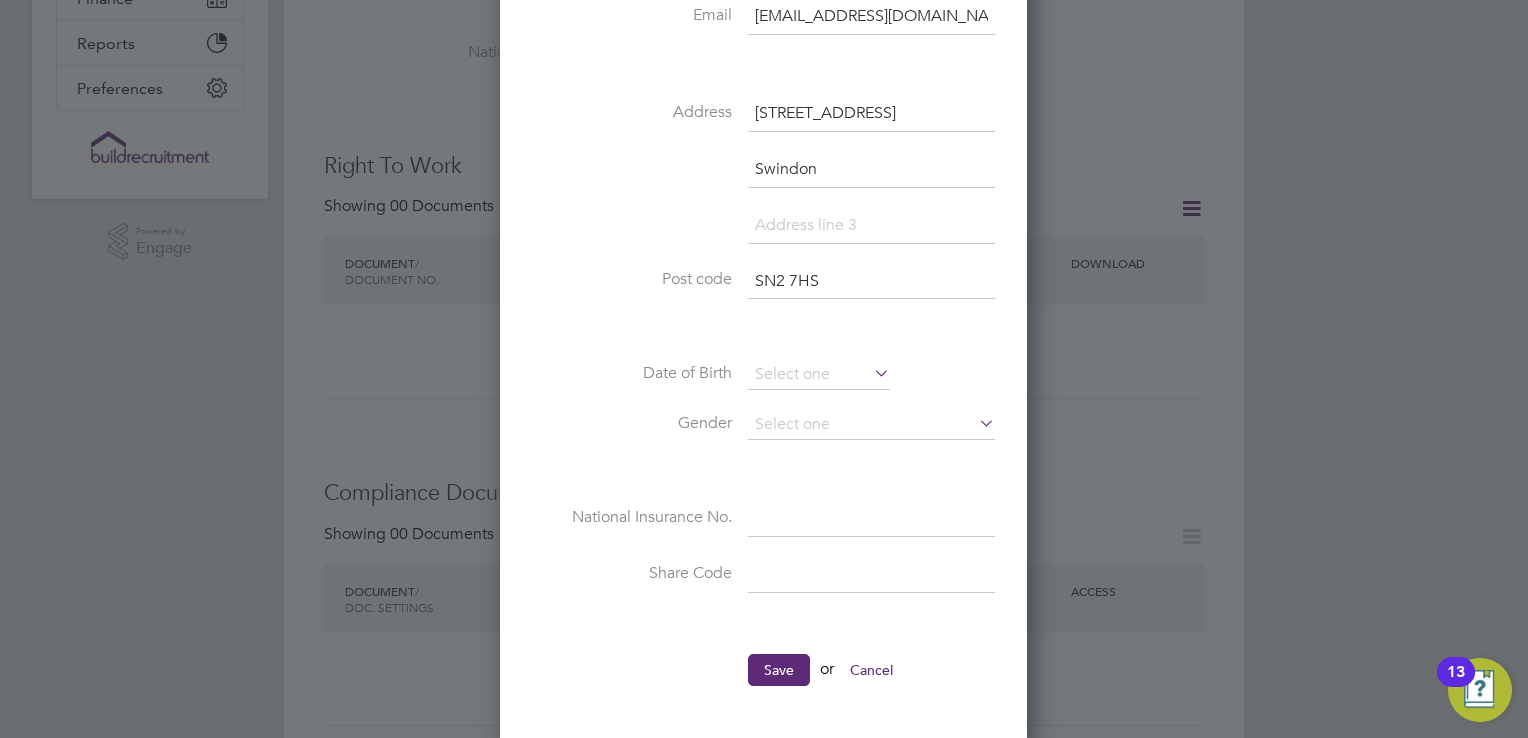 scroll, scrollTop: 520, scrollLeft: 0, axis: vertical 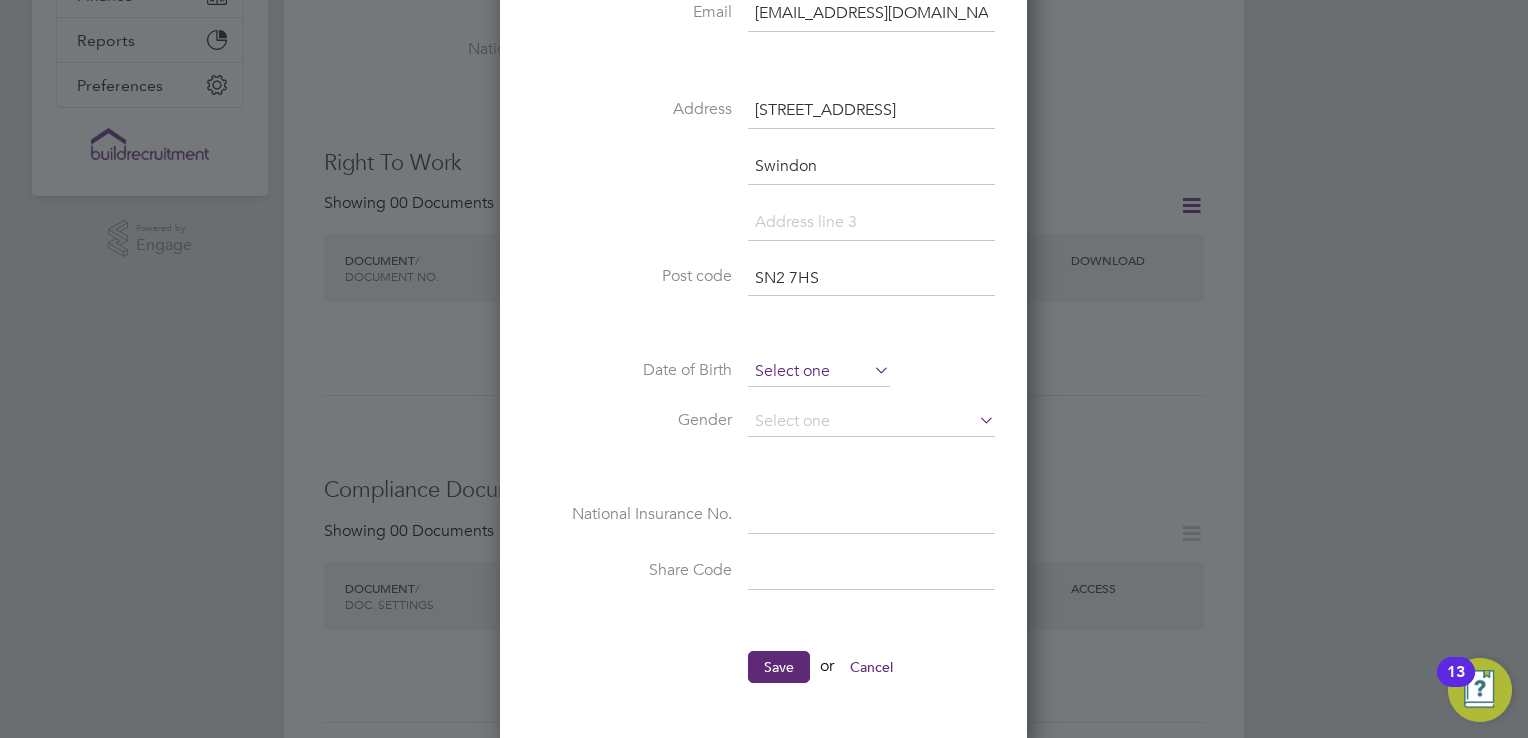 click at bounding box center (819, 372) 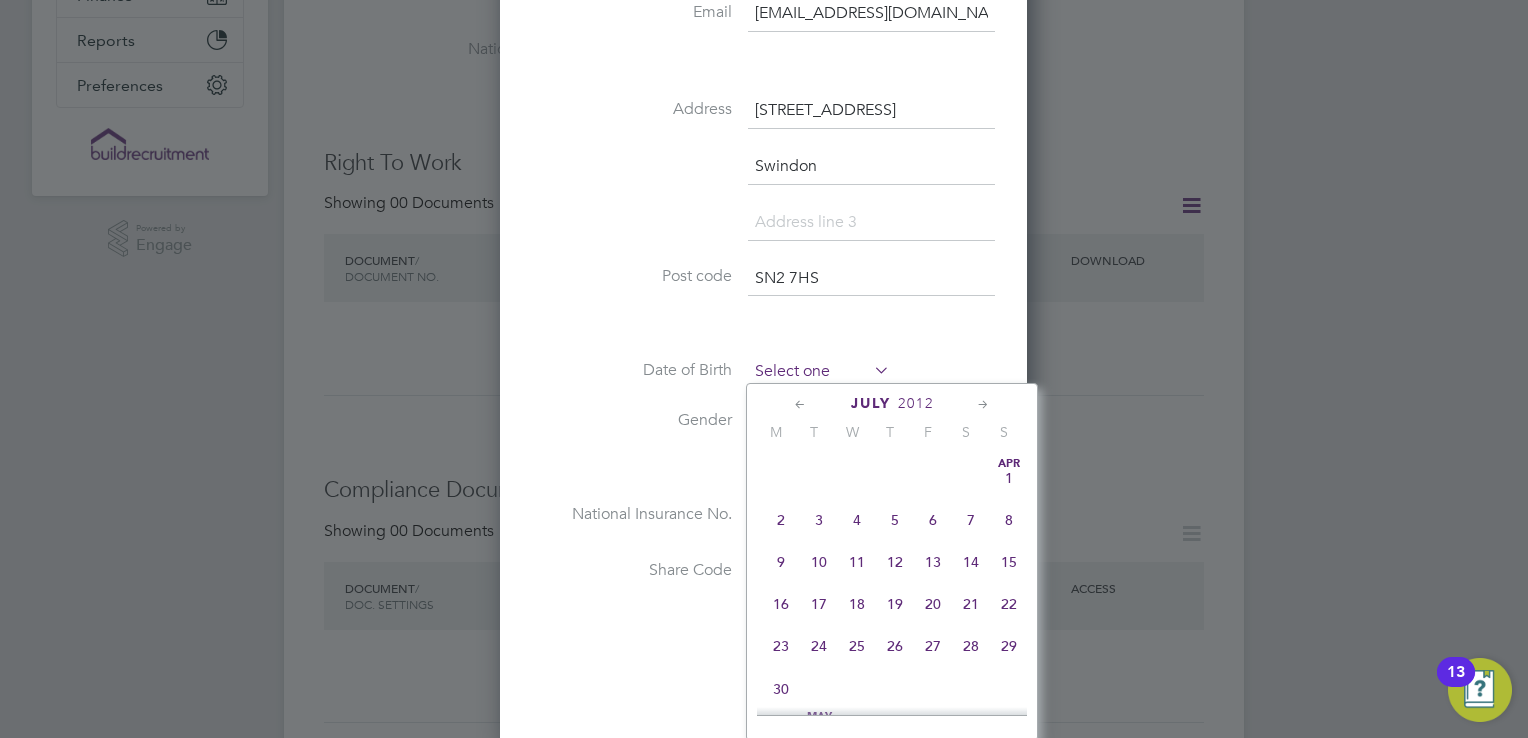 scroll, scrollTop: 696, scrollLeft: 0, axis: vertical 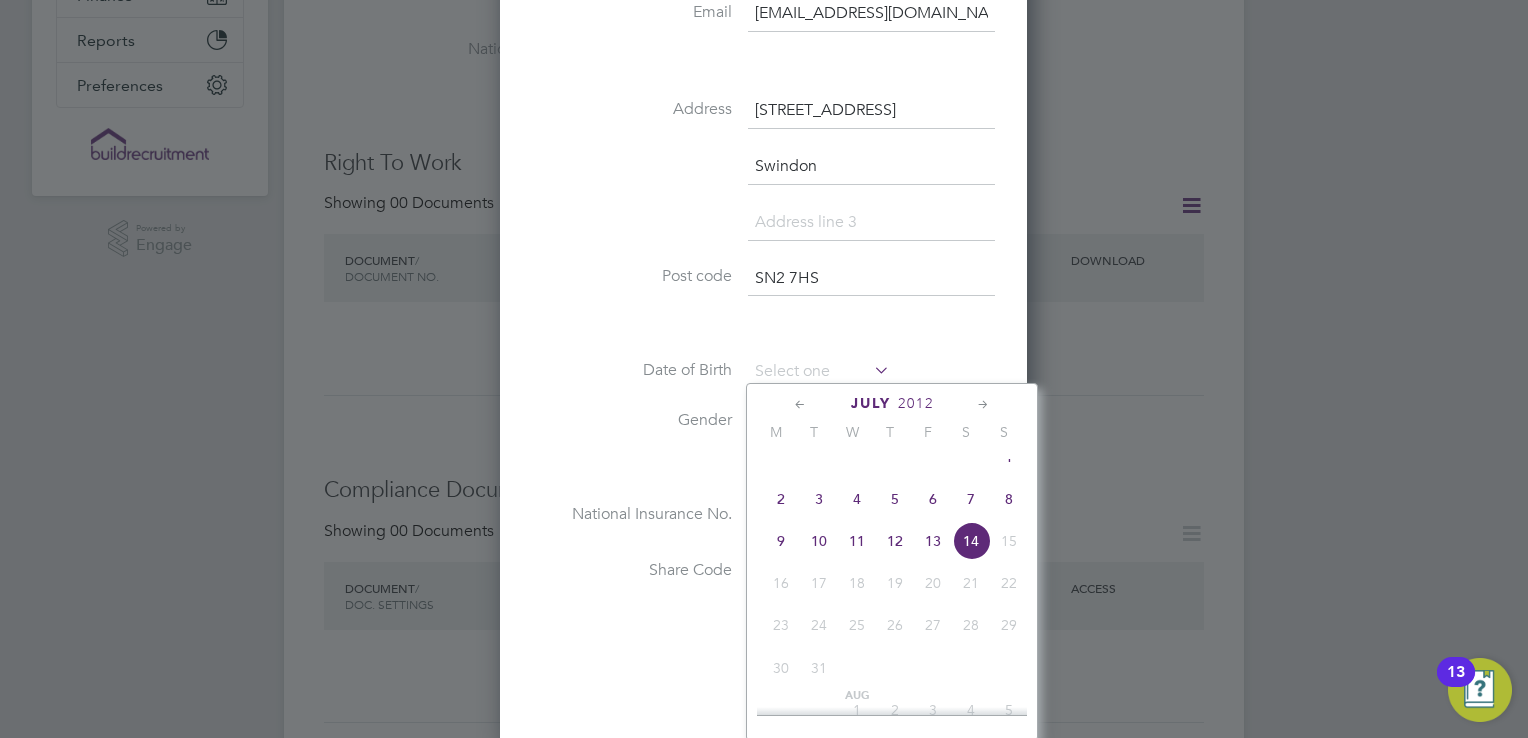 click on "2012" 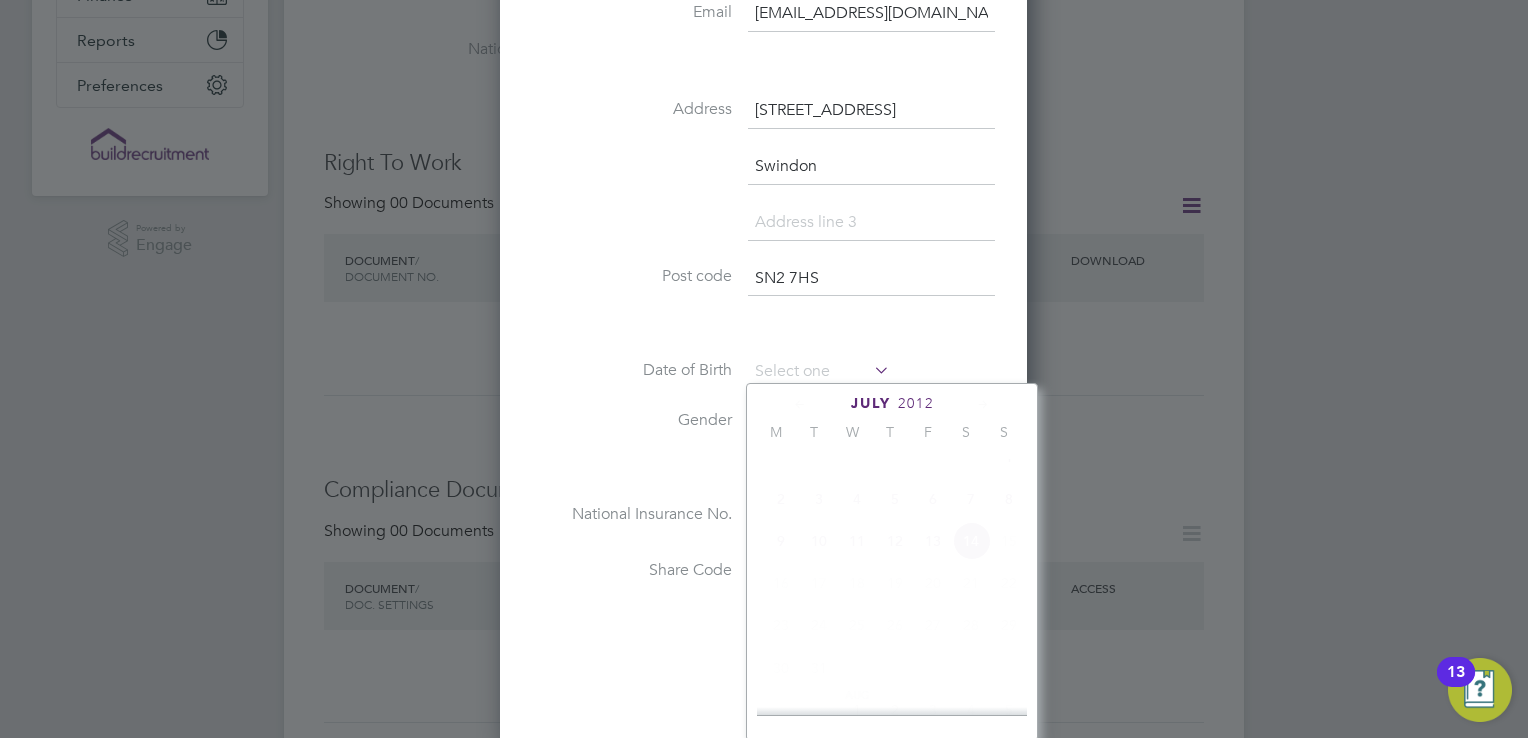 scroll, scrollTop: 535, scrollLeft: 0, axis: vertical 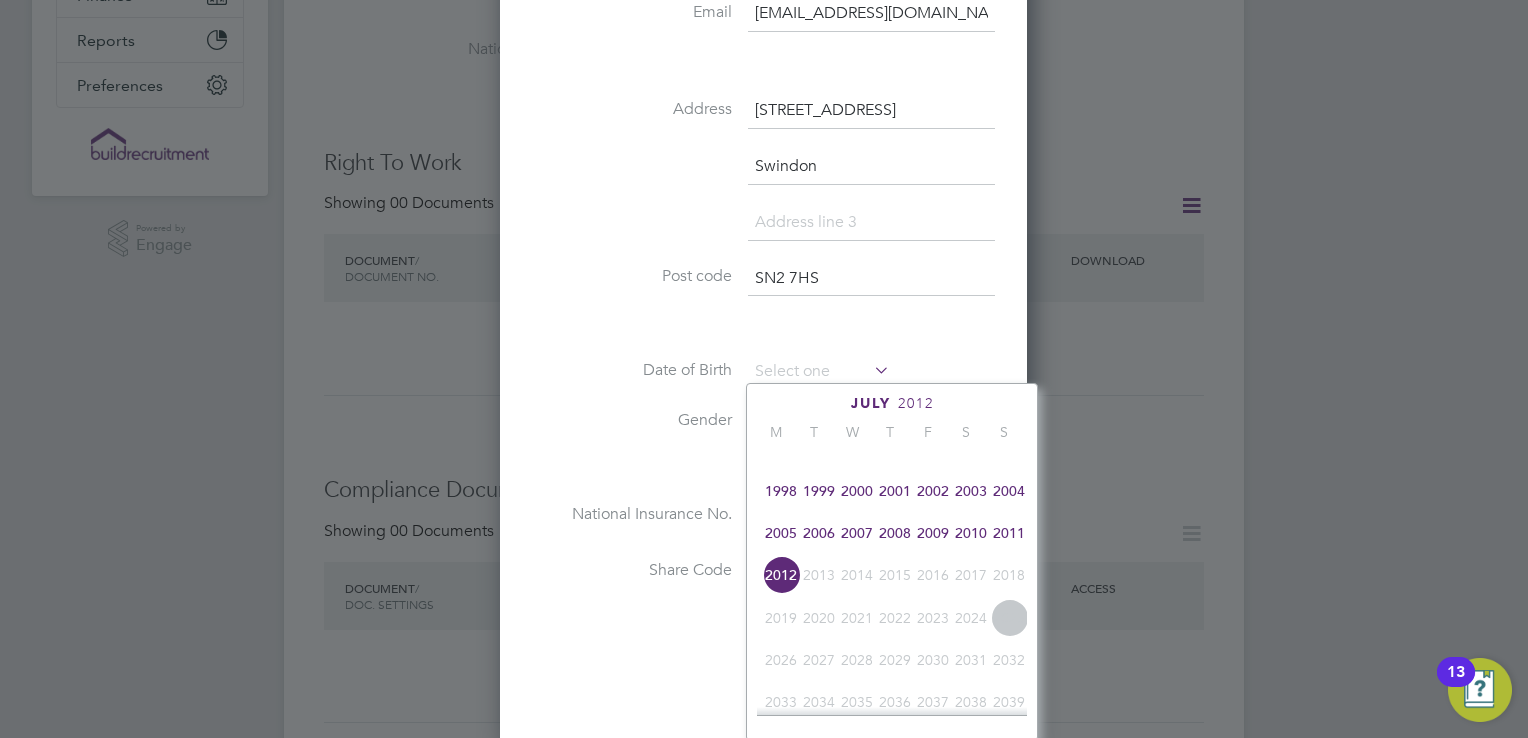 click on "1991" 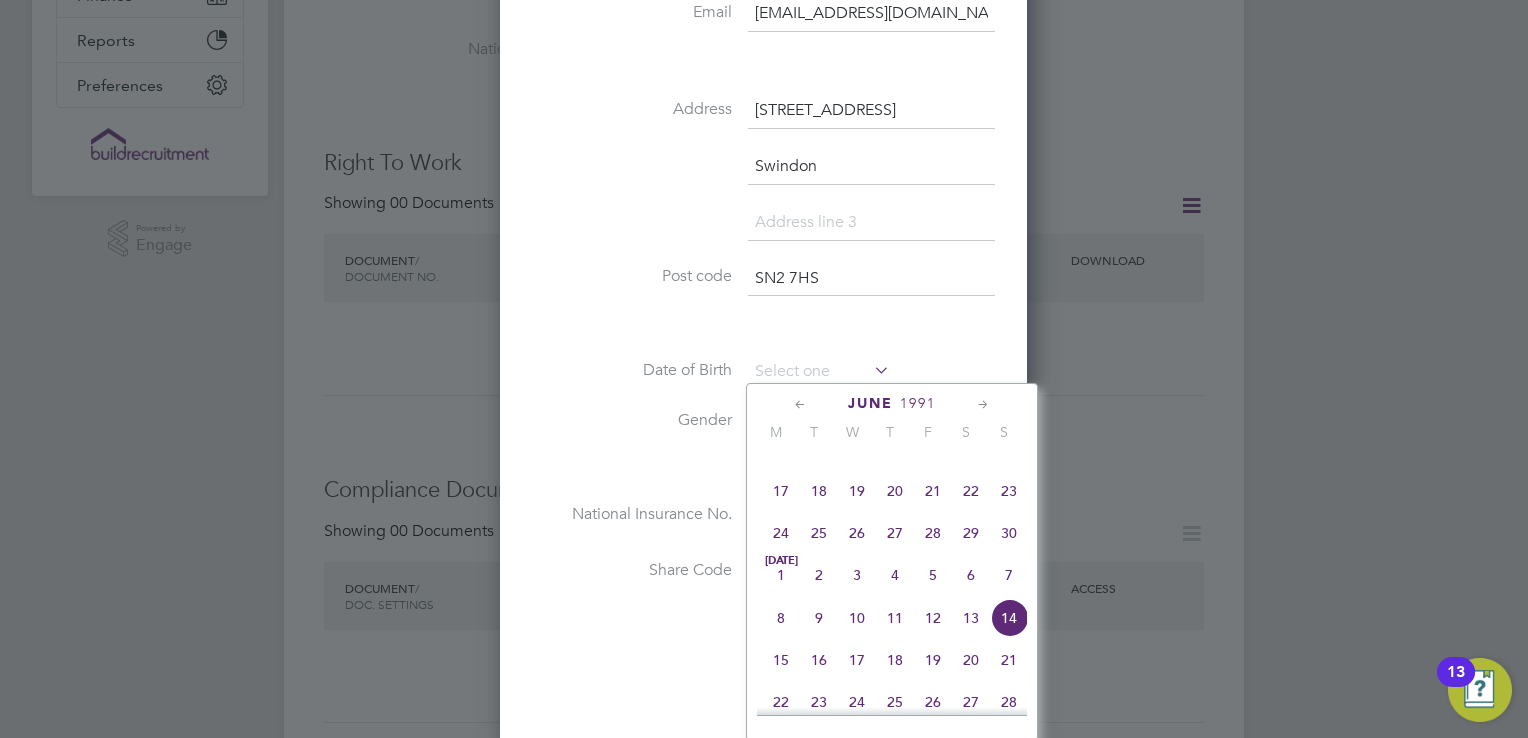 click 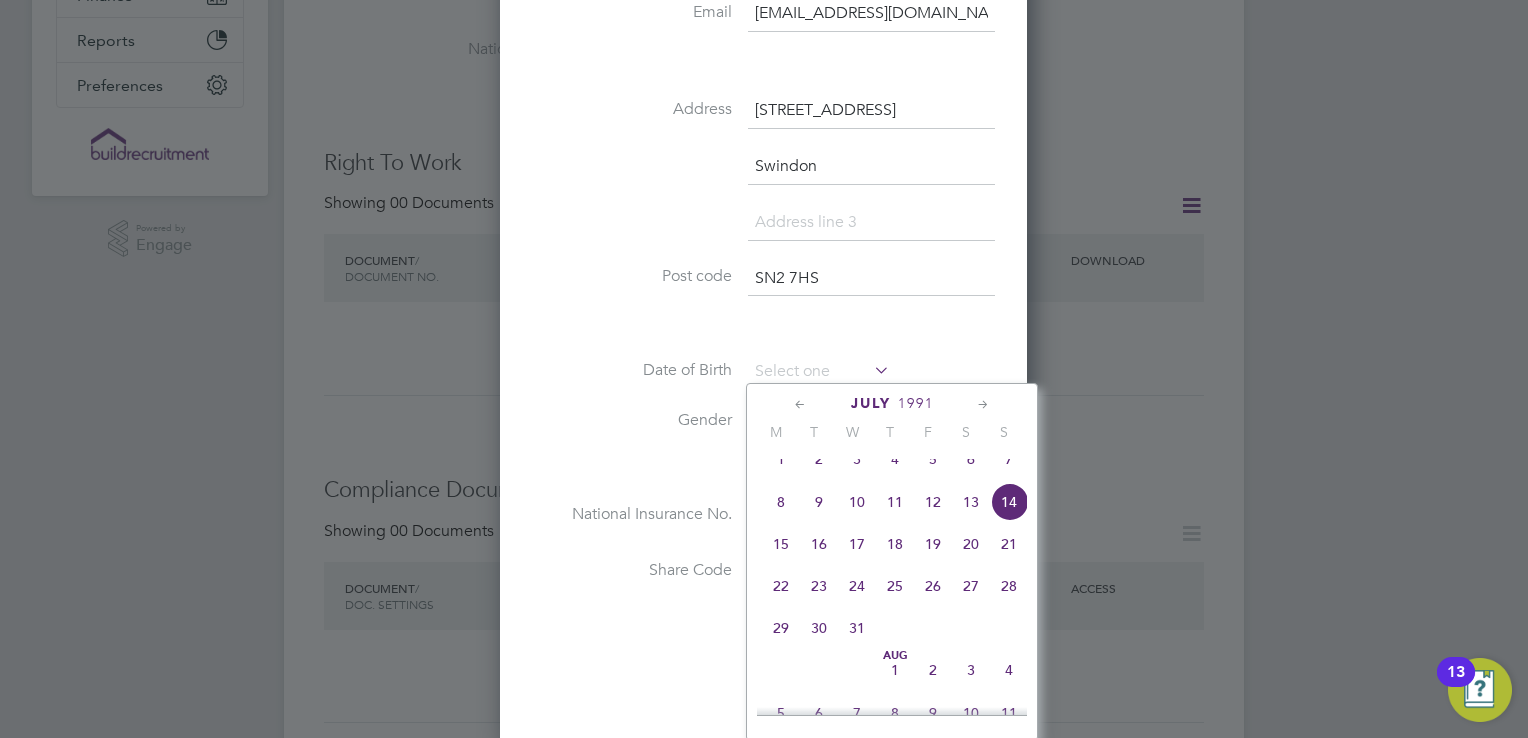 click 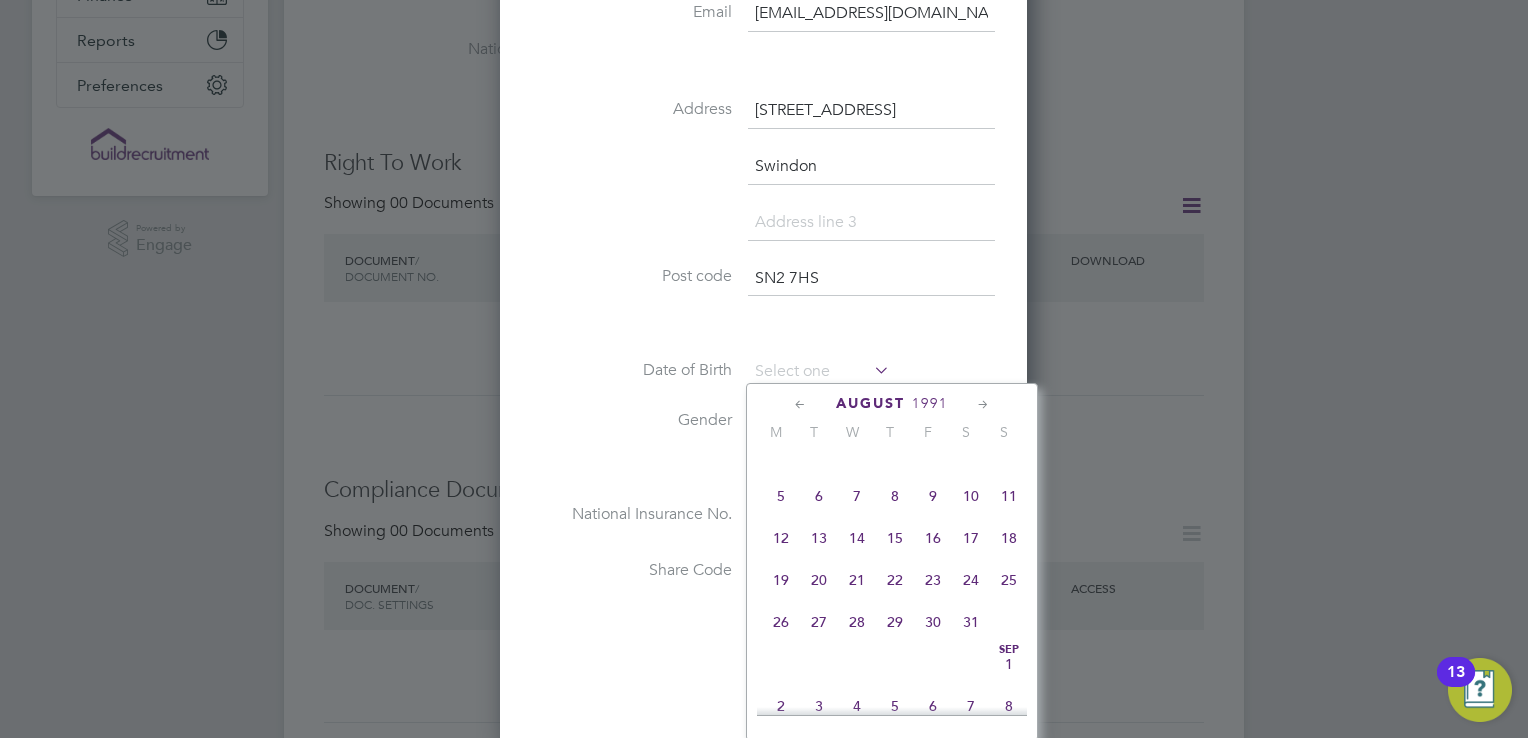 click 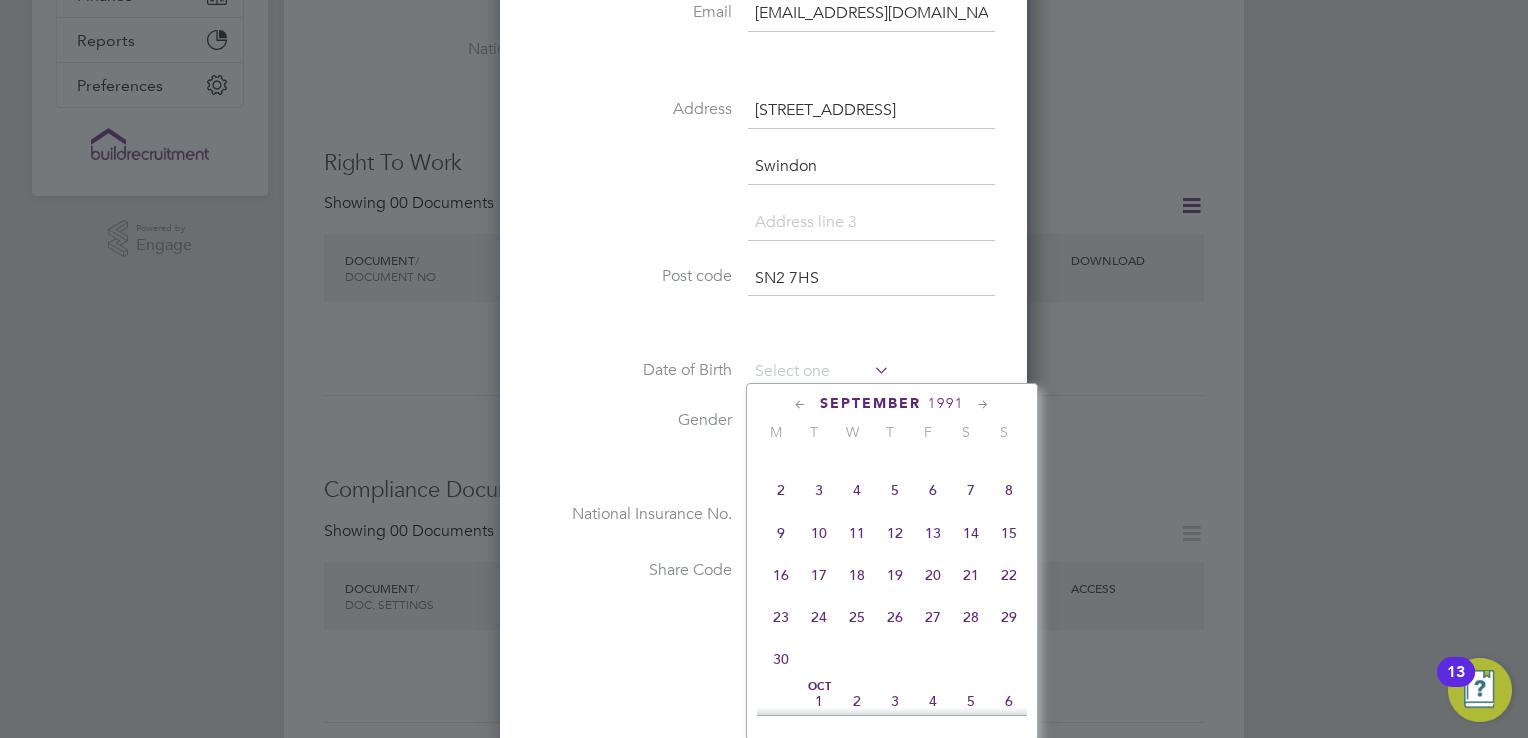 click 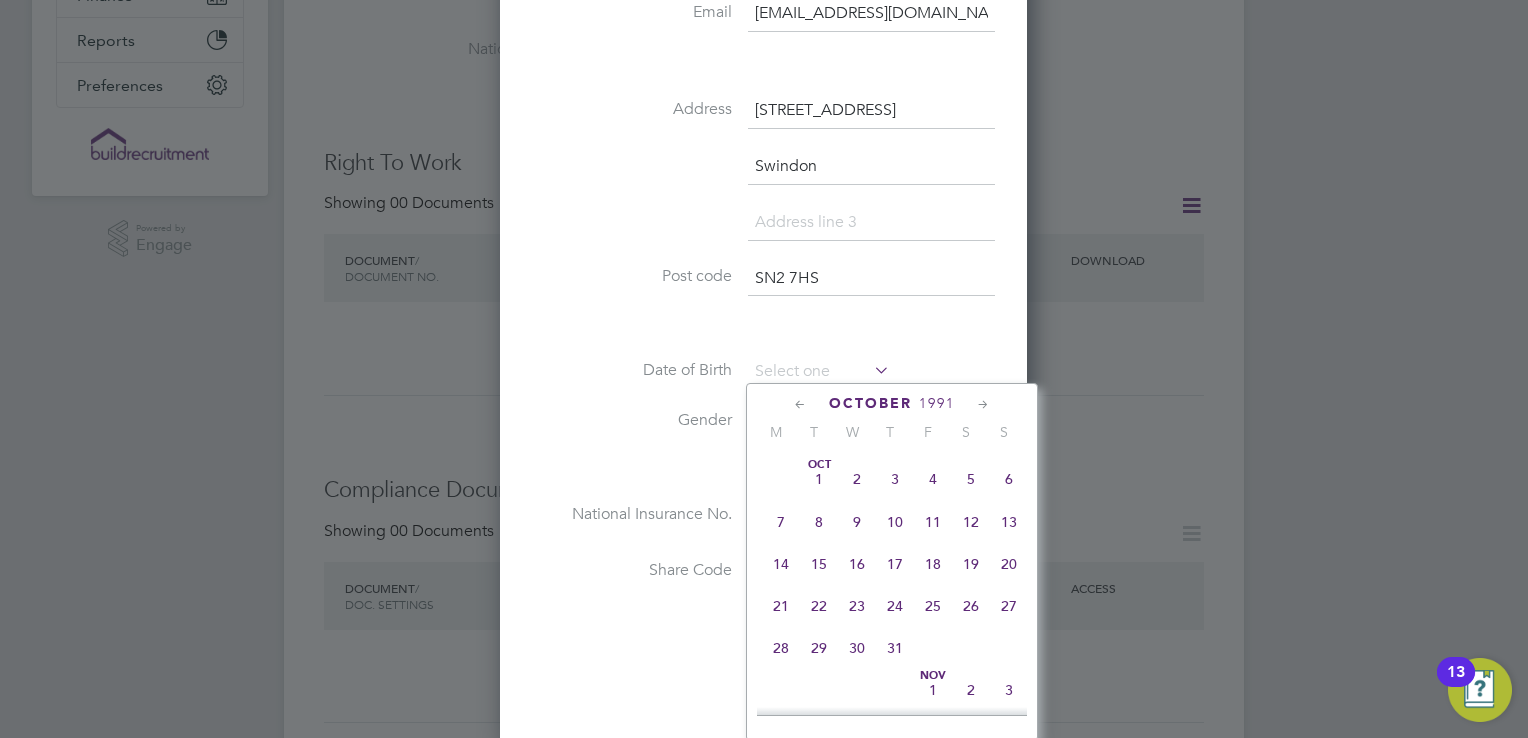 click 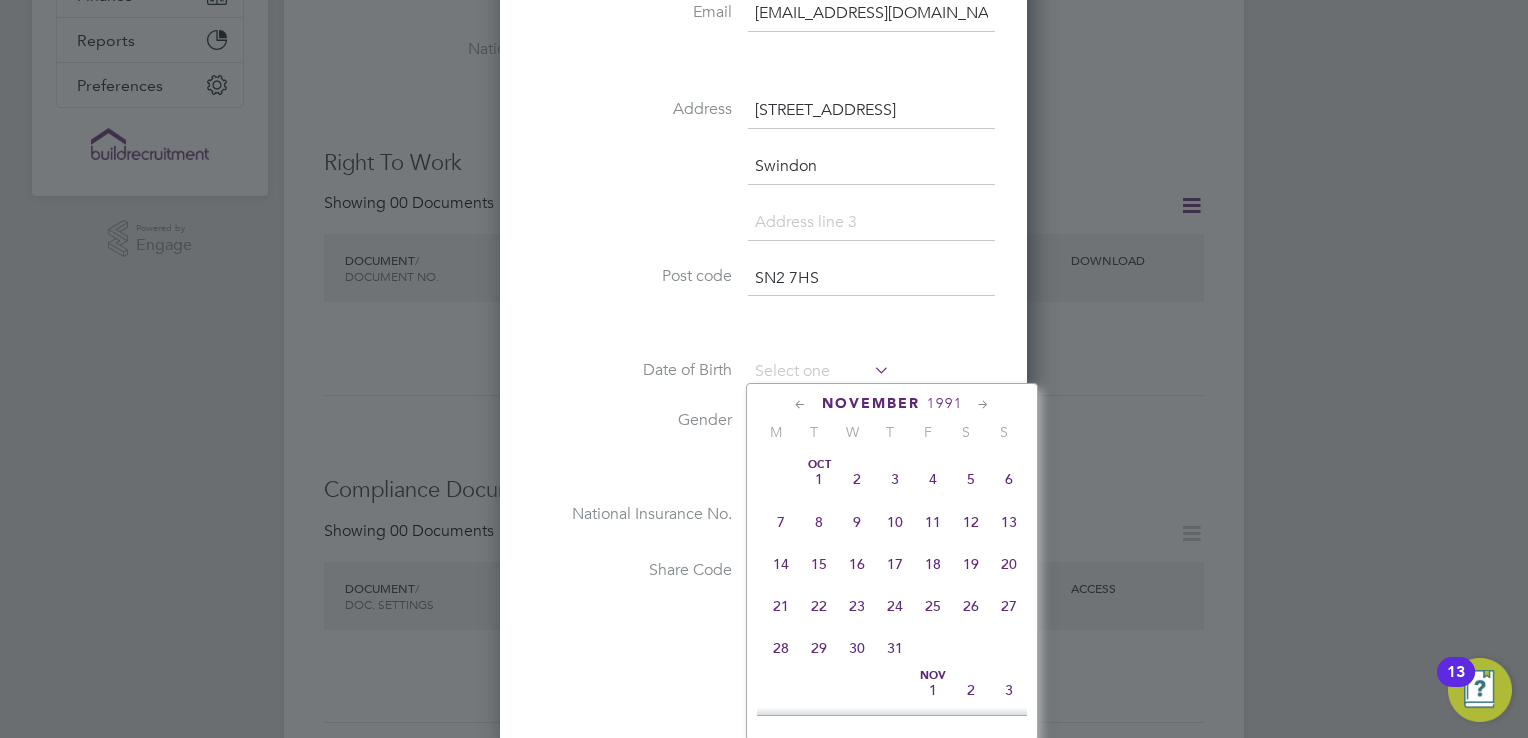 scroll, scrollTop: 1523, scrollLeft: 0, axis: vertical 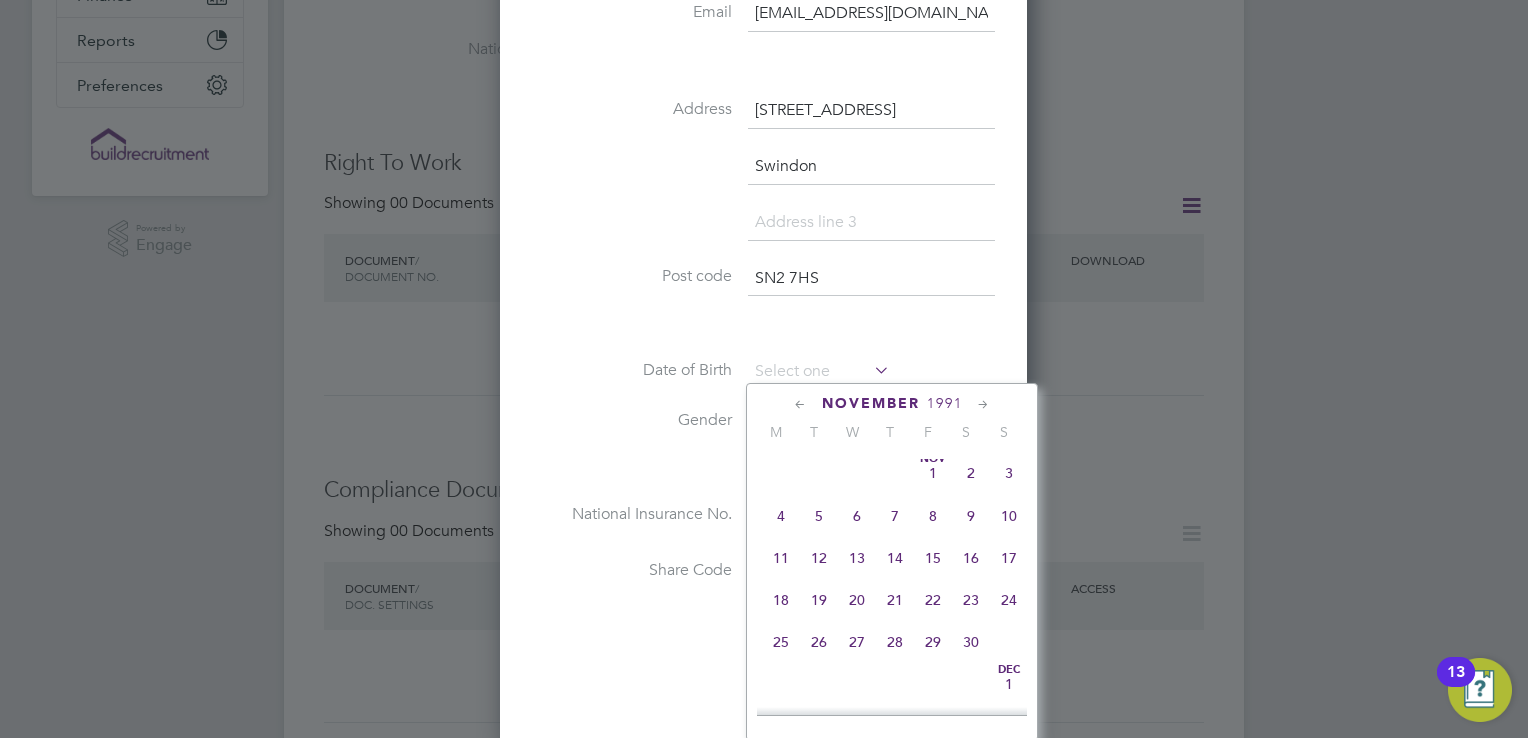 click on "13" 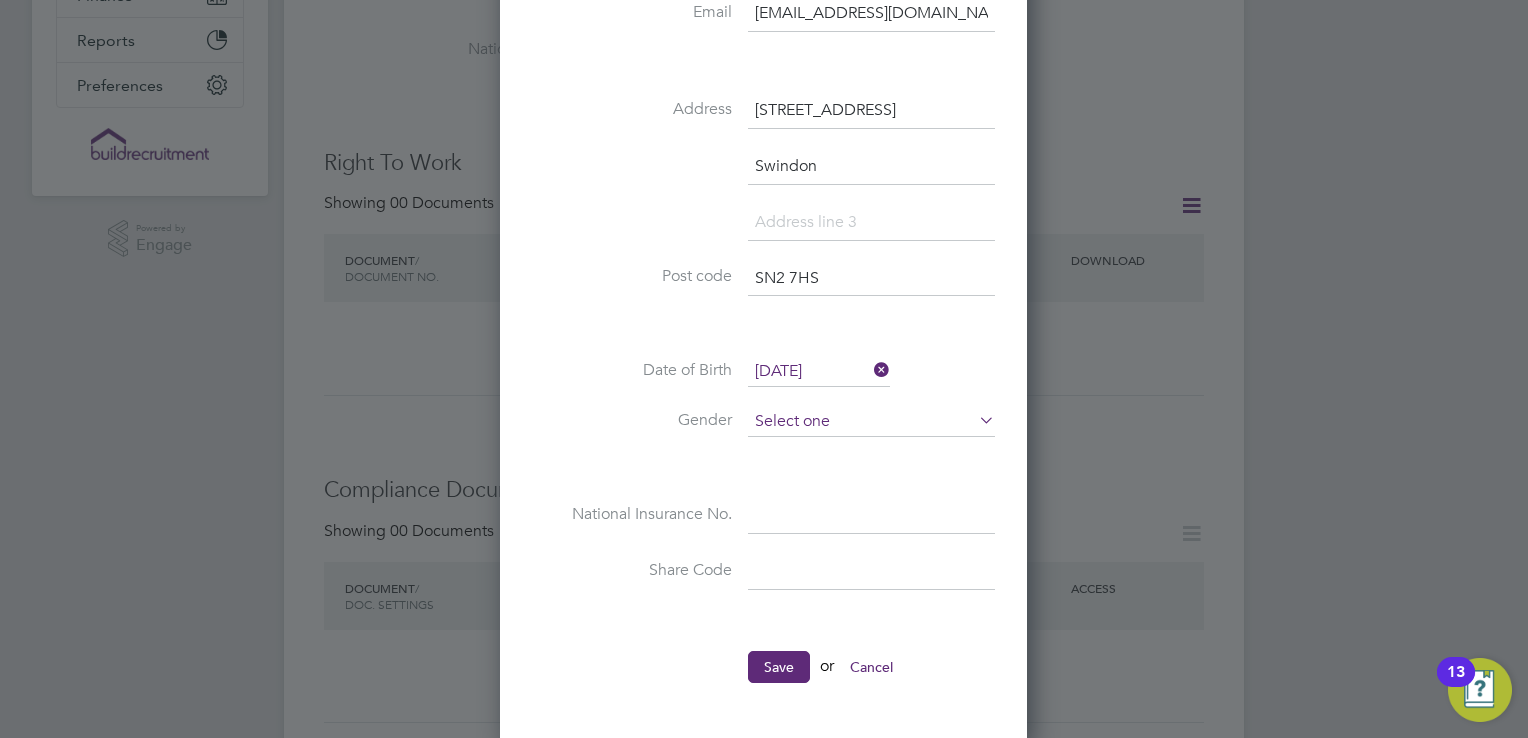 click at bounding box center [871, 422] 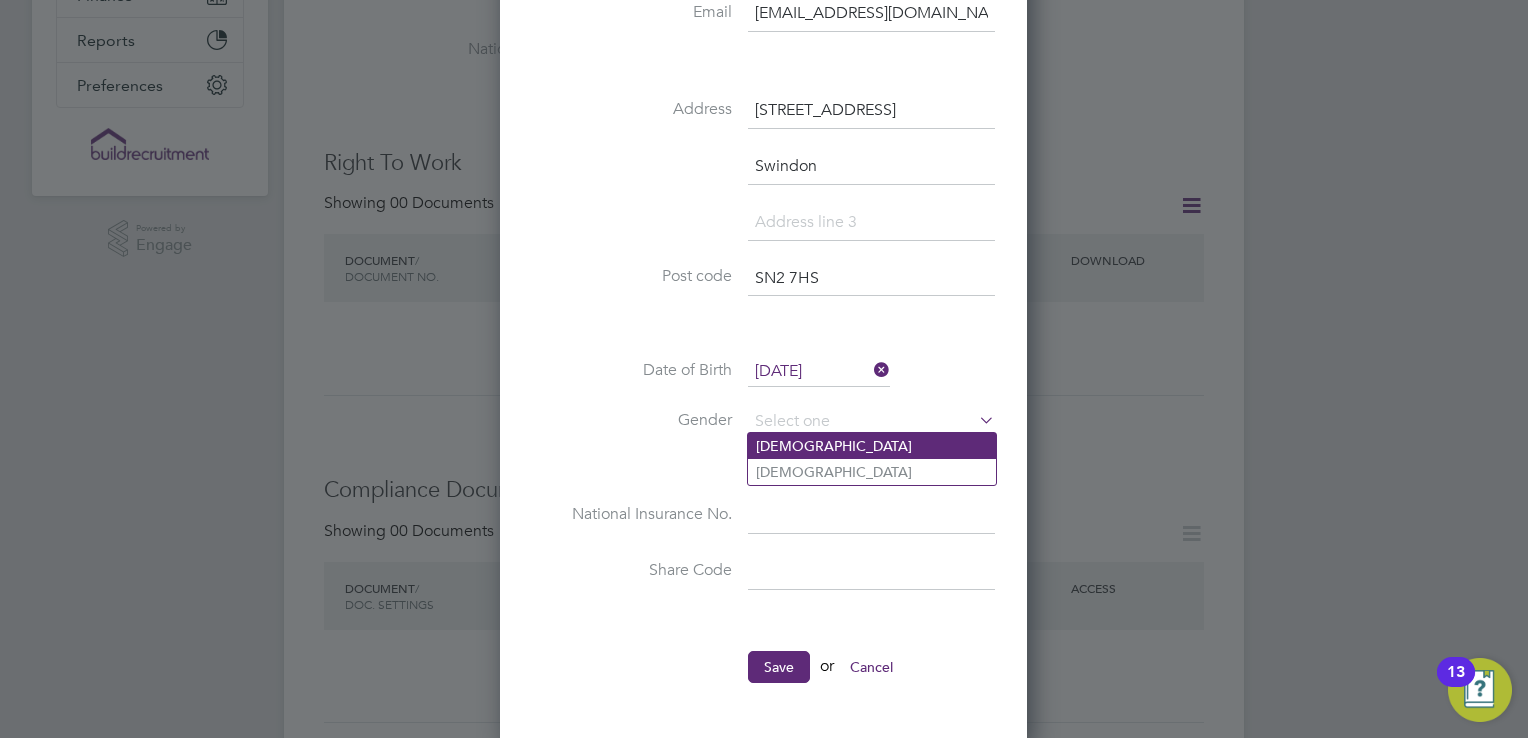 click on "Male" 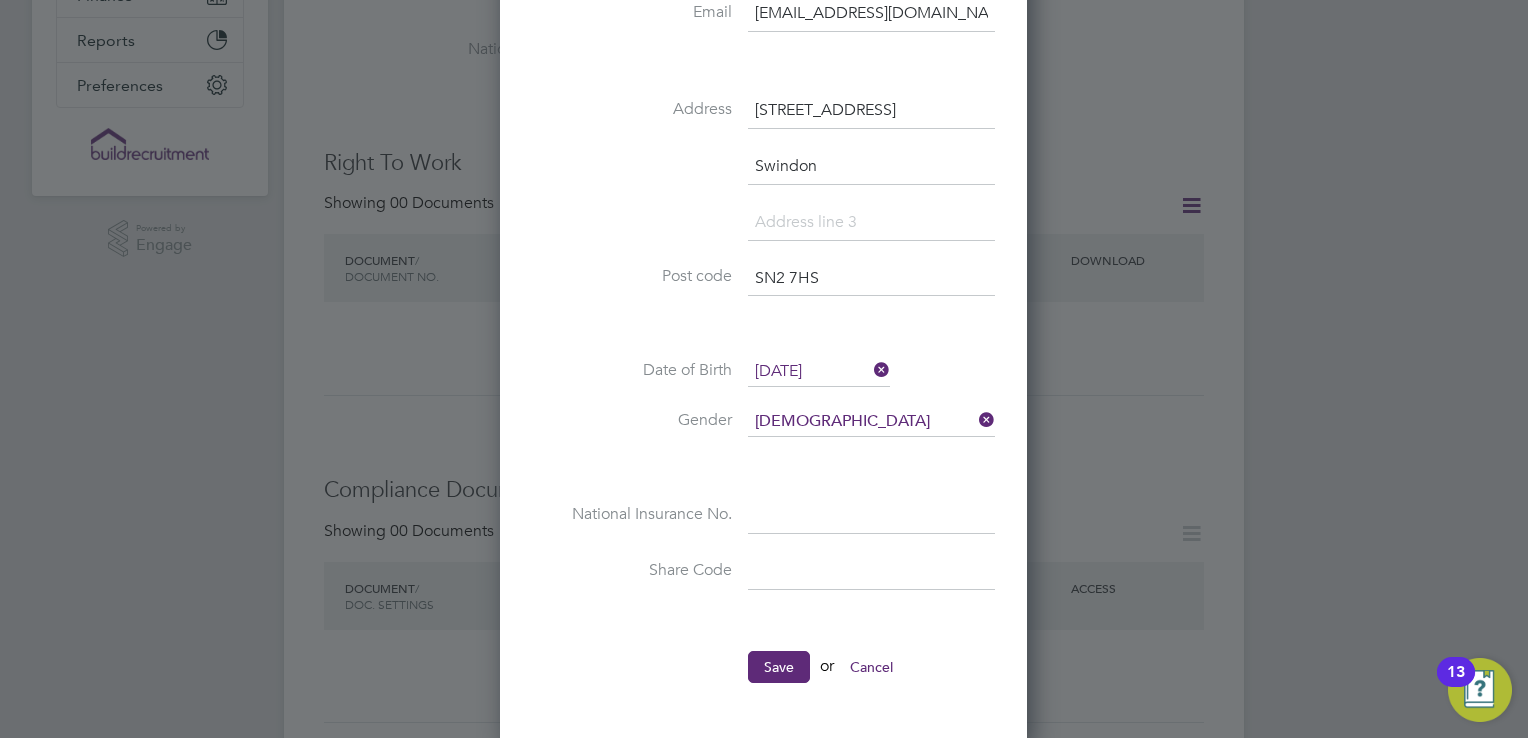 click on "Gender" at bounding box center (632, 420) 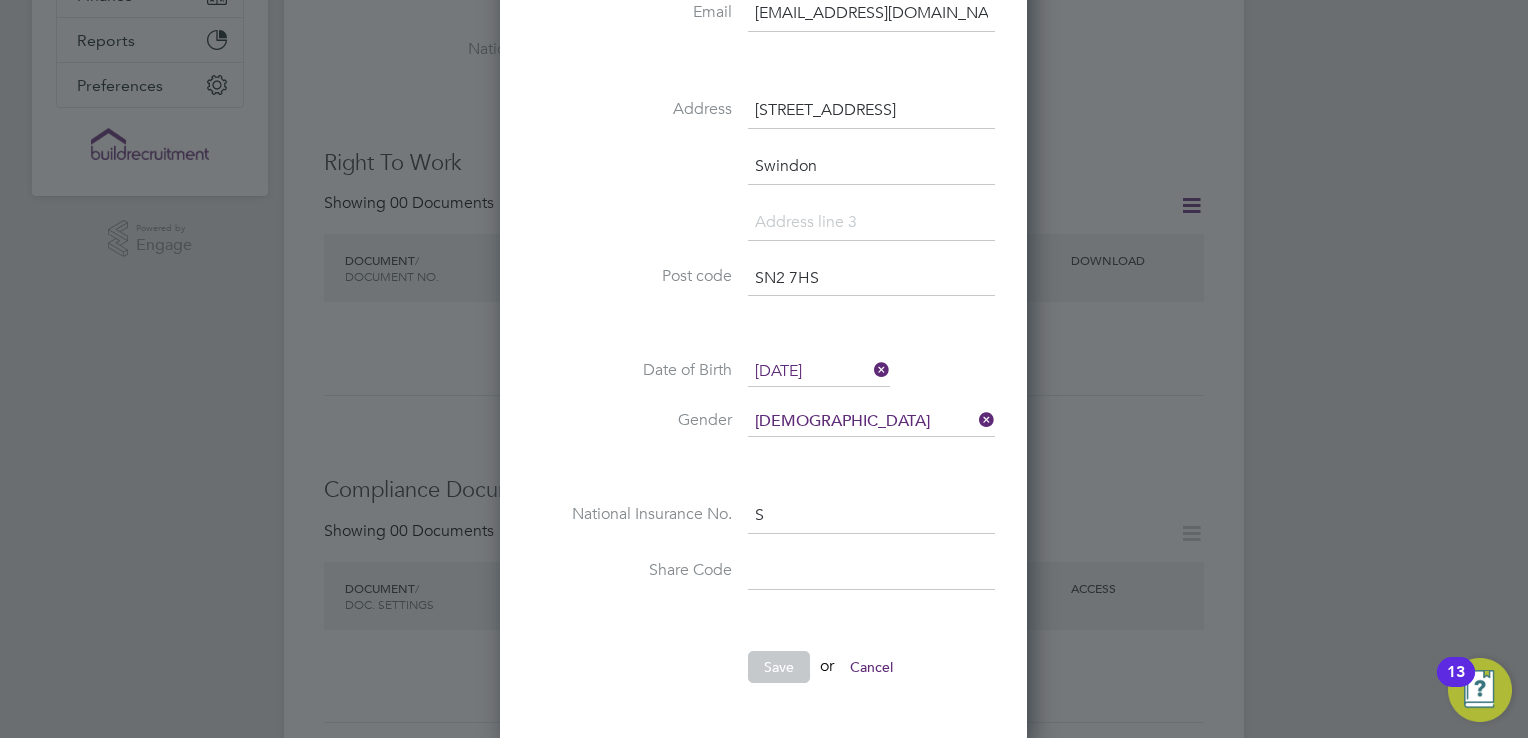 paste on "J529200A" 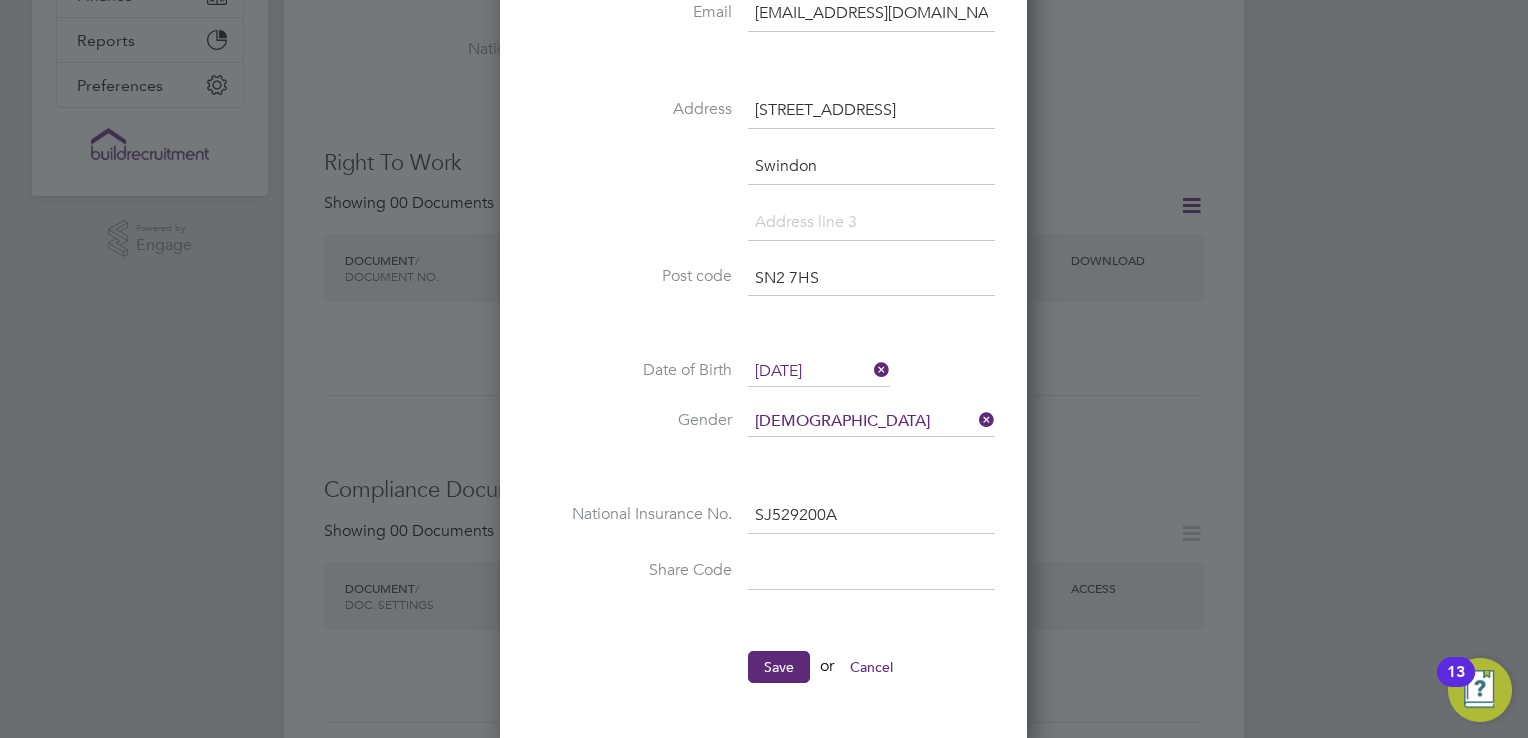 type on "SJ 52 92 00 A" 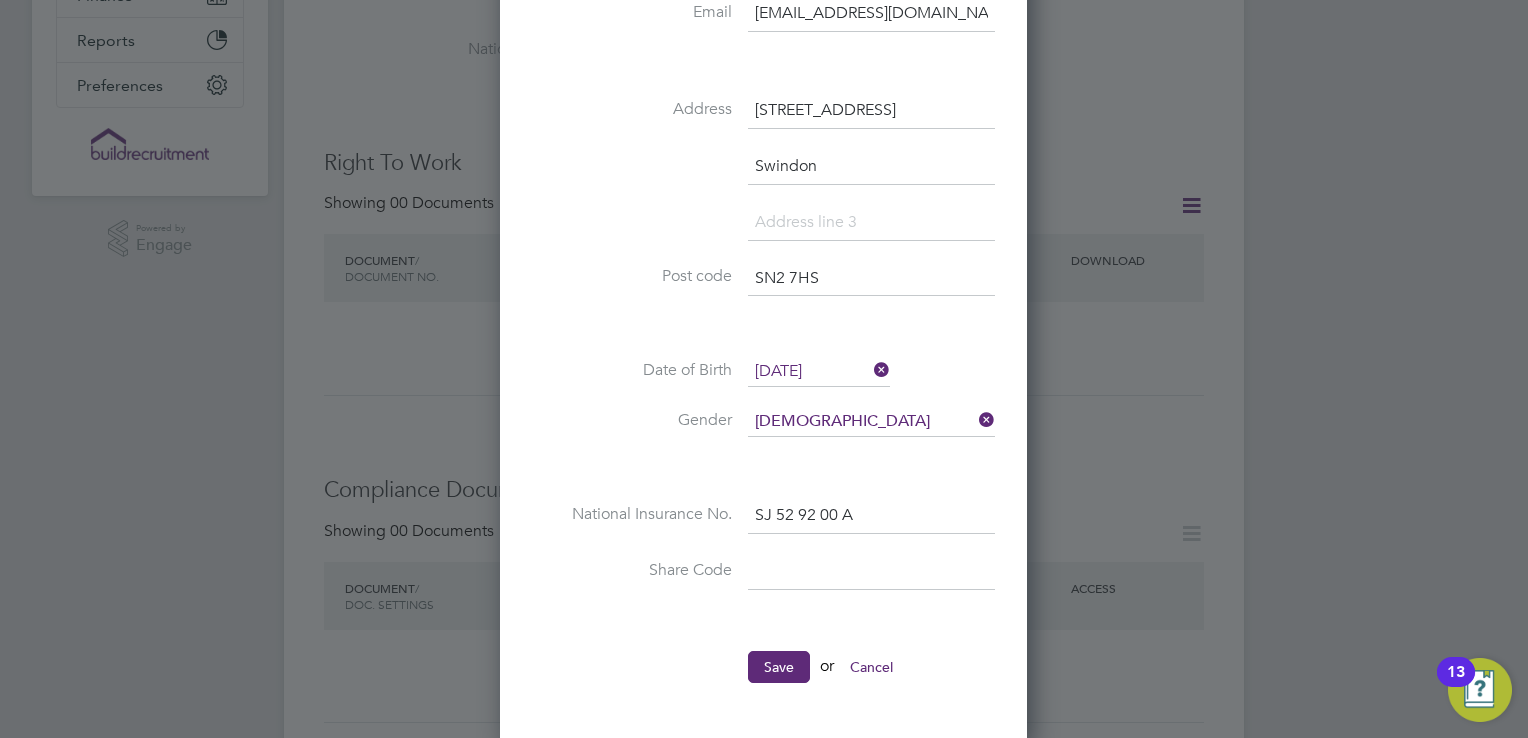 click on "Share Code" at bounding box center [763, 582] 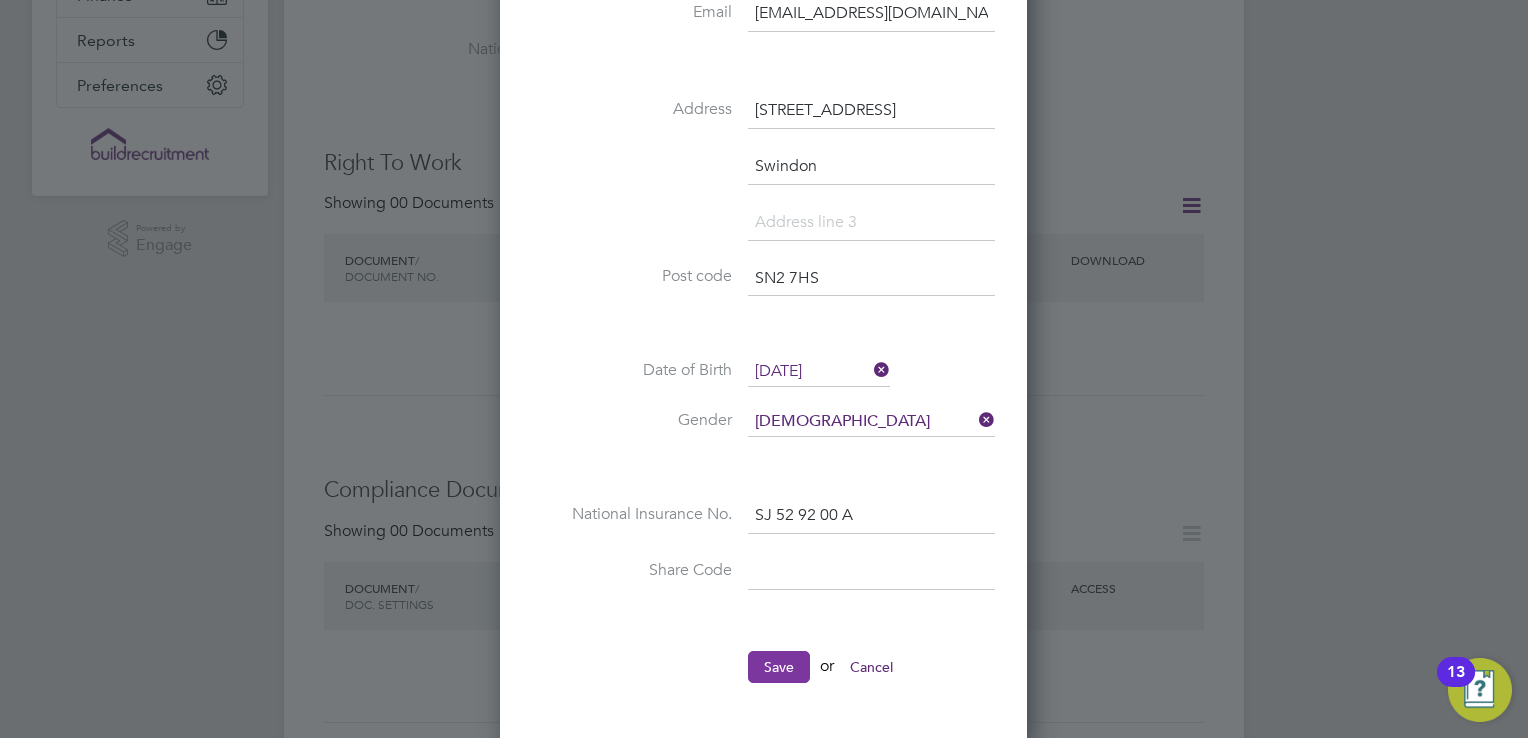 click on "Save" at bounding box center (779, 667) 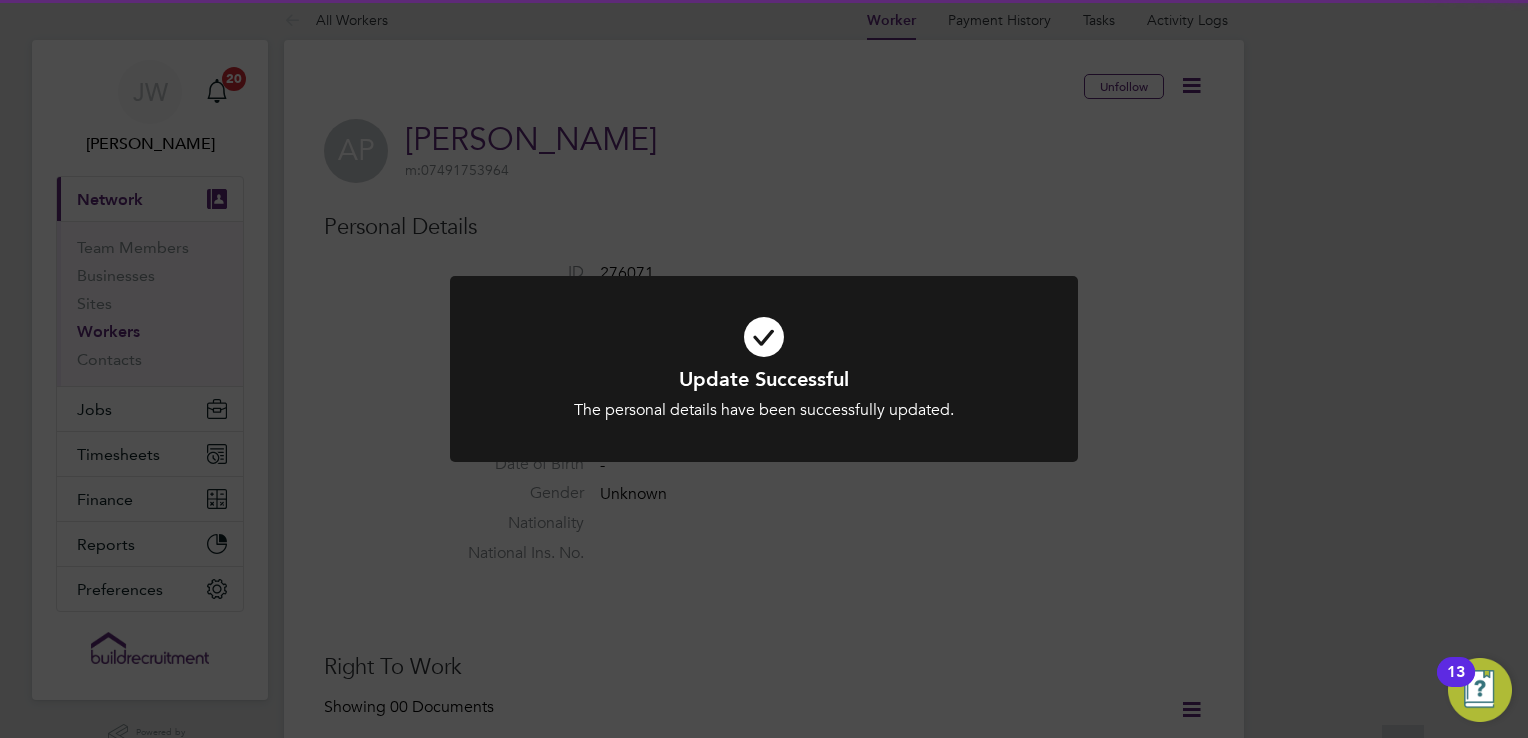 scroll, scrollTop: 0, scrollLeft: 0, axis: both 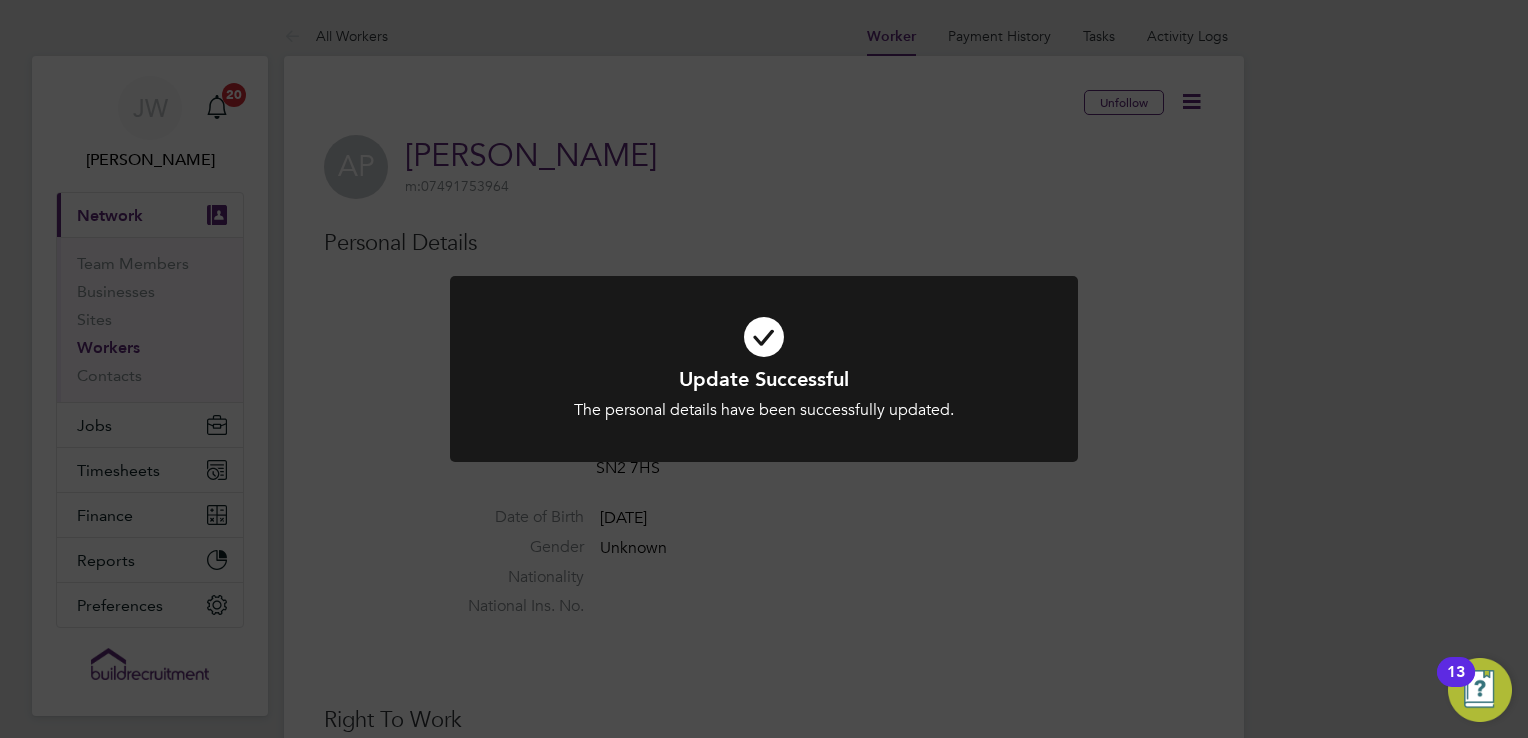 click on "Update Successful The personal details have been successfully updated. Cancel Okay" 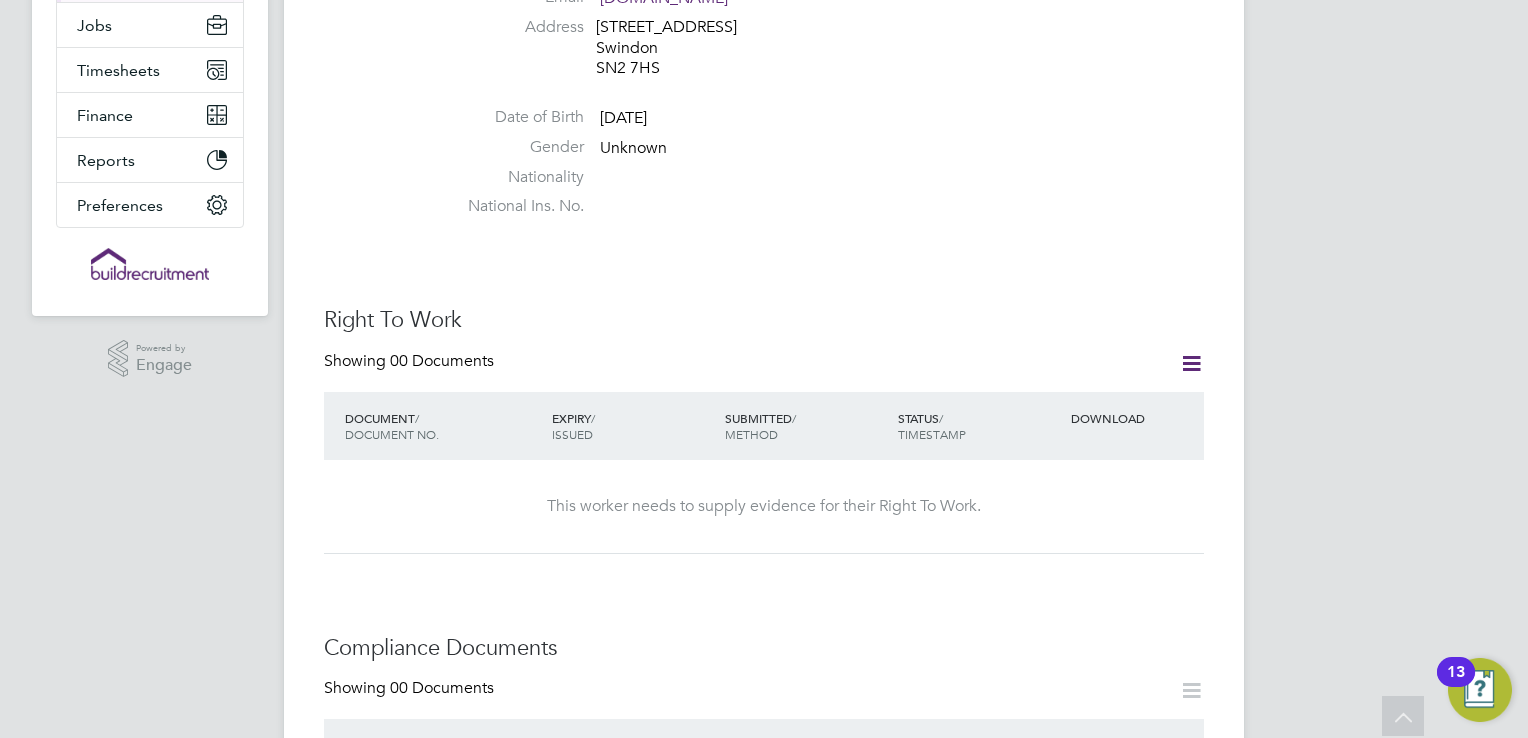 scroll, scrollTop: 440, scrollLeft: 0, axis: vertical 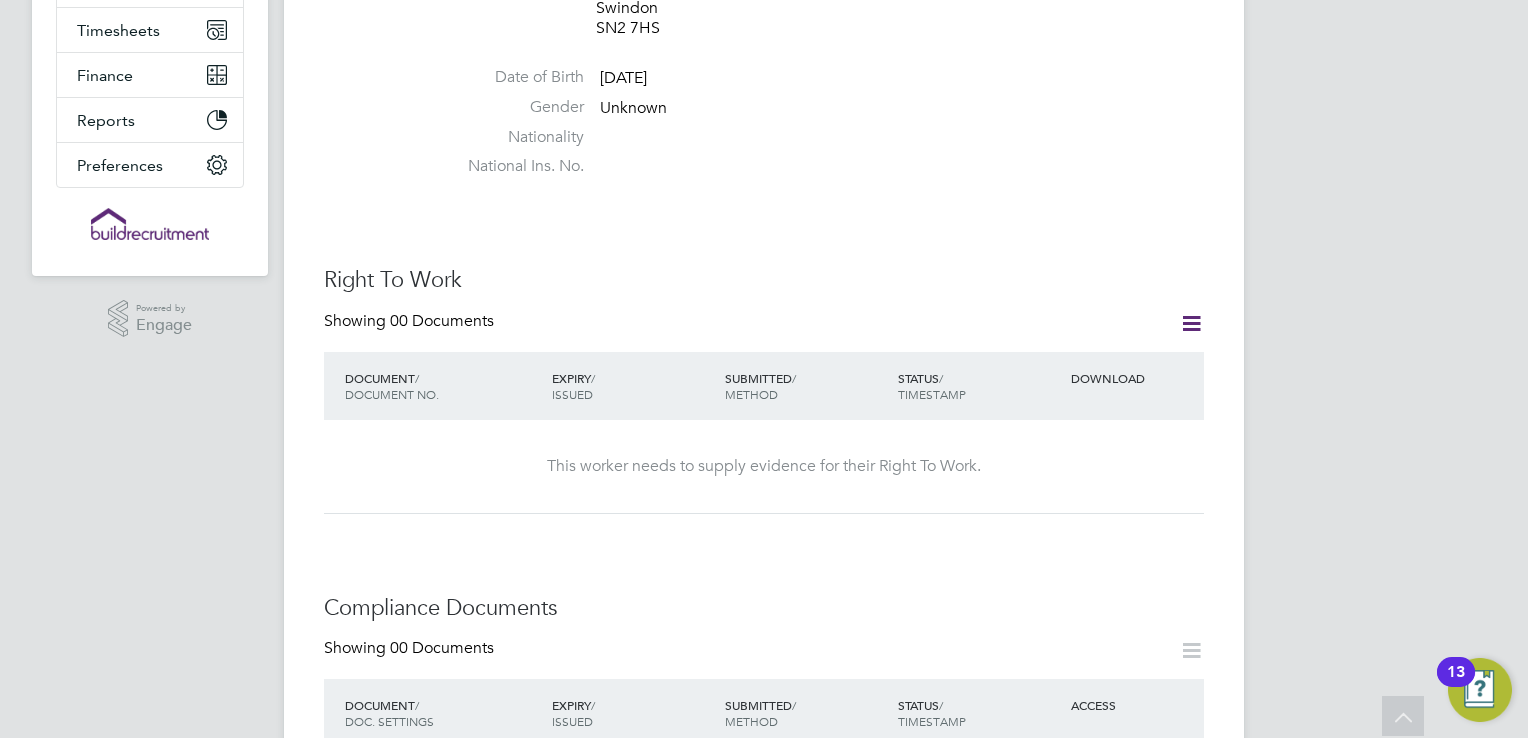 click 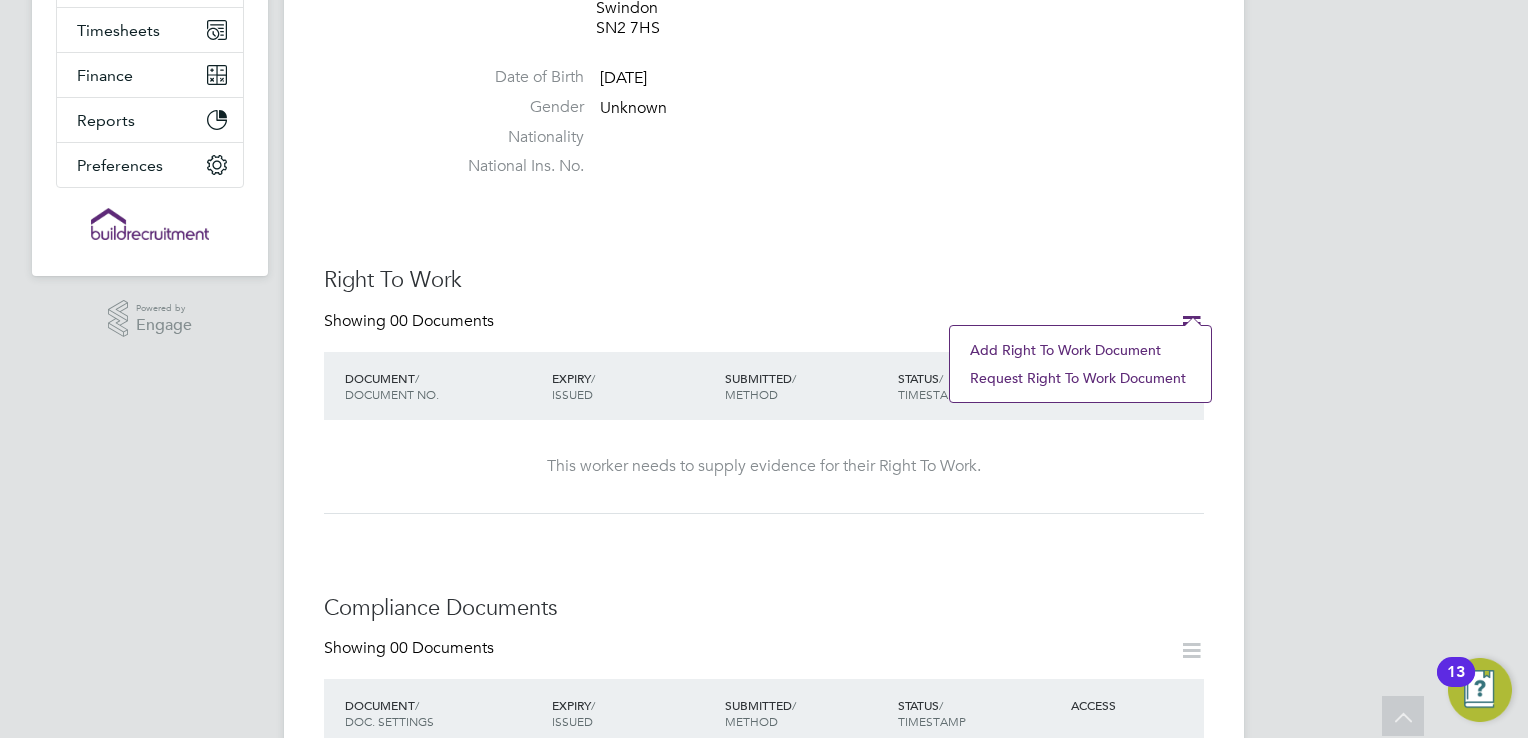 click on "Add Right To Work Document" 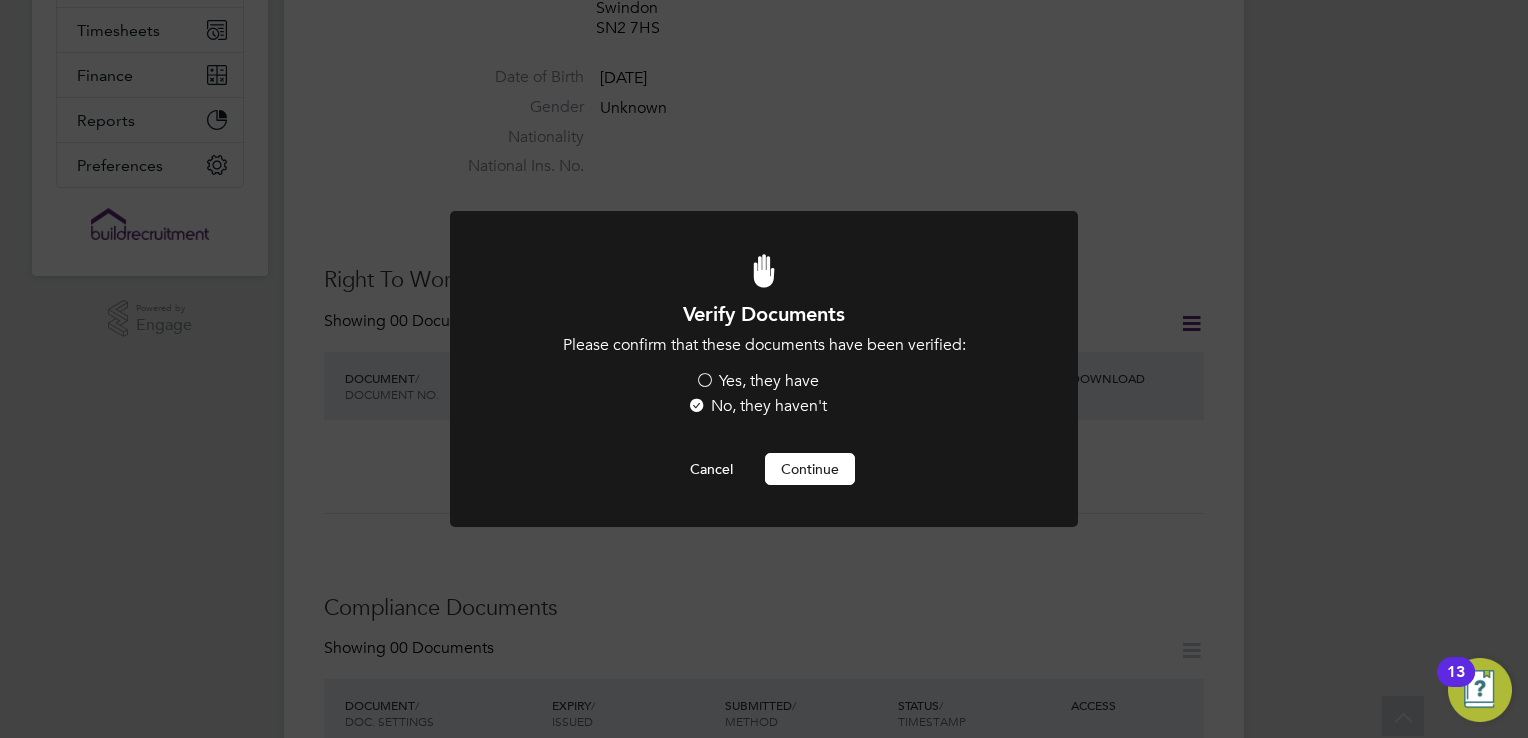 click on "Yes, they have" at bounding box center (757, 381) 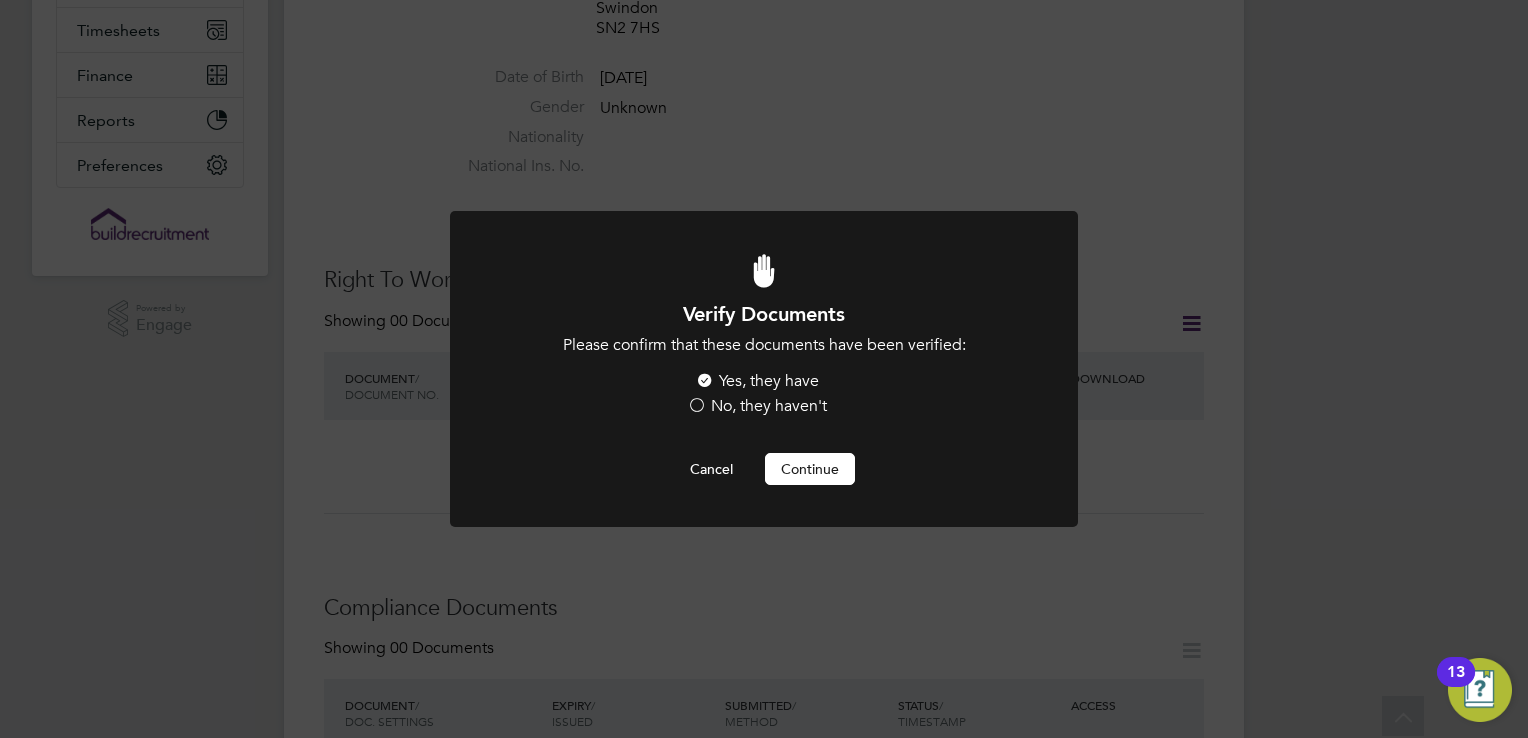 click on "Continue" at bounding box center (810, 469) 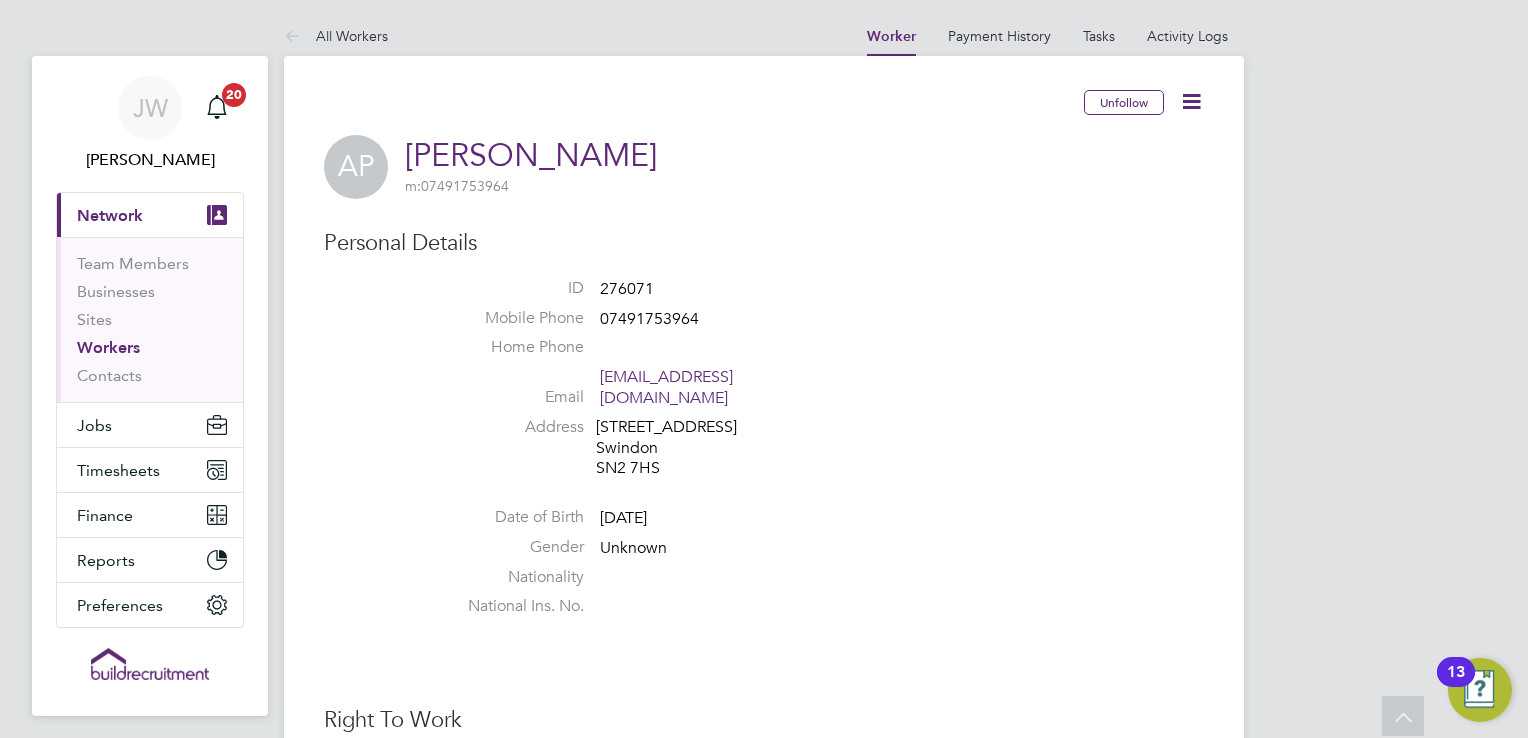 scroll, scrollTop: 440, scrollLeft: 0, axis: vertical 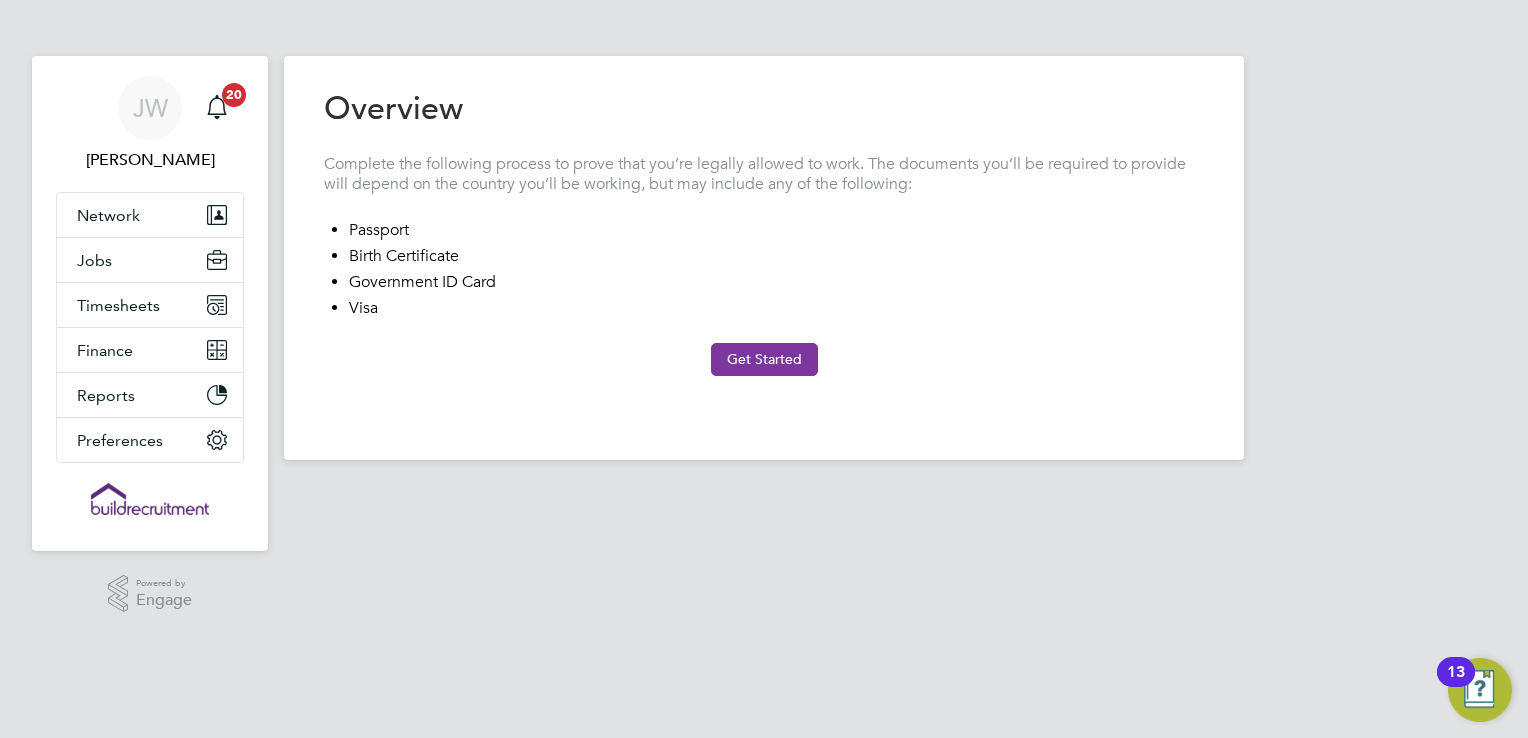 click on "Get Started" at bounding box center (764, 359) 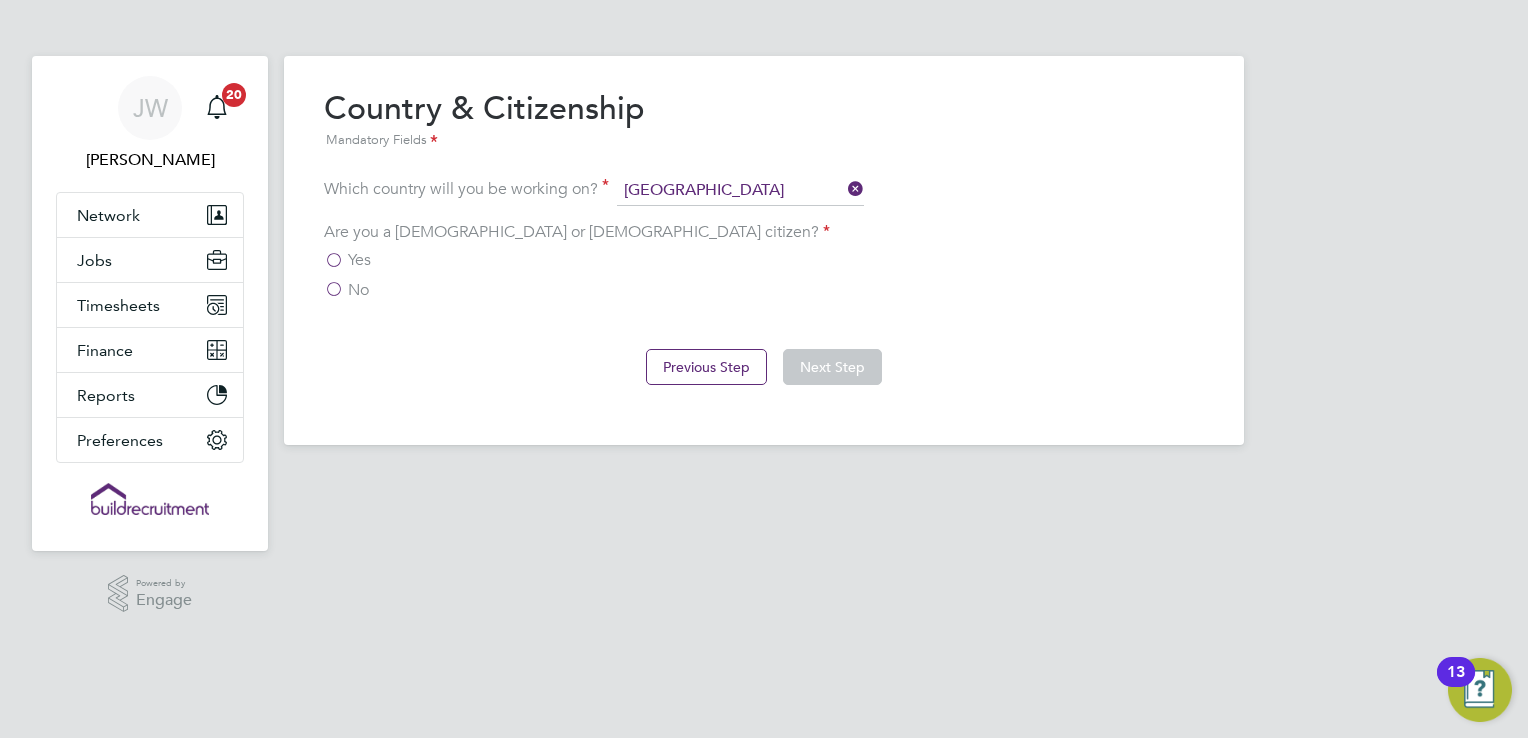 click on "Yes" at bounding box center [347, 260] 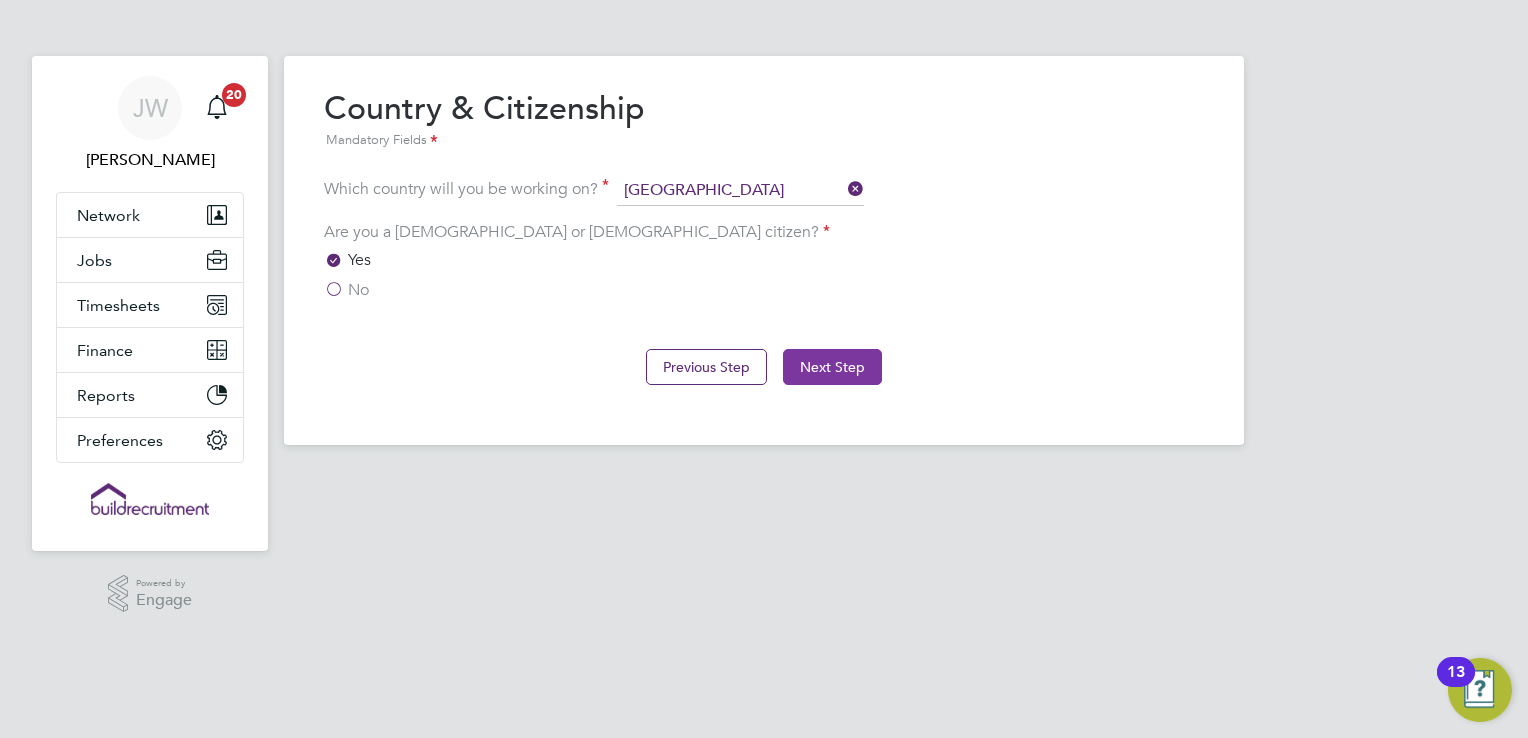 click on "Next Step" 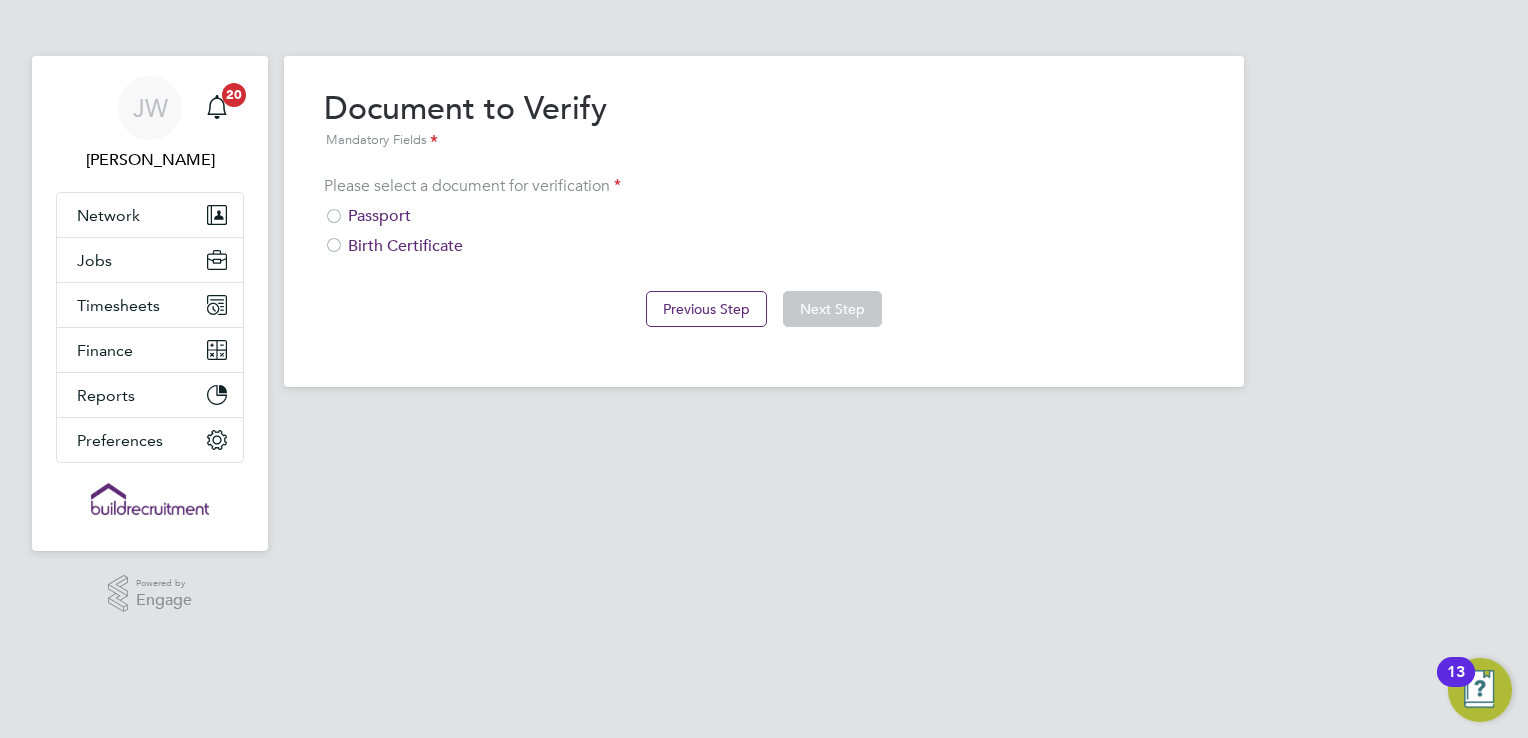 click at bounding box center (334, 218) 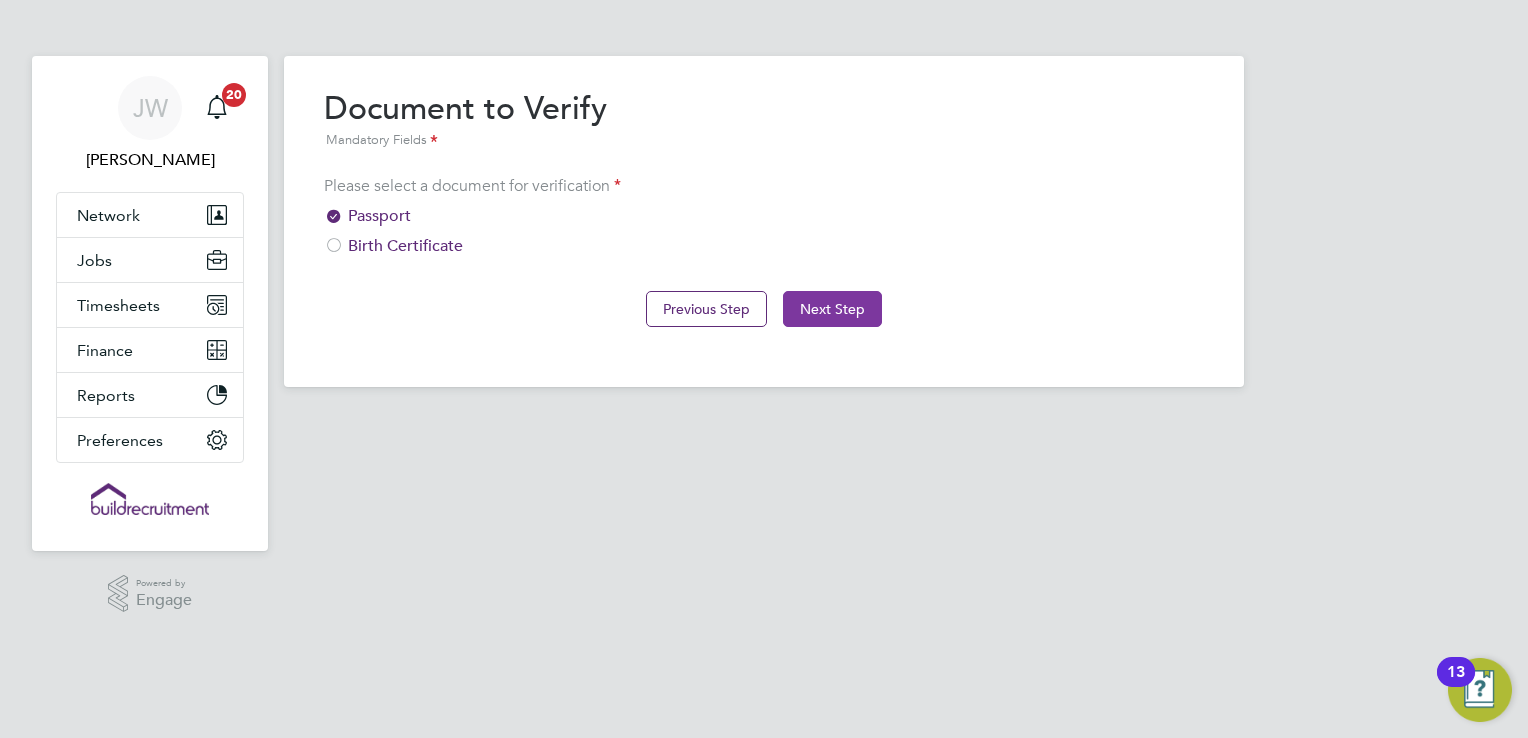 click on "Next Step" 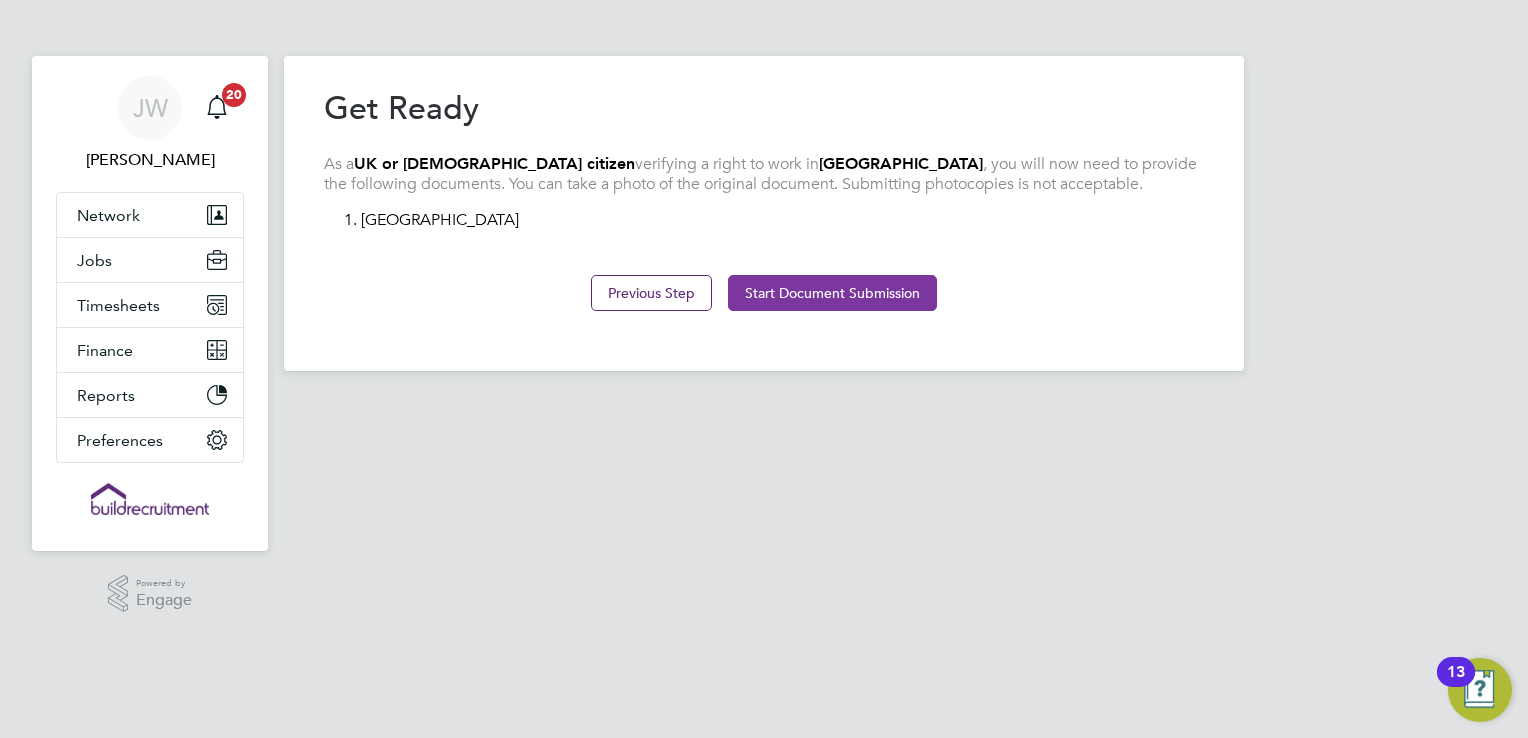 click on "Start Document Submission" 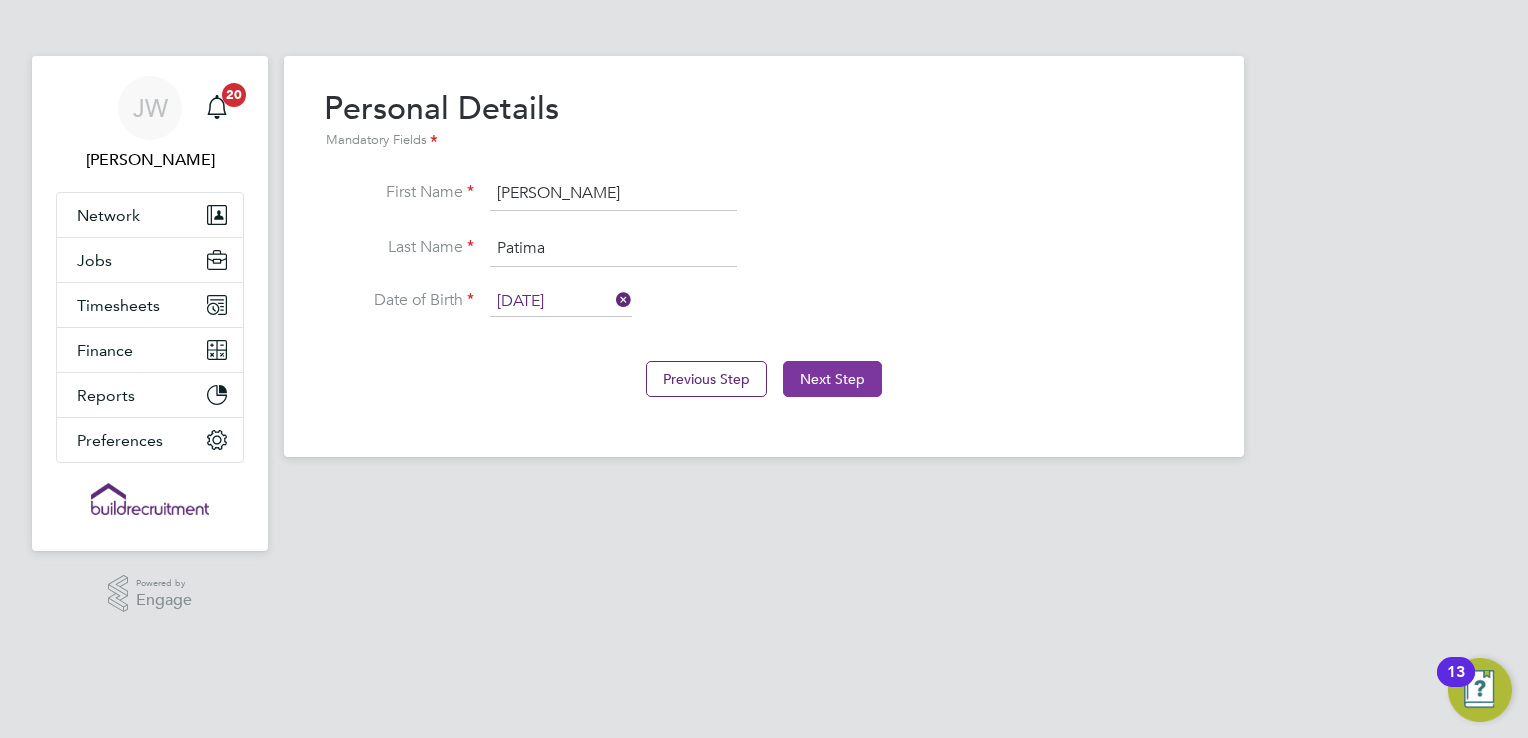click on "Next Step" 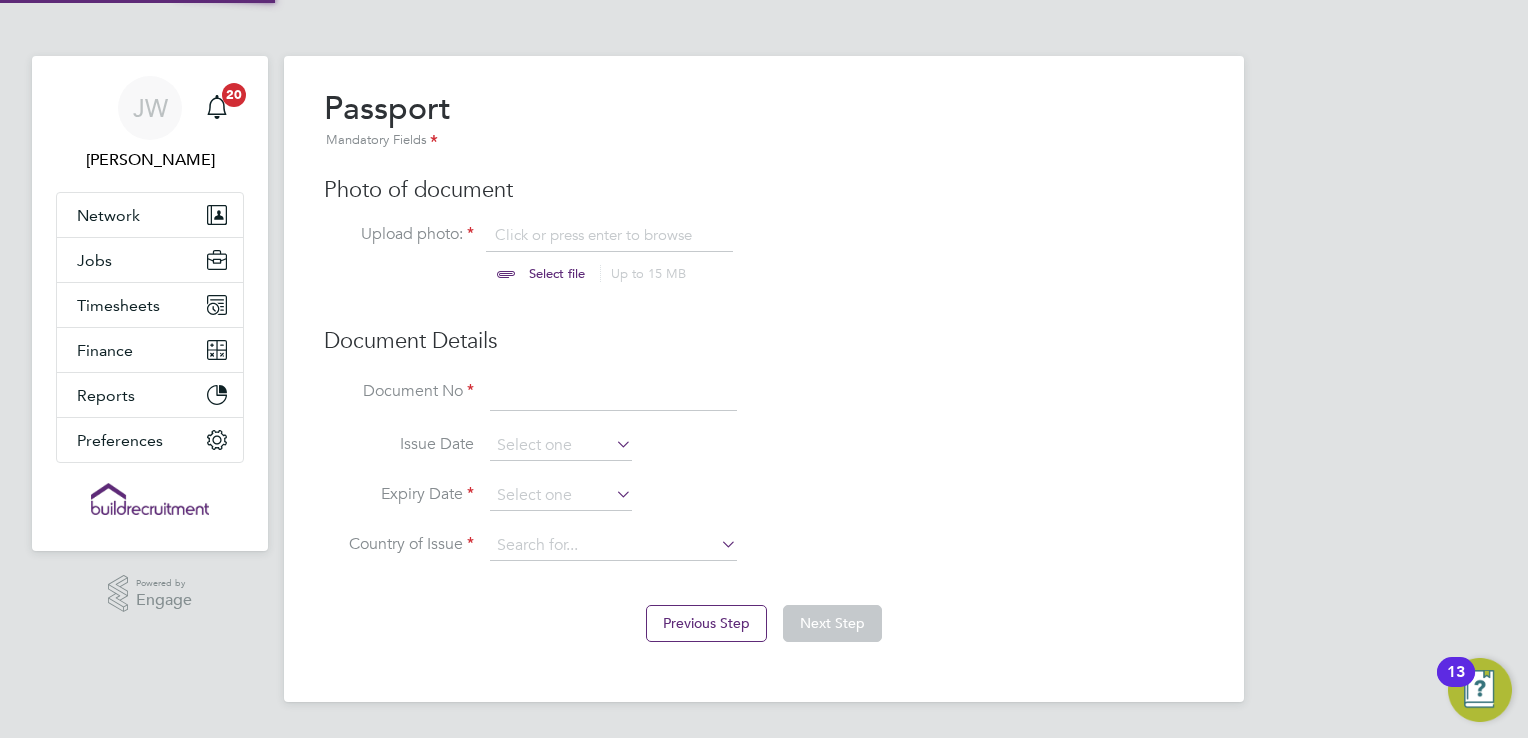 scroll, scrollTop: 9, scrollLeft: 10, axis: both 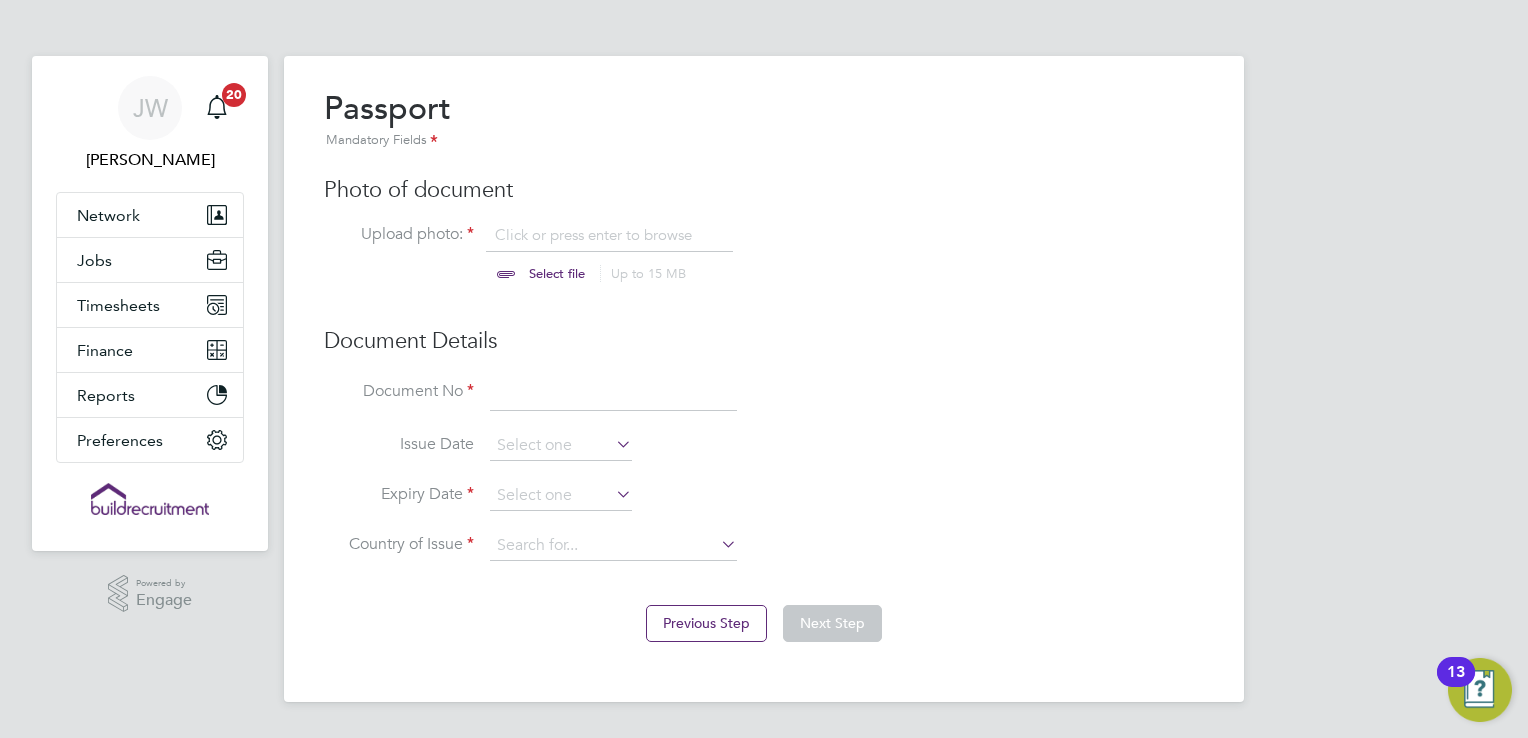 click 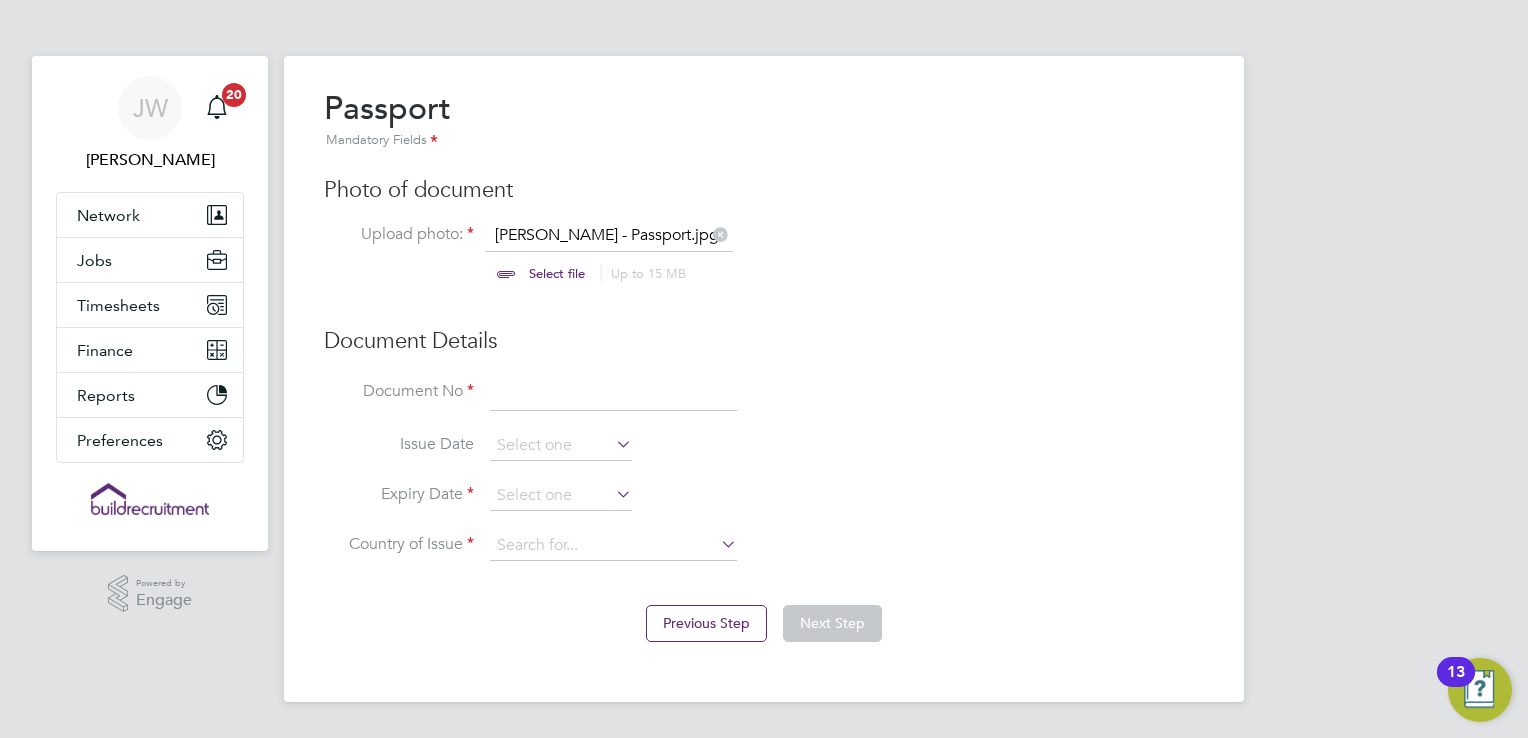 click 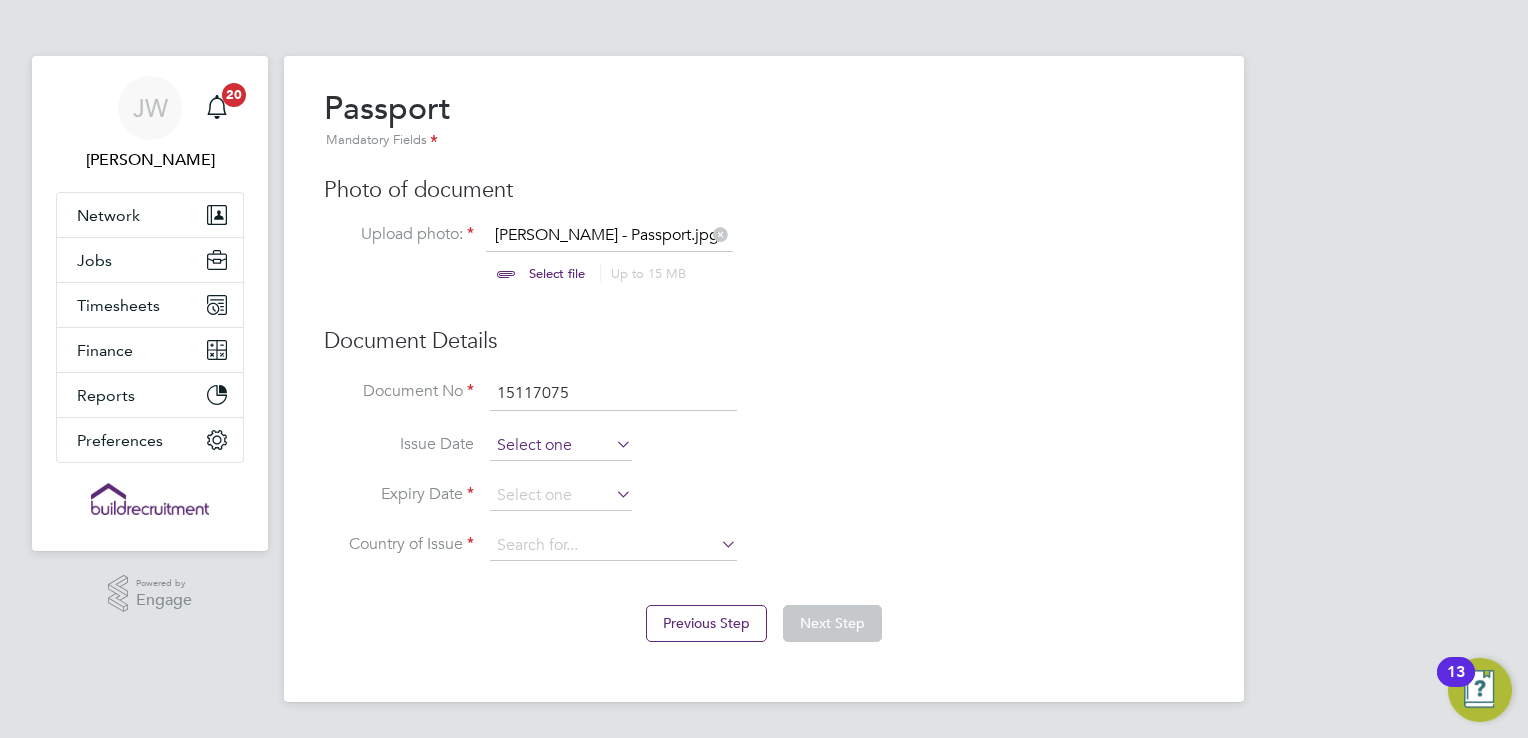 type on "15117075" 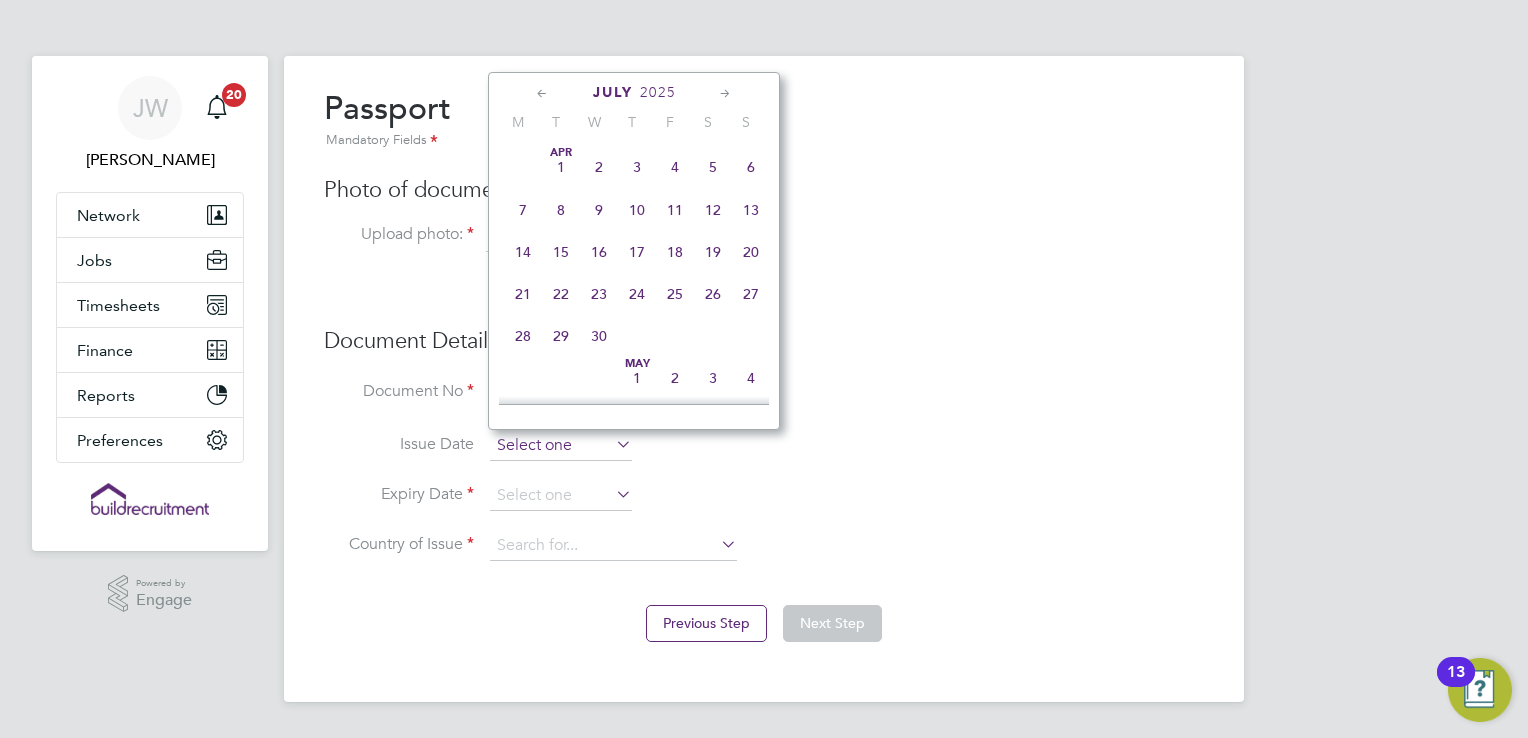 scroll, scrollTop: 696, scrollLeft: 0, axis: vertical 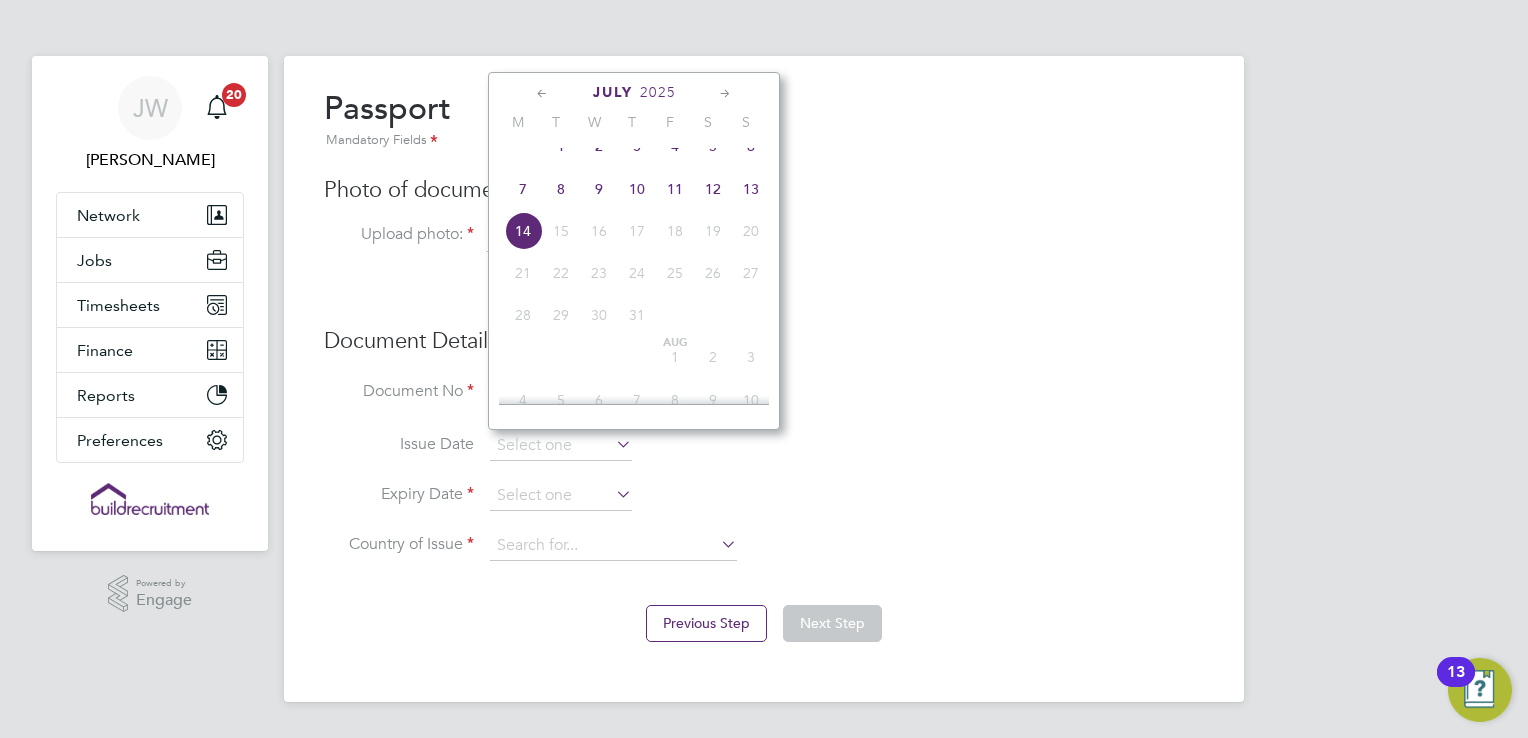 click on "2025" 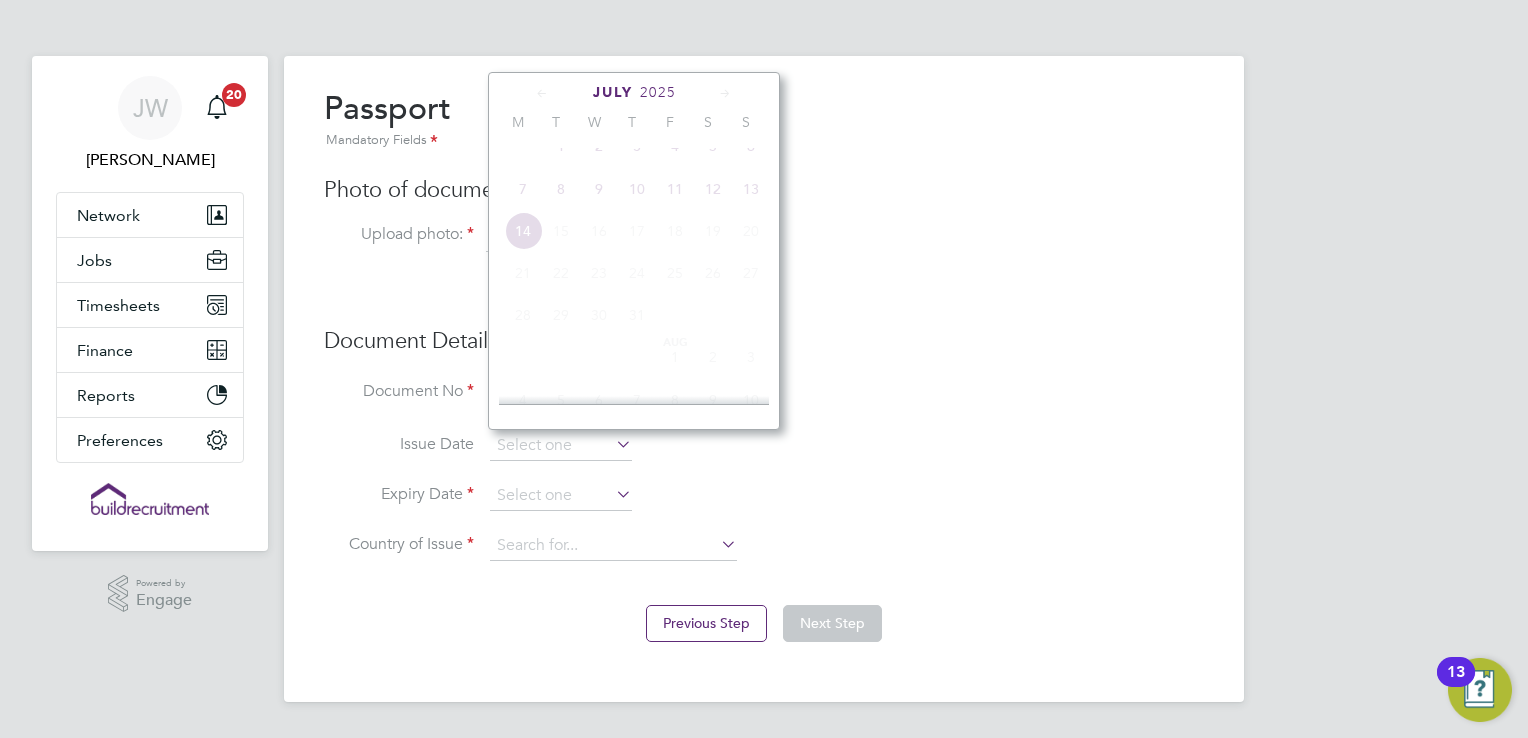 scroll, scrollTop: 535, scrollLeft: 0, axis: vertical 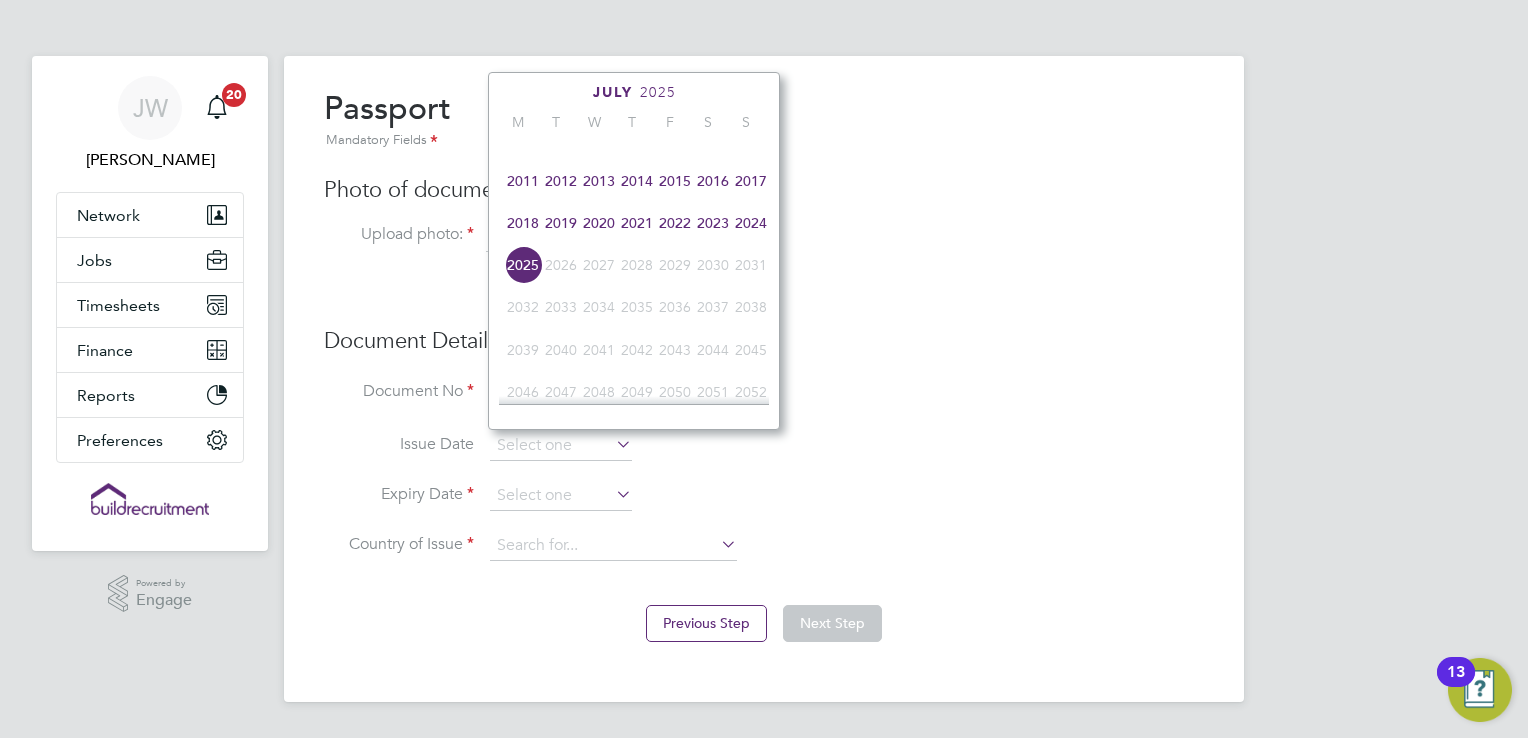 click on "2006" 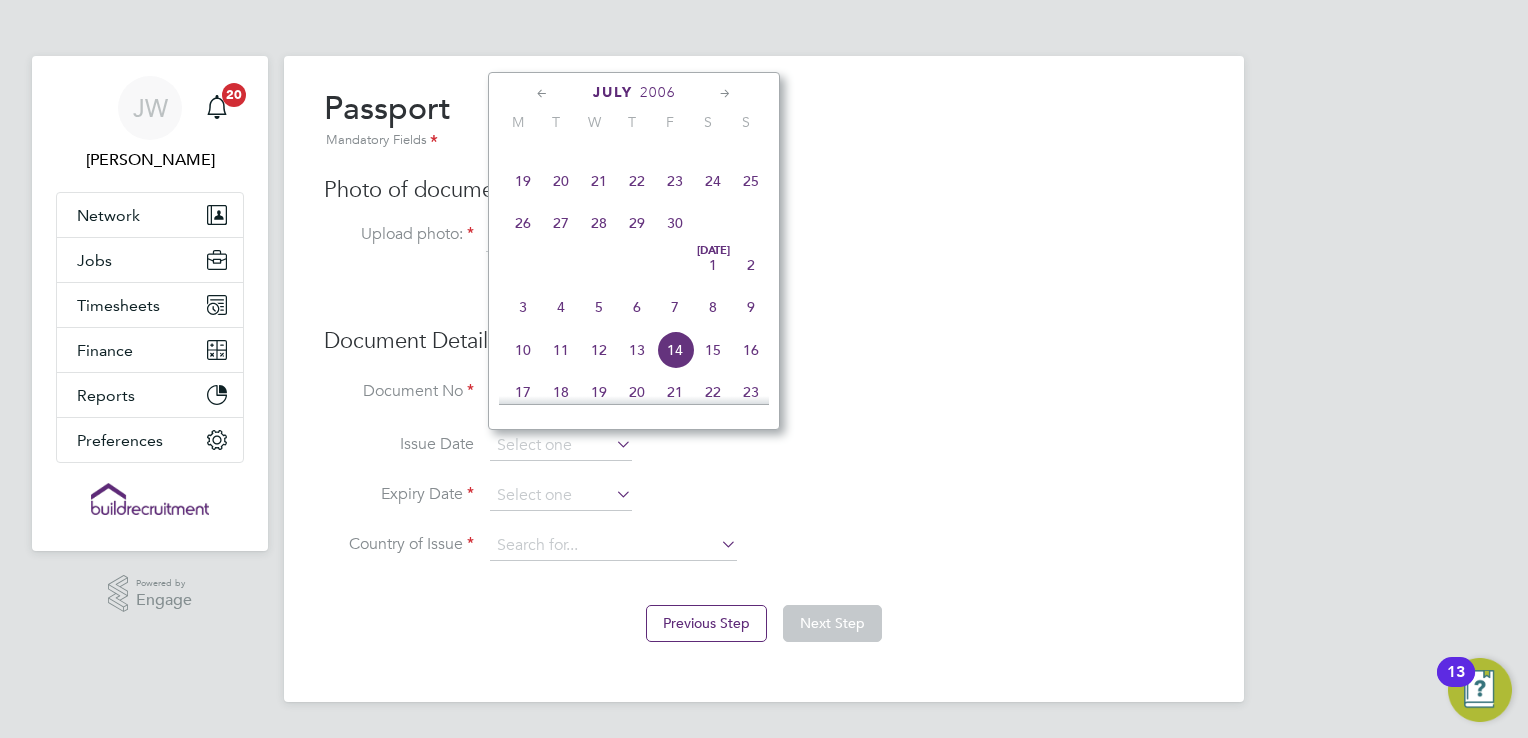 click on "2006" 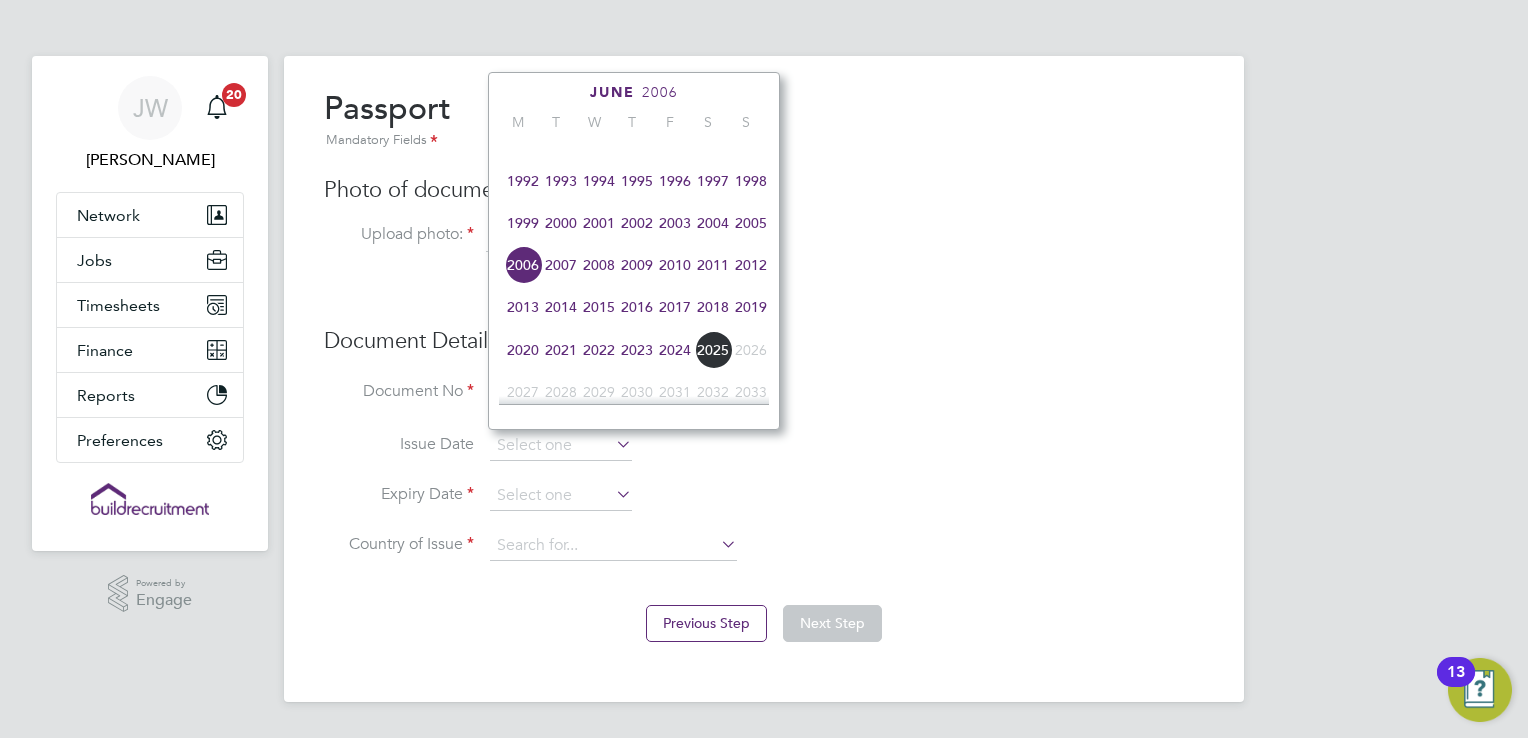 click on "2025" 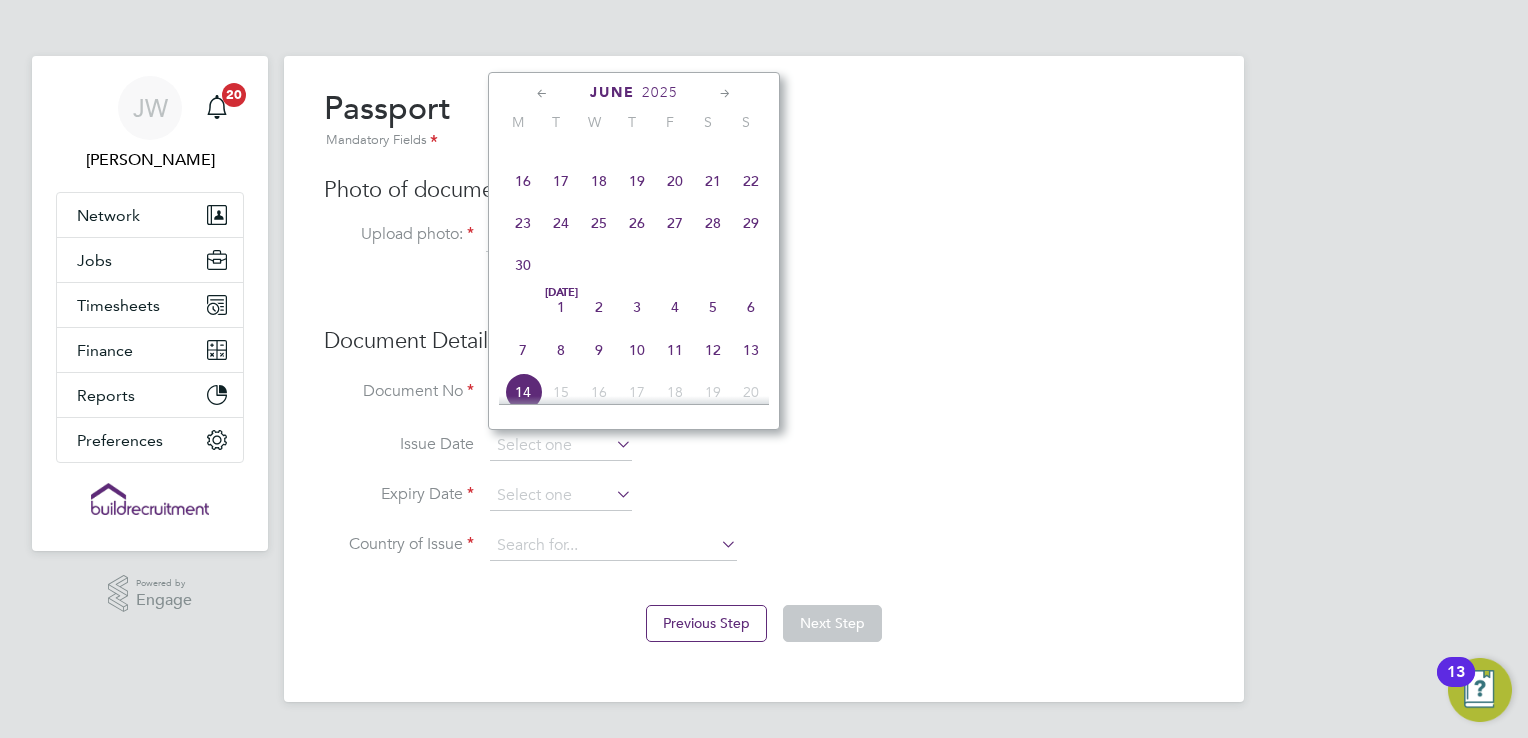 click 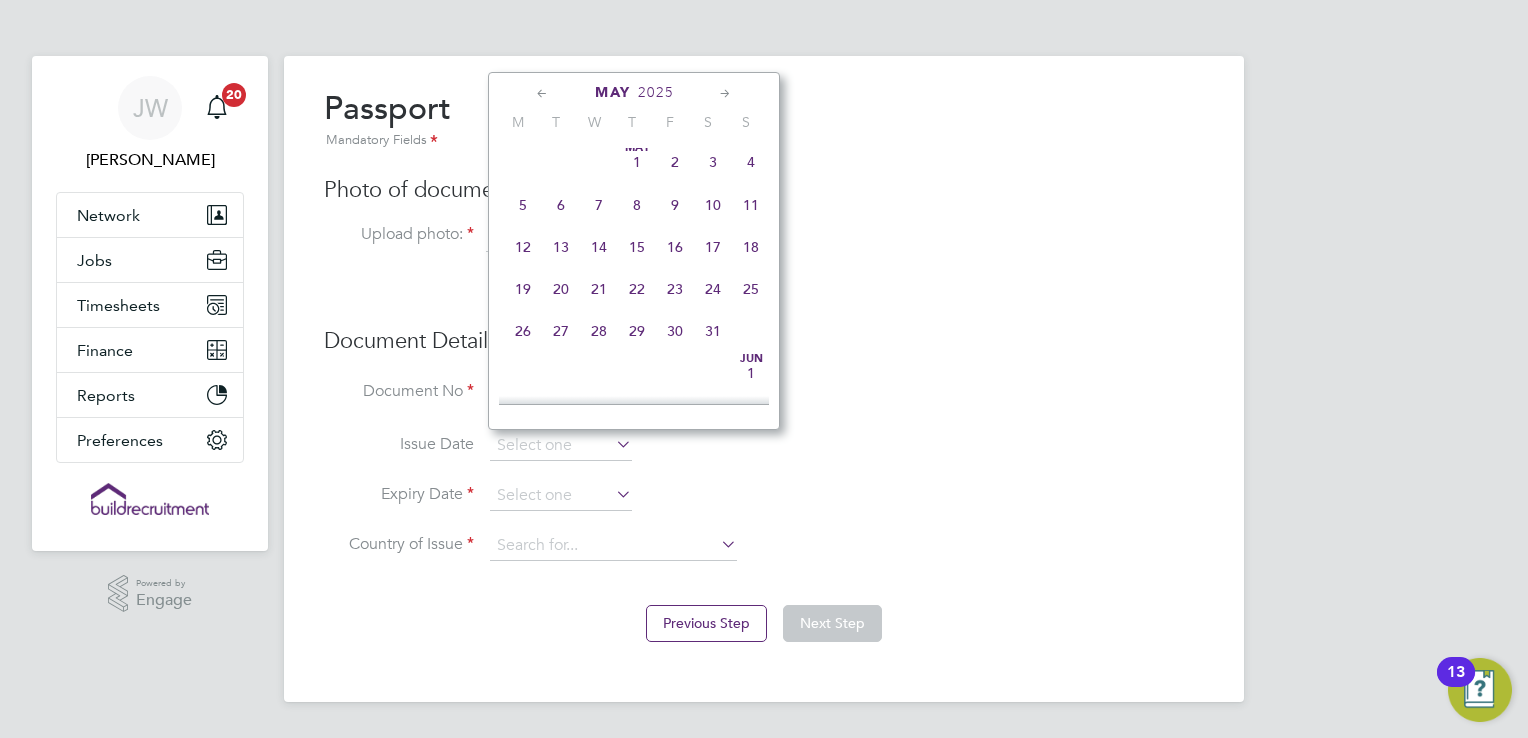click on "30" 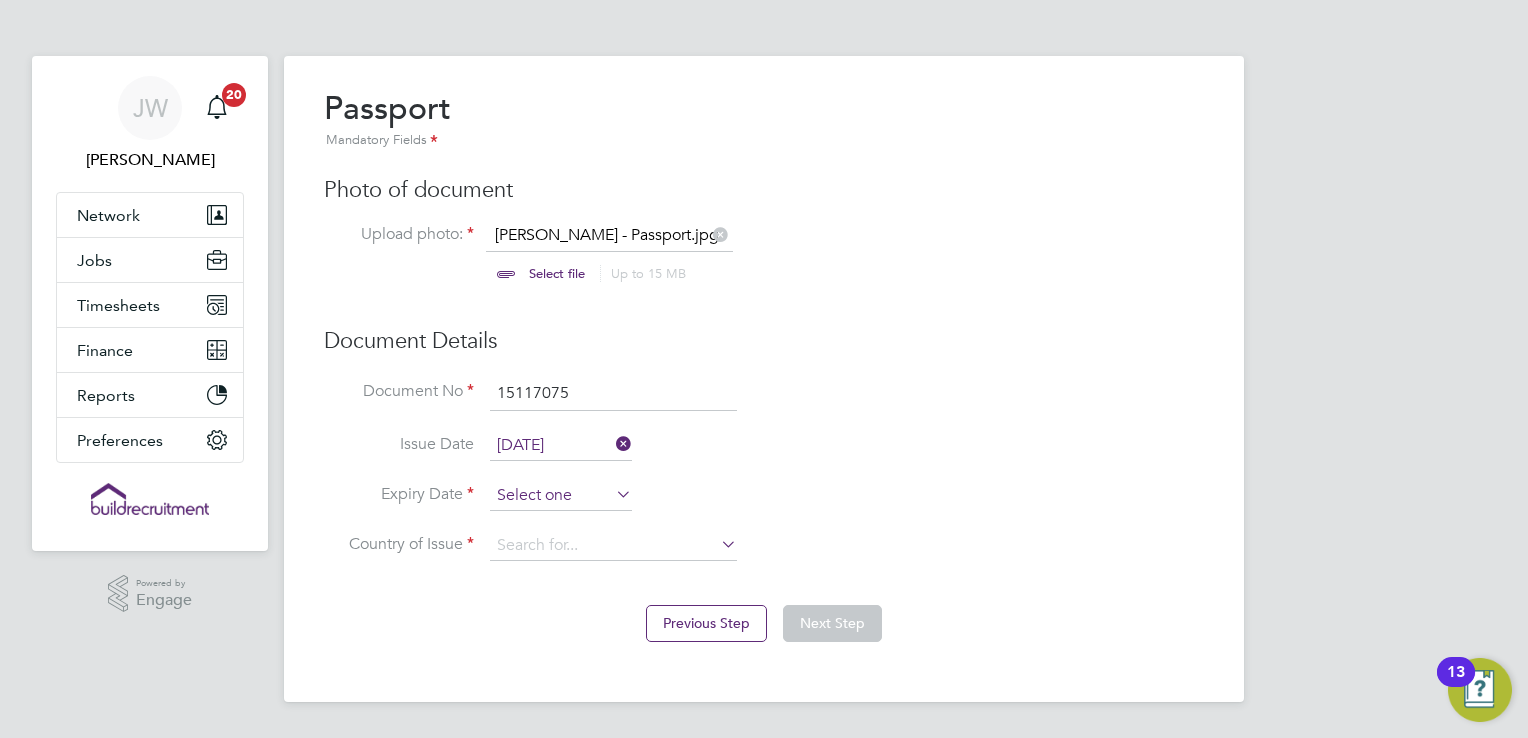 click 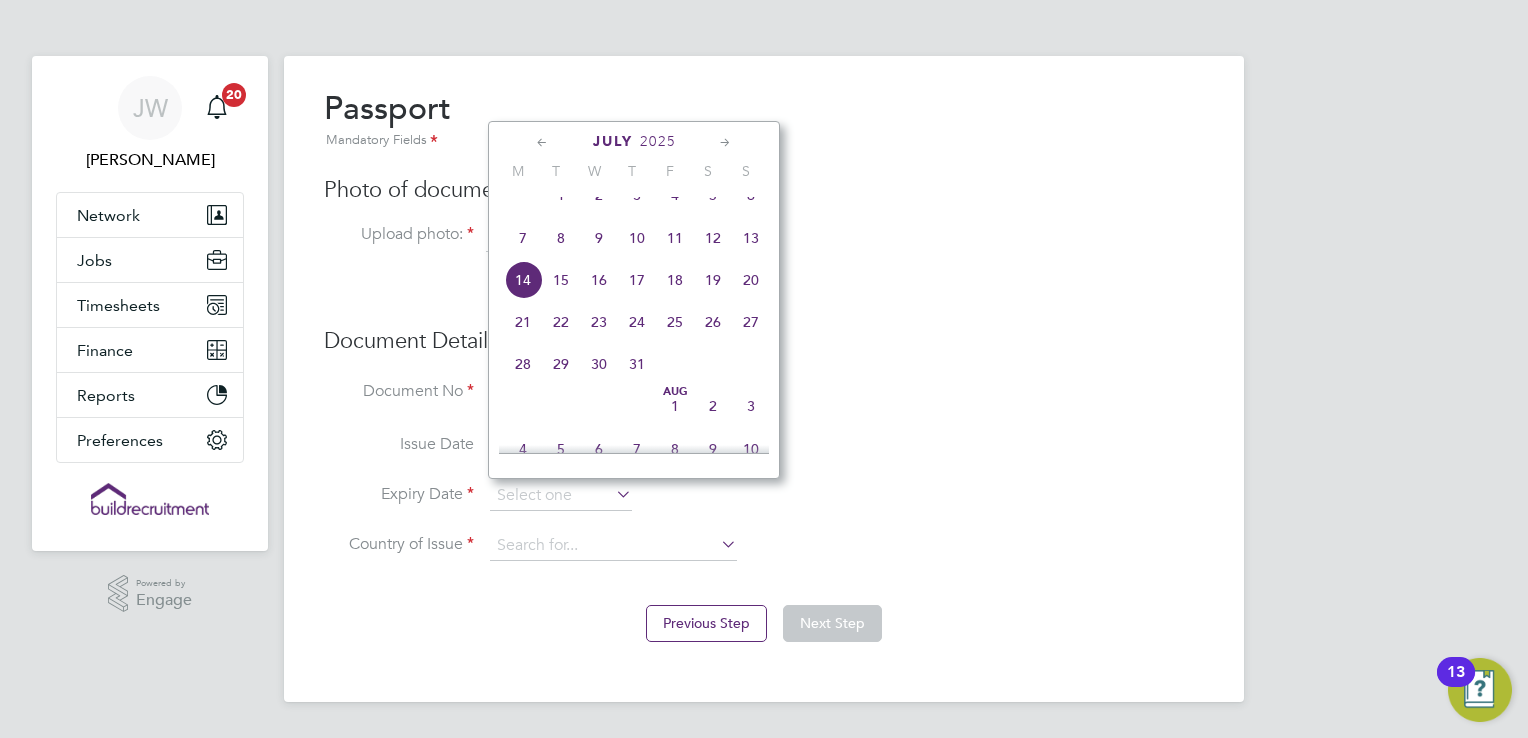 click 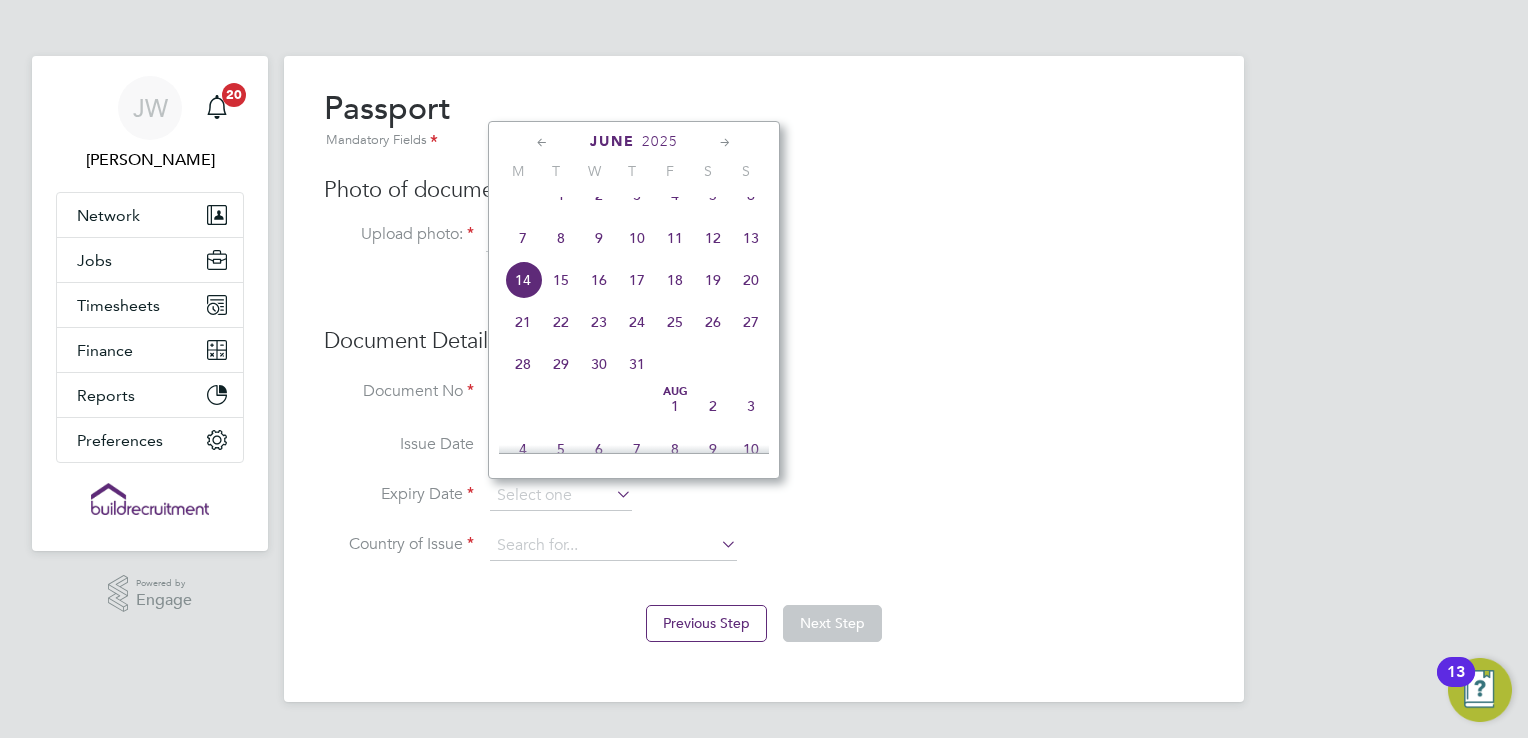 scroll, scrollTop: 434, scrollLeft: 0, axis: vertical 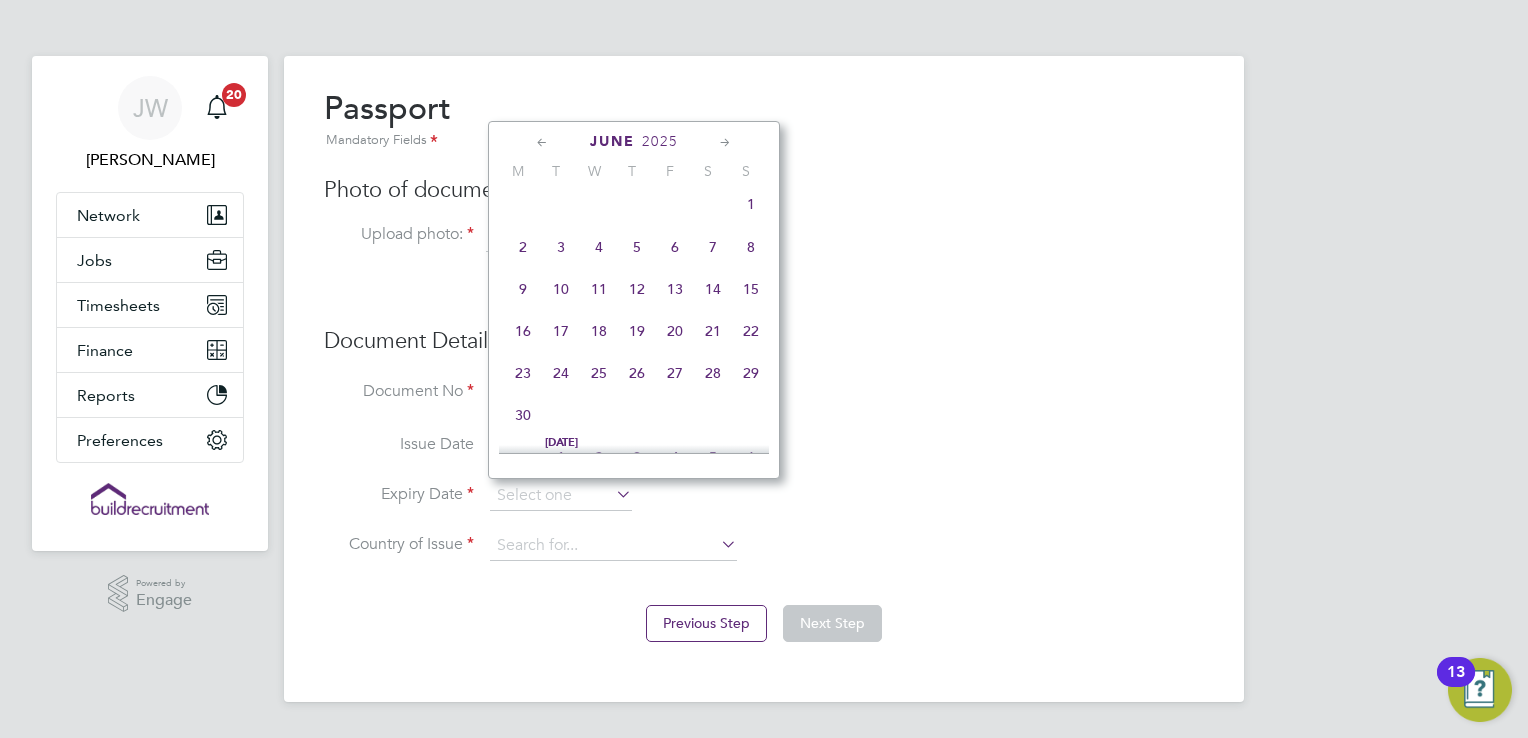 click 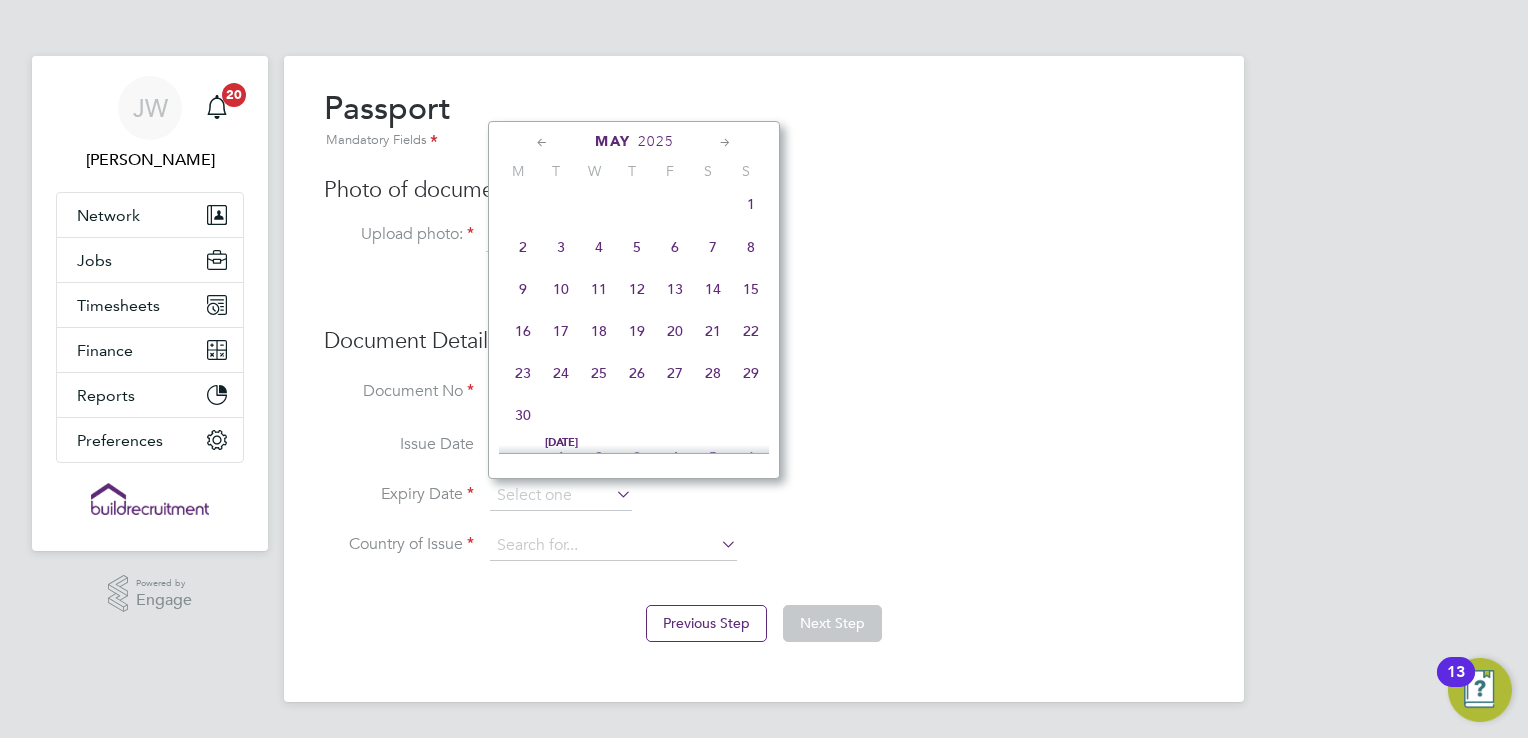 scroll, scrollTop: 216, scrollLeft: 0, axis: vertical 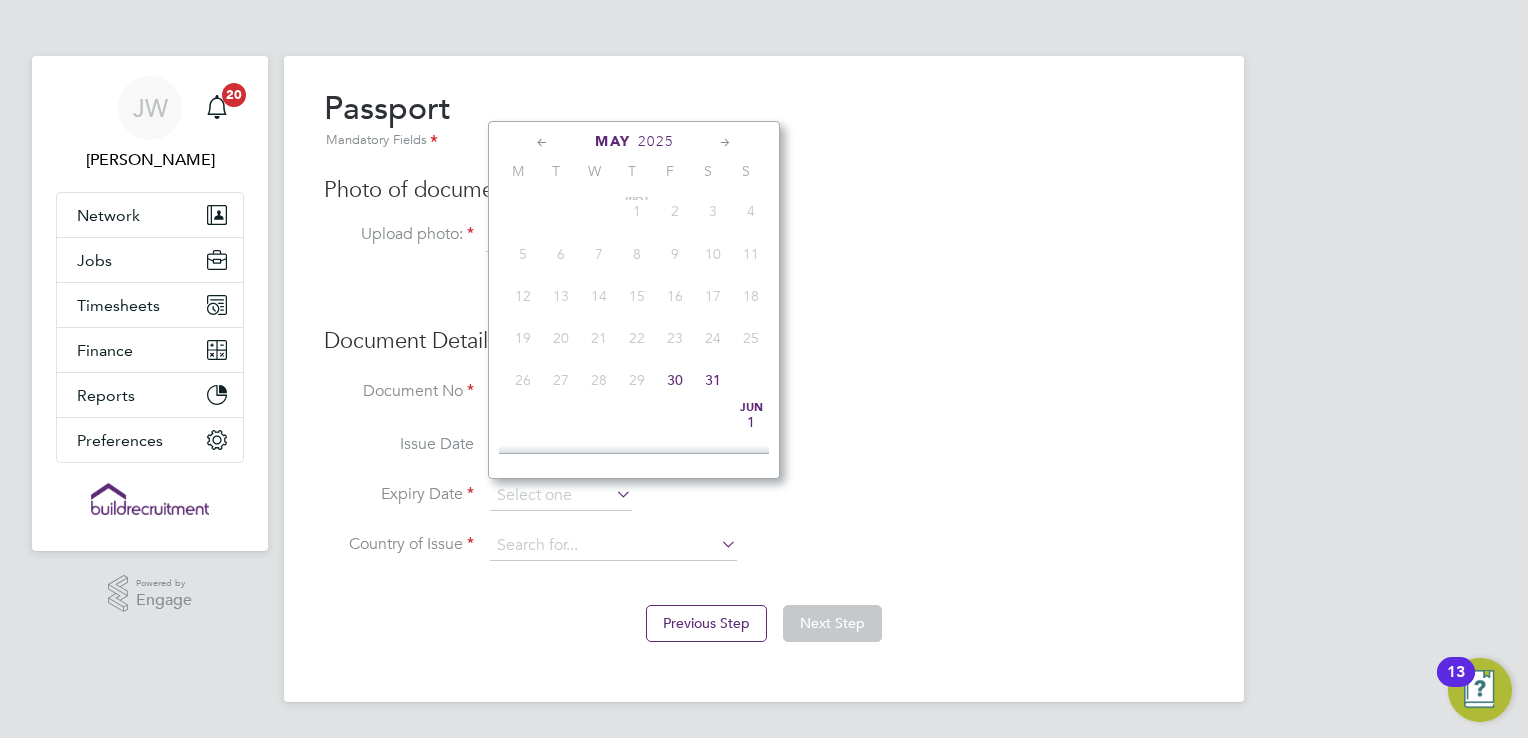 click on "2025" 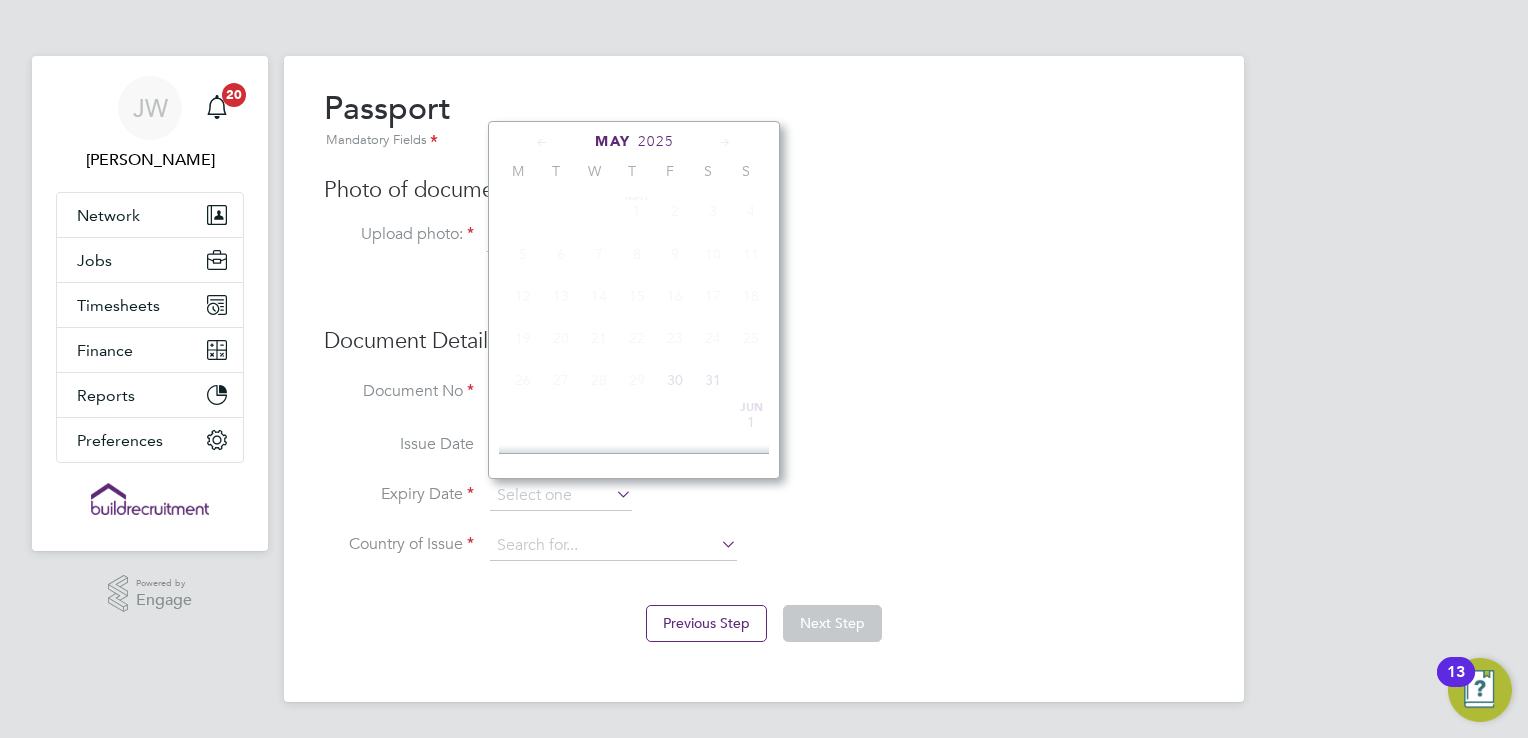 scroll, scrollTop: 535, scrollLeft: 0, axis: vertical 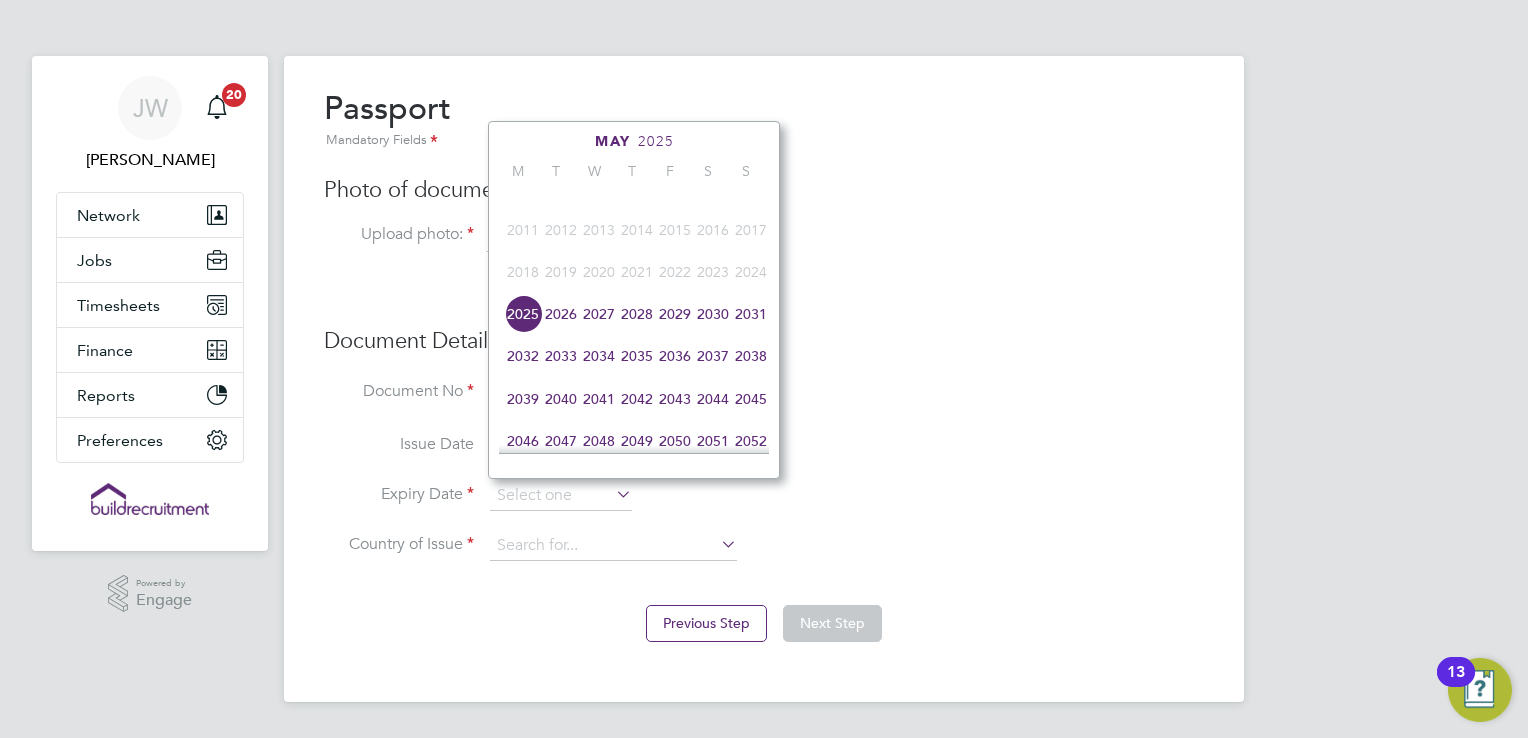 click on "2035" 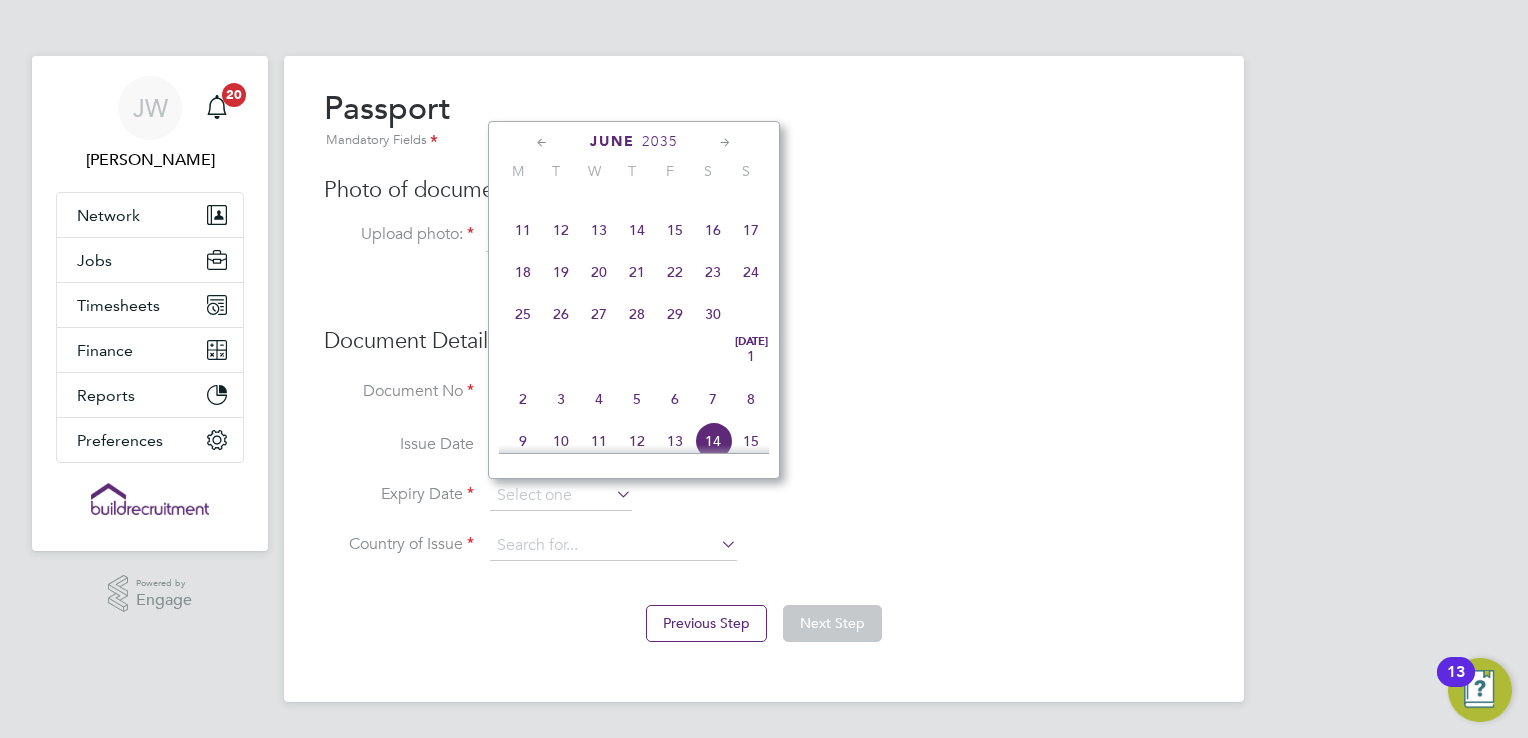 click 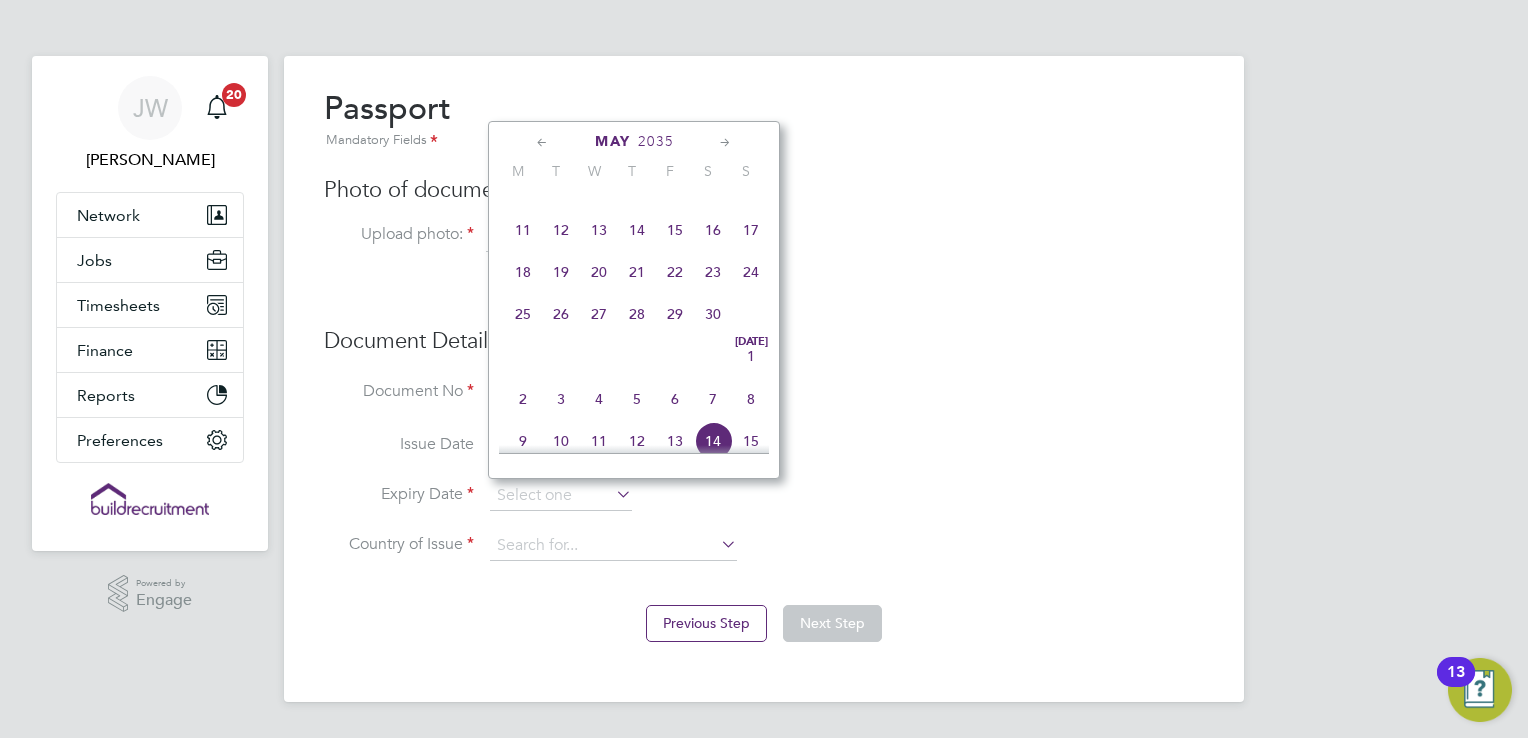 scroll, scrollTop: 260, scrollLeft: 0, axis: vertical 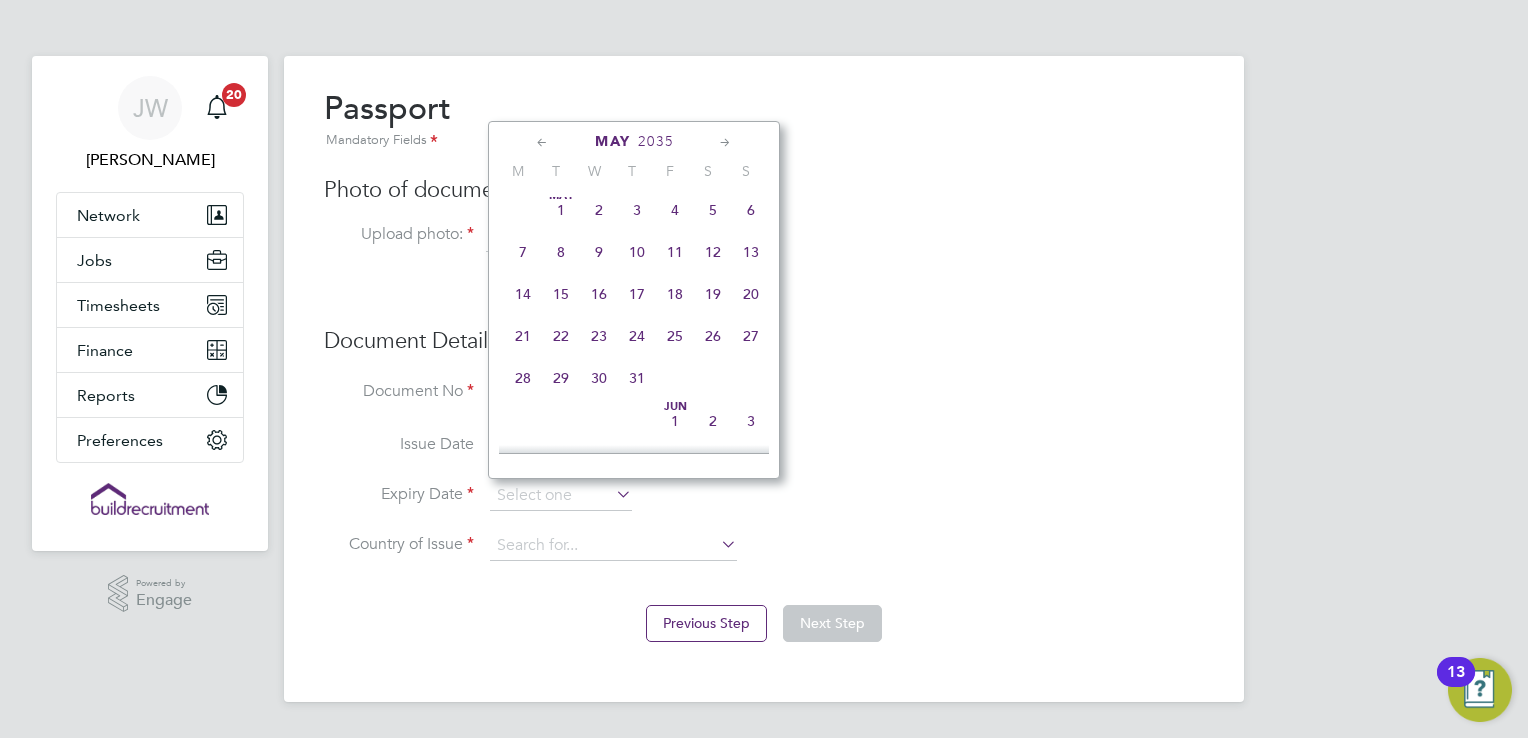 click on "31" 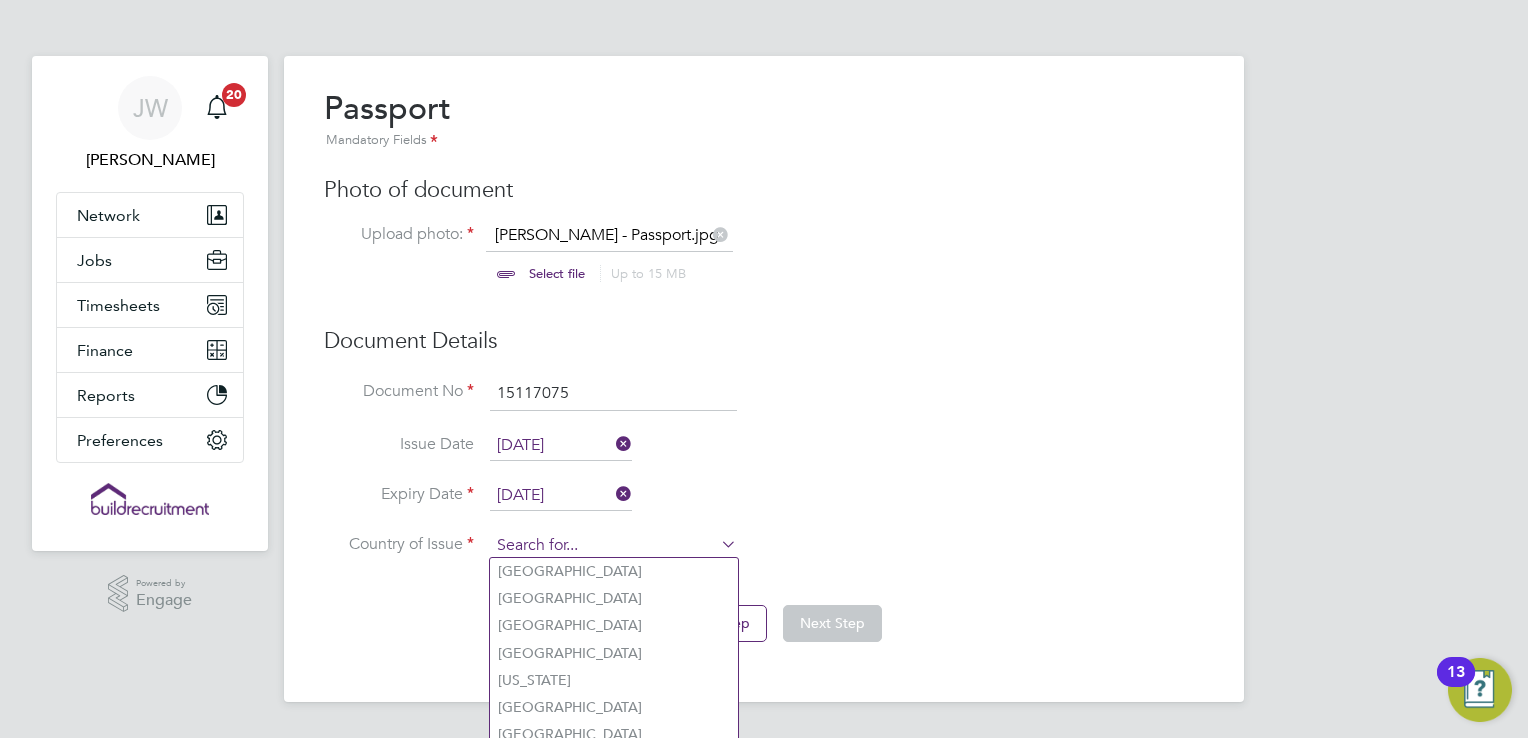 click 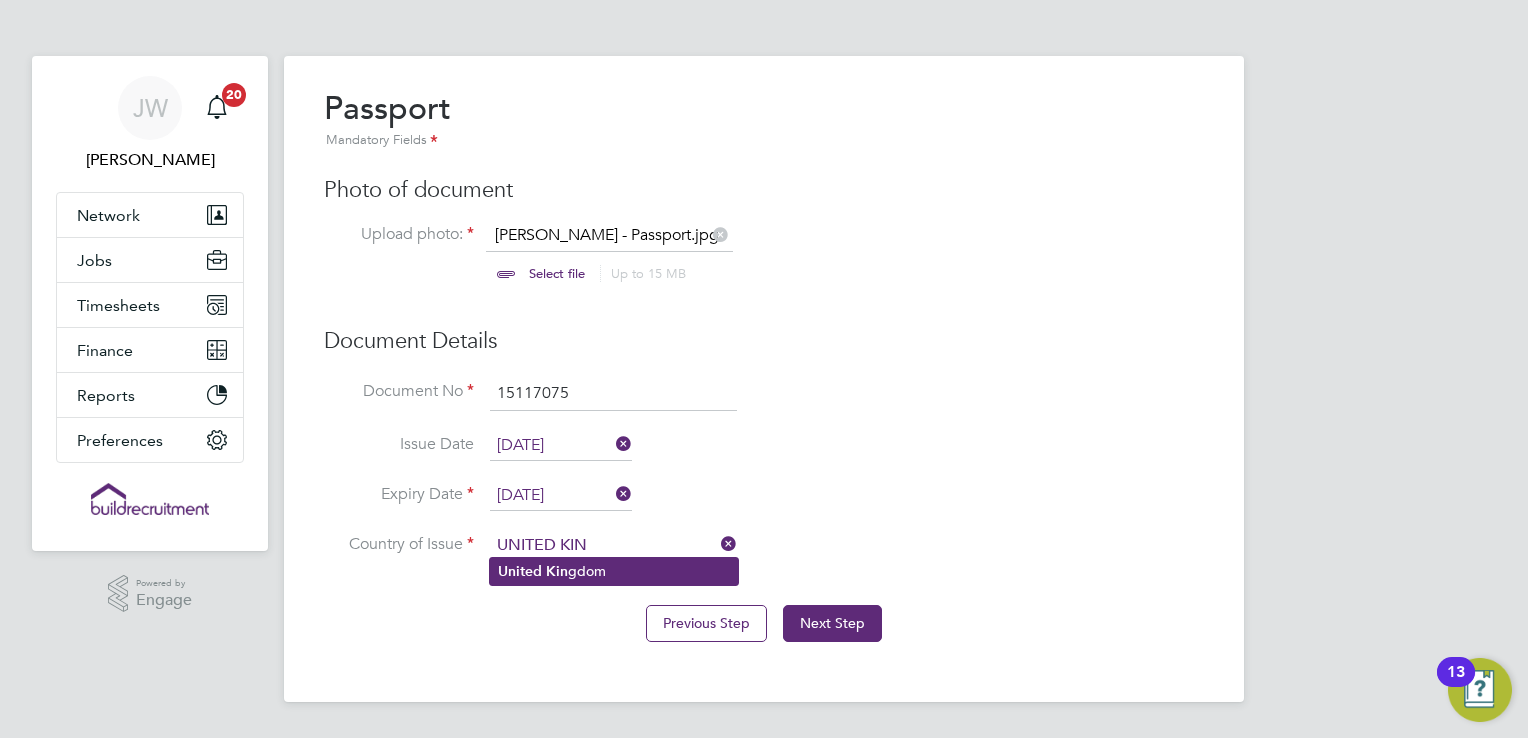 click on "United" 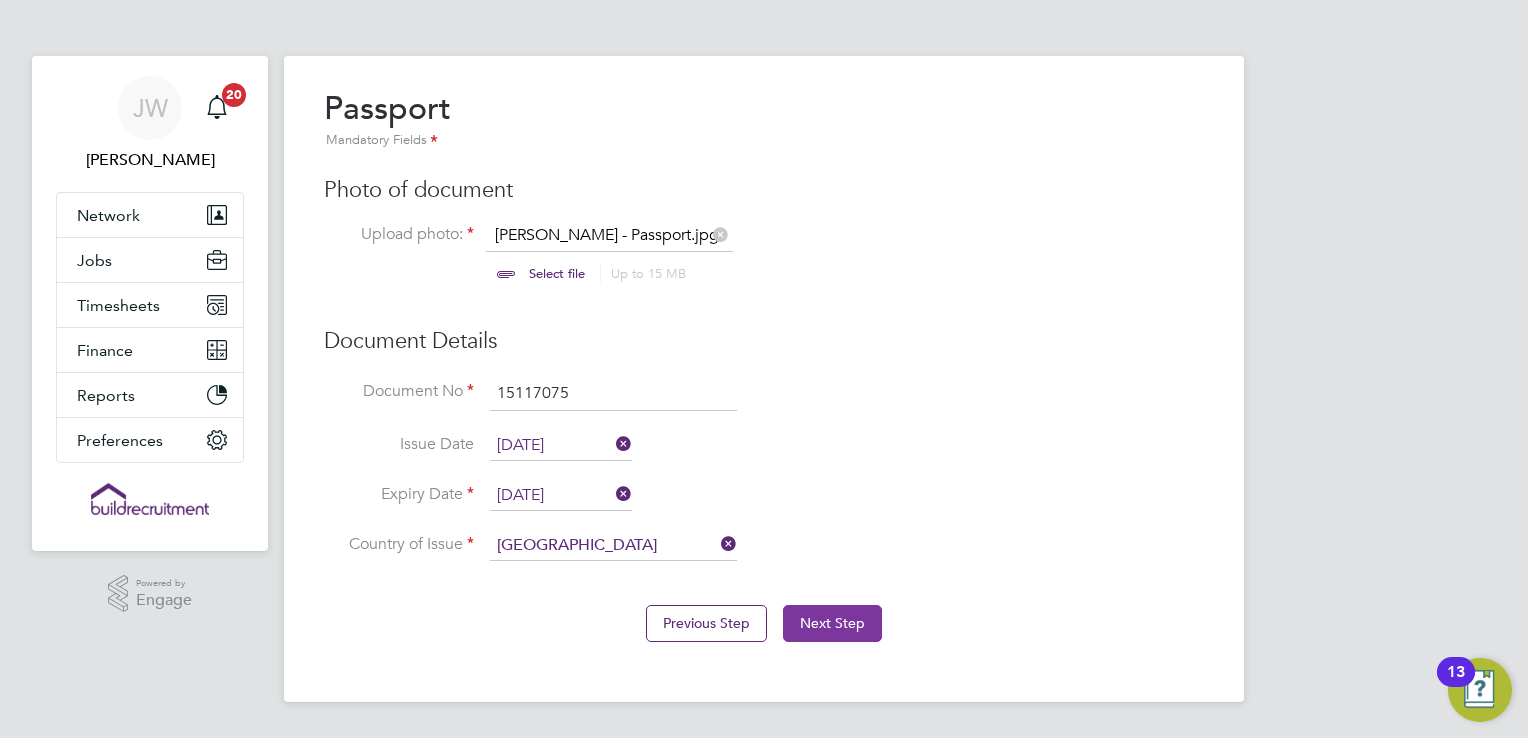 click on "Next Step" 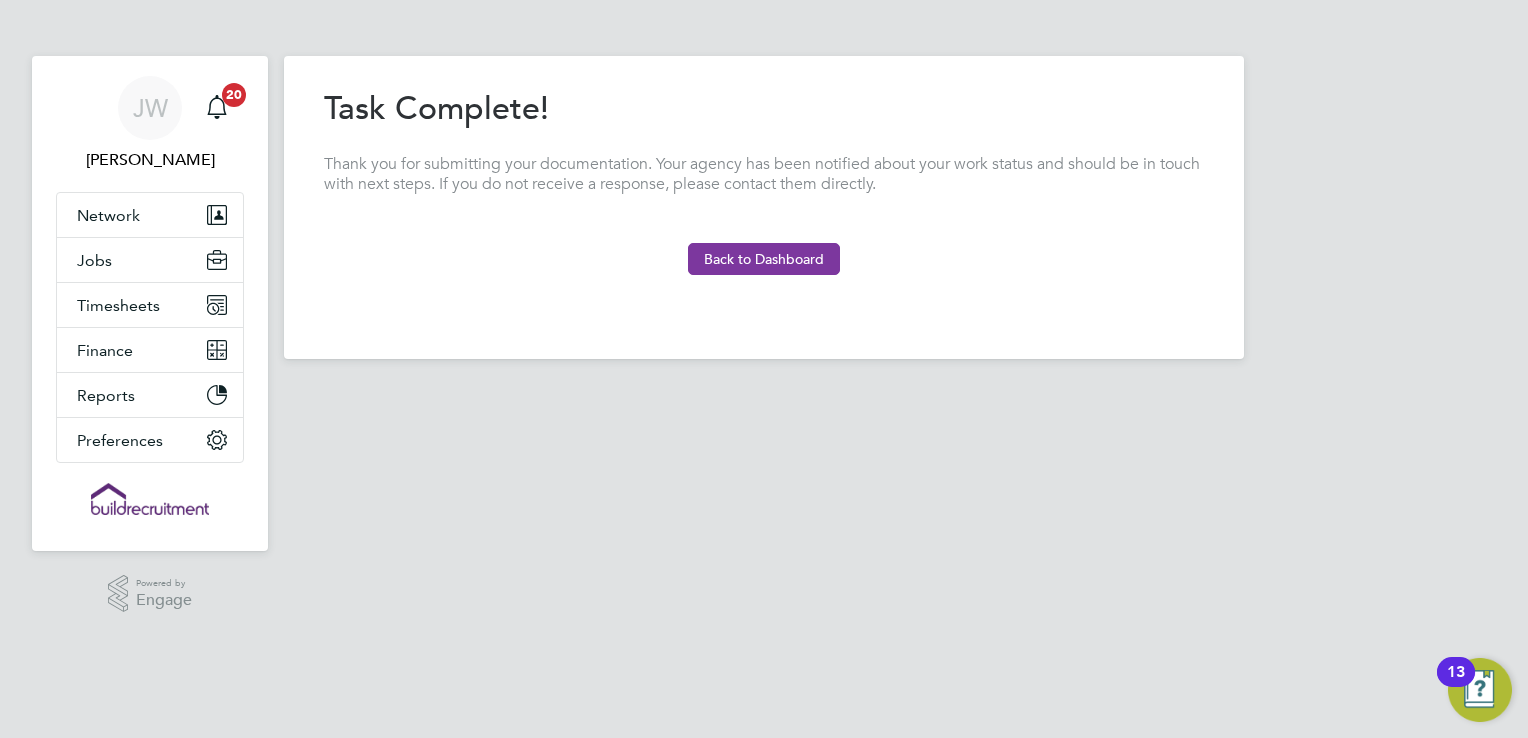 click on "Back to Dashboard" at bounding box center (764, 259) 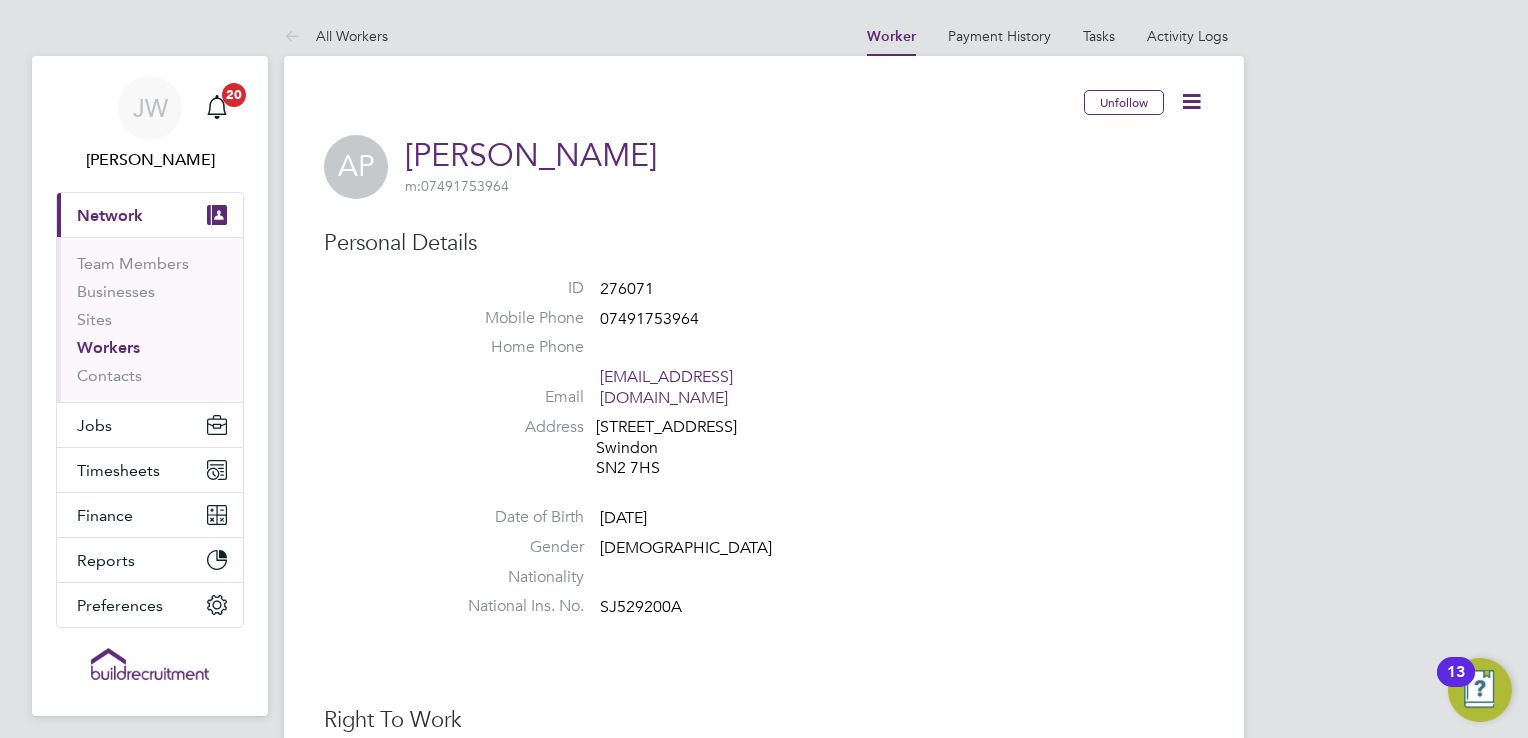 type 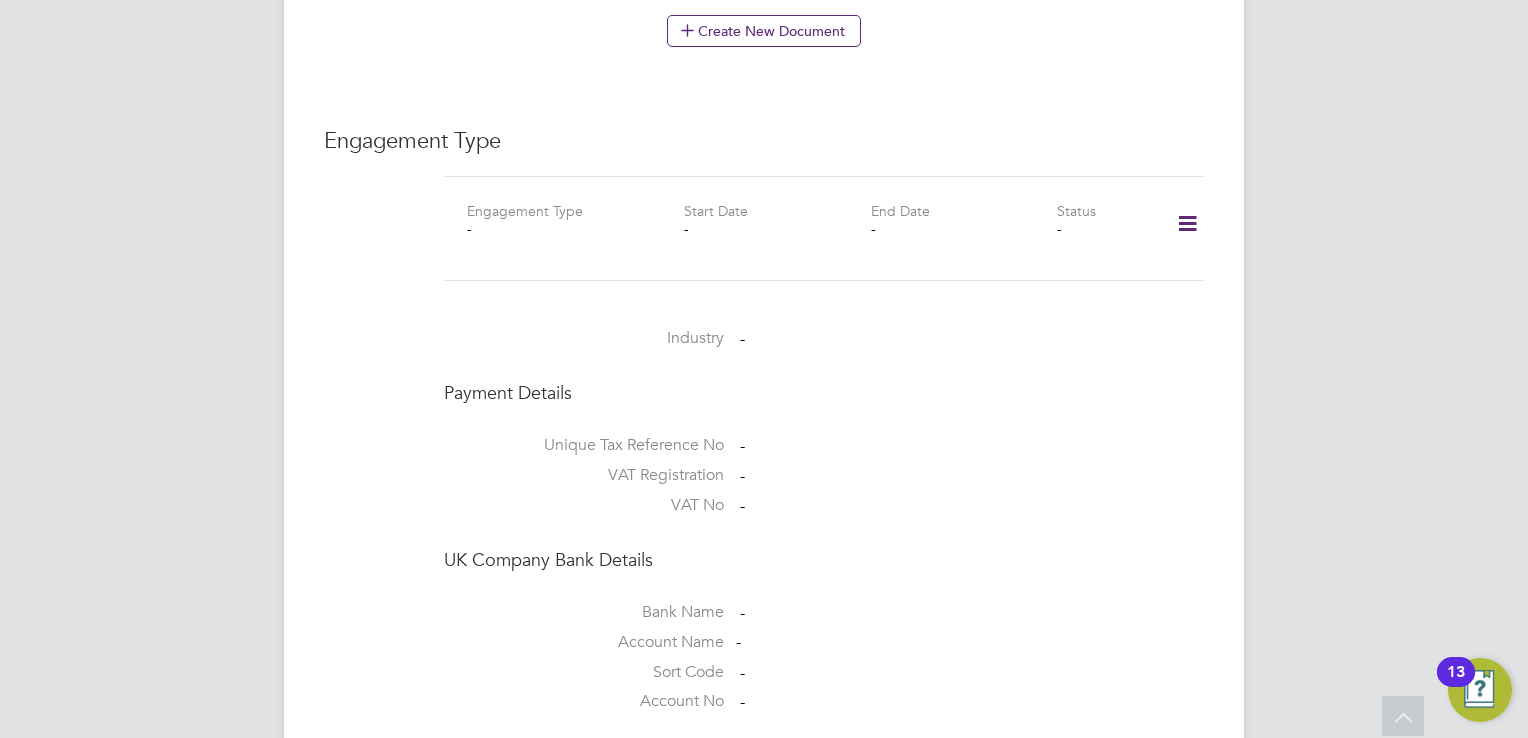 scroll, scrollTop: 1320, scrollLeft: 0, axis: vertical 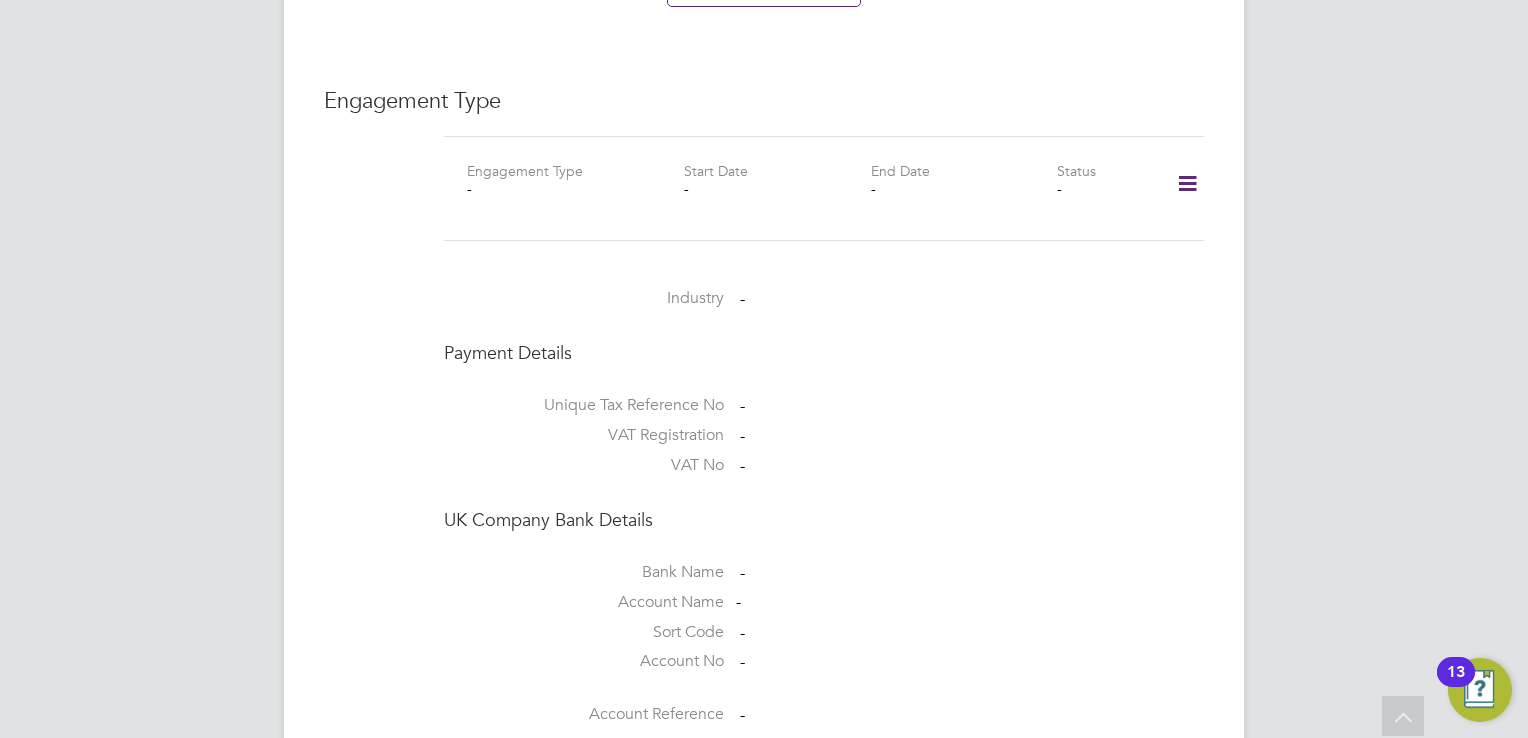 click 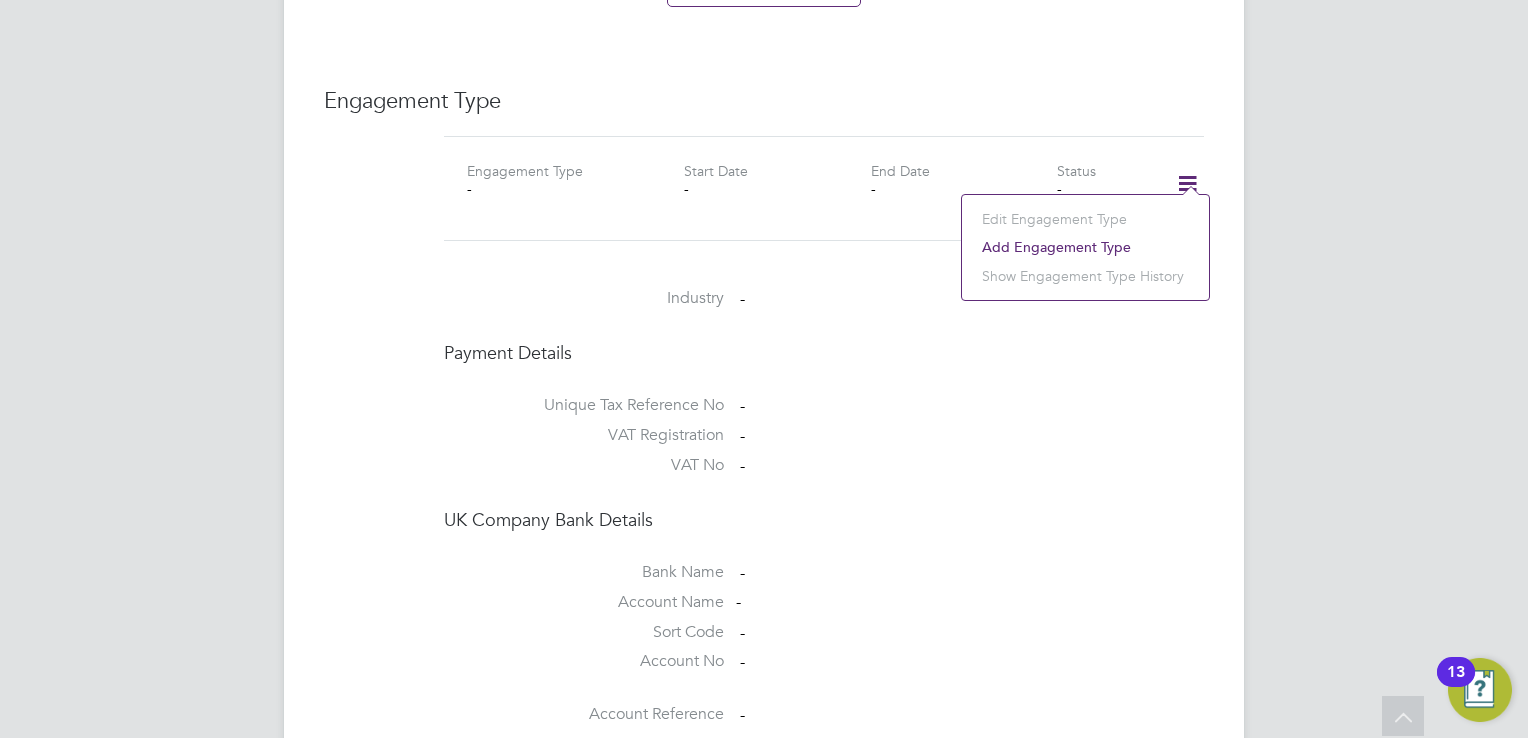 click on "Add Engagement Type" 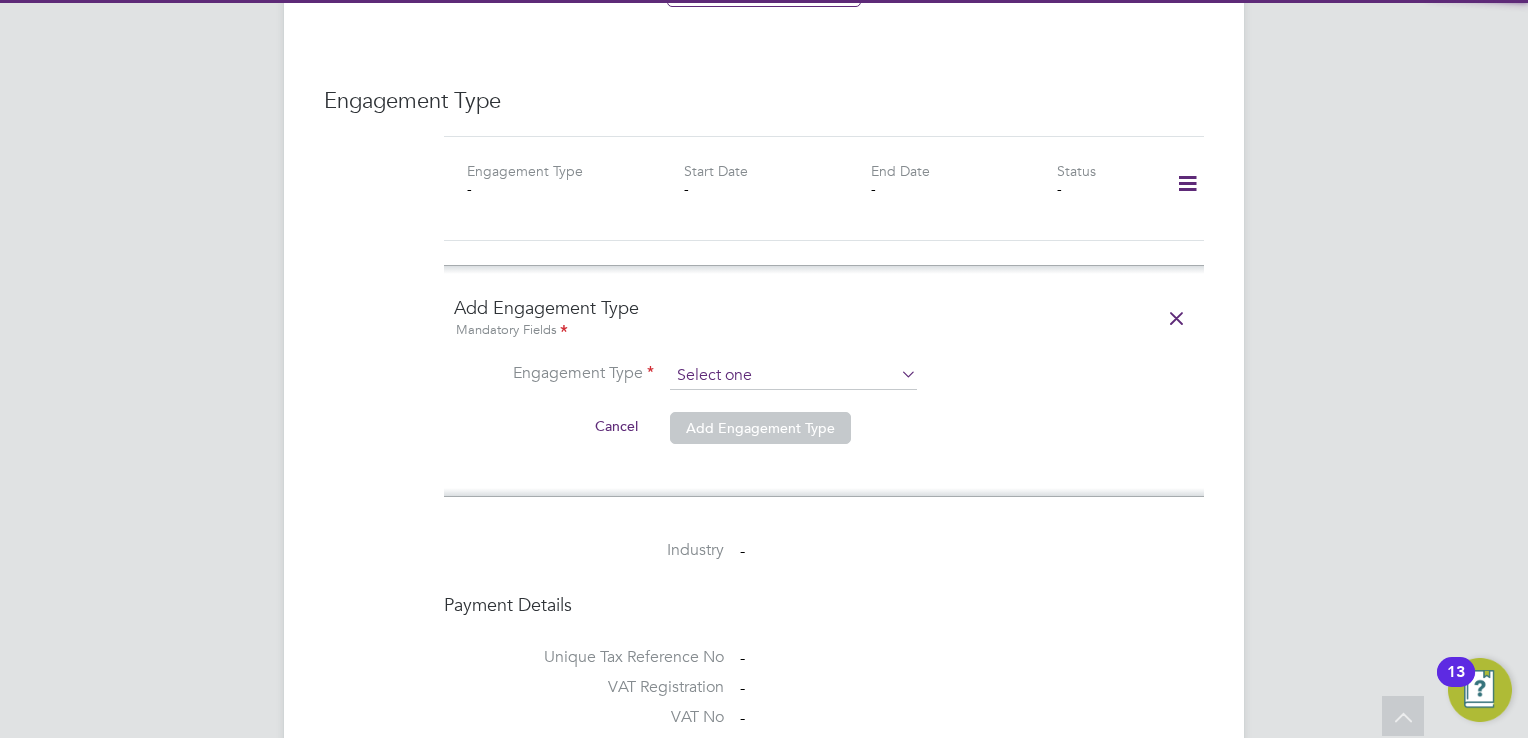 click 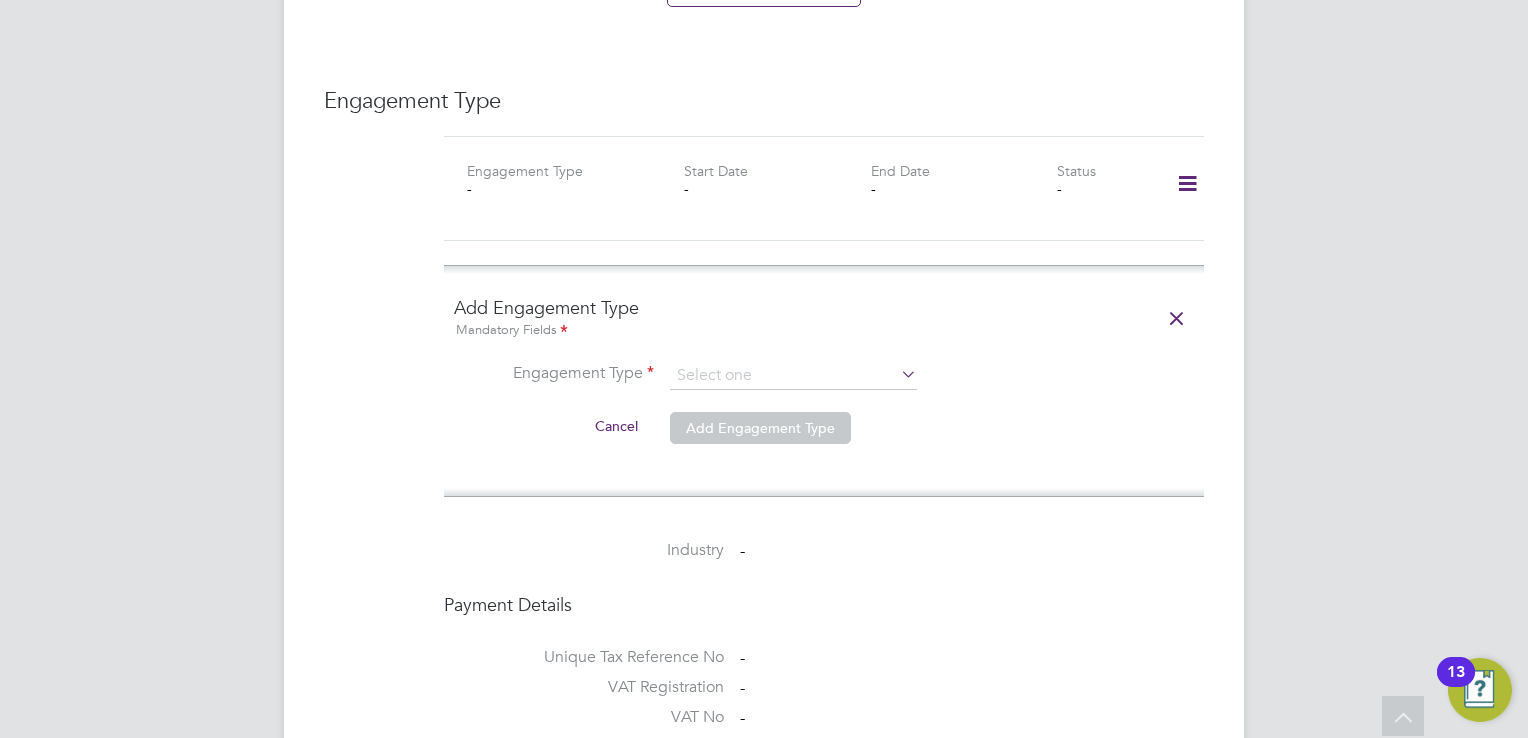 click on "Umbrella" 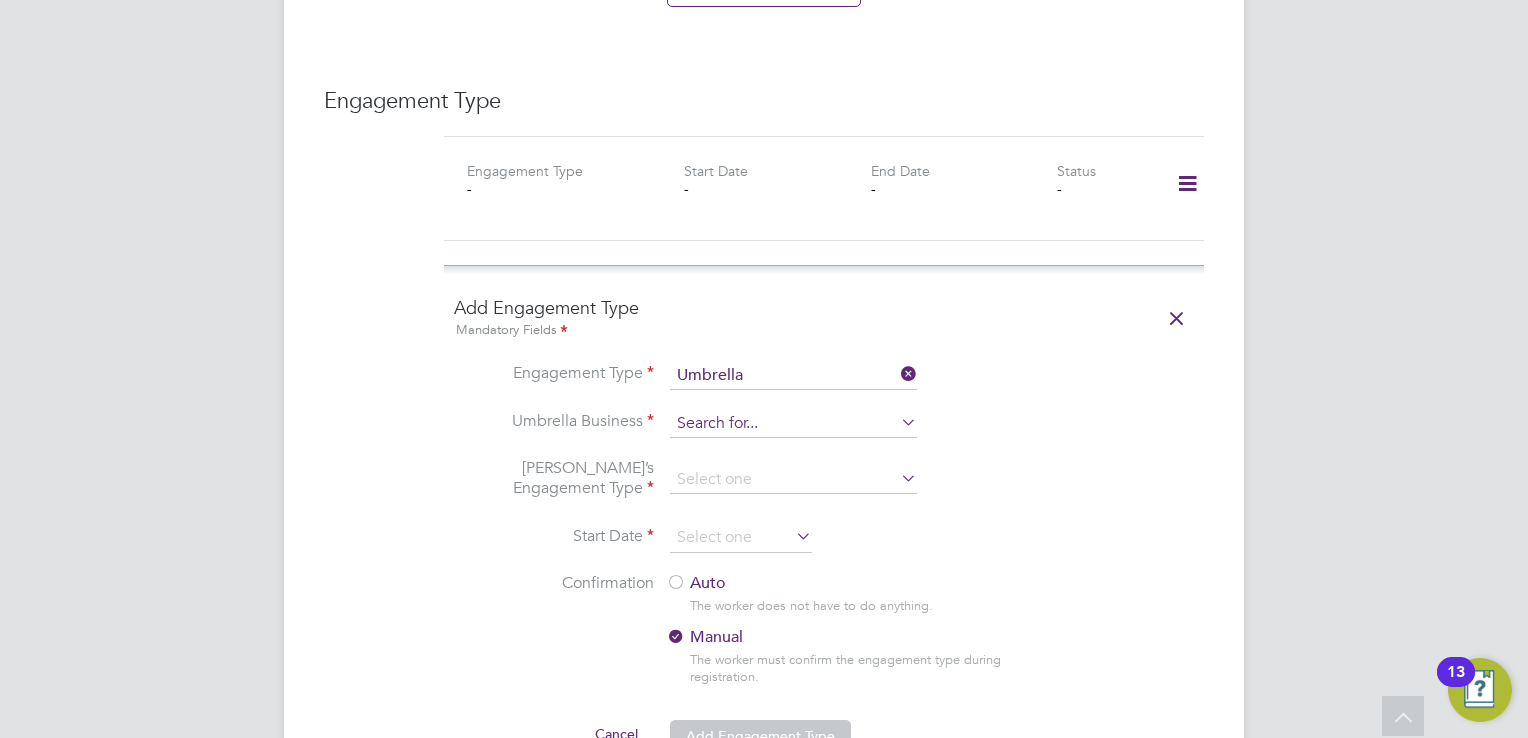 click 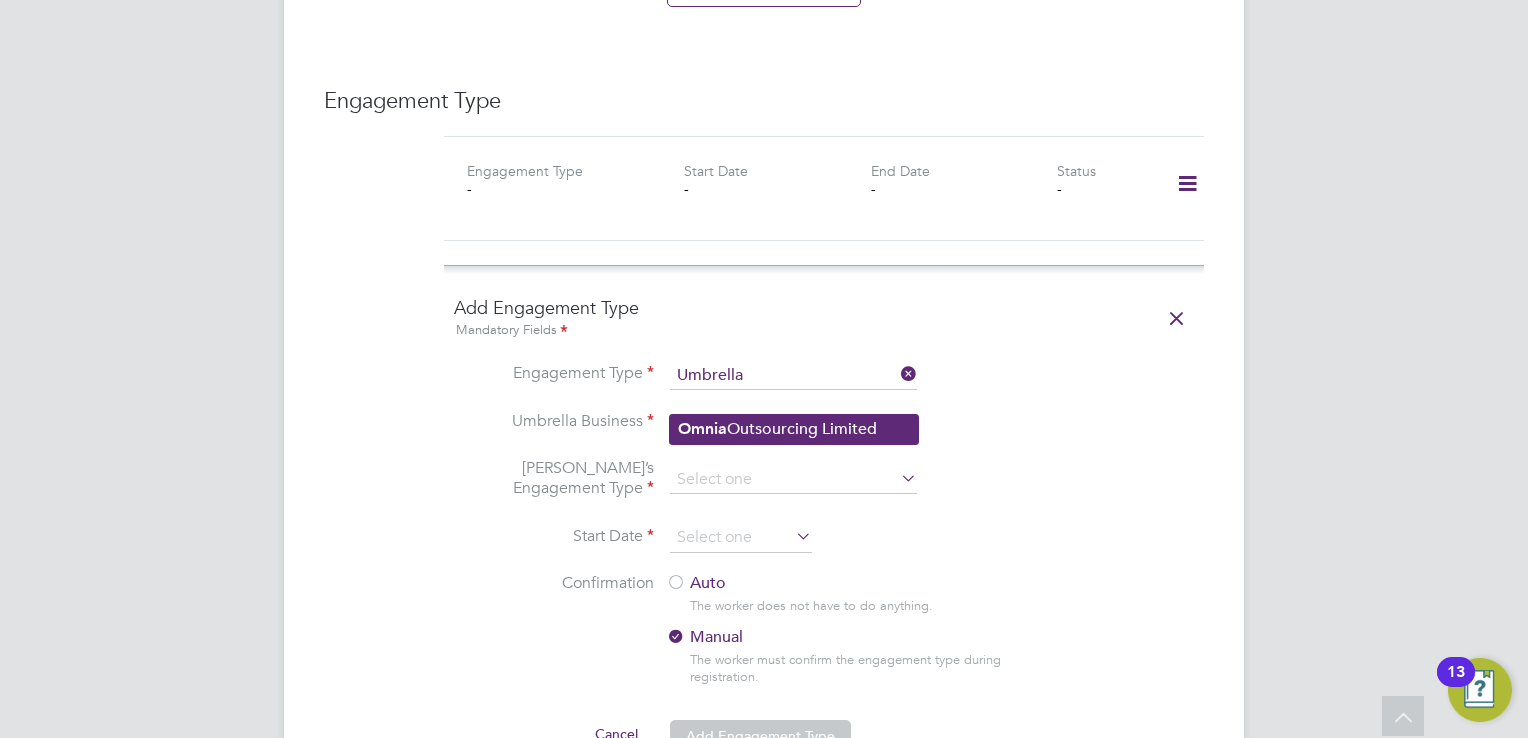 click on "Omnia  Outsourcing Limited" 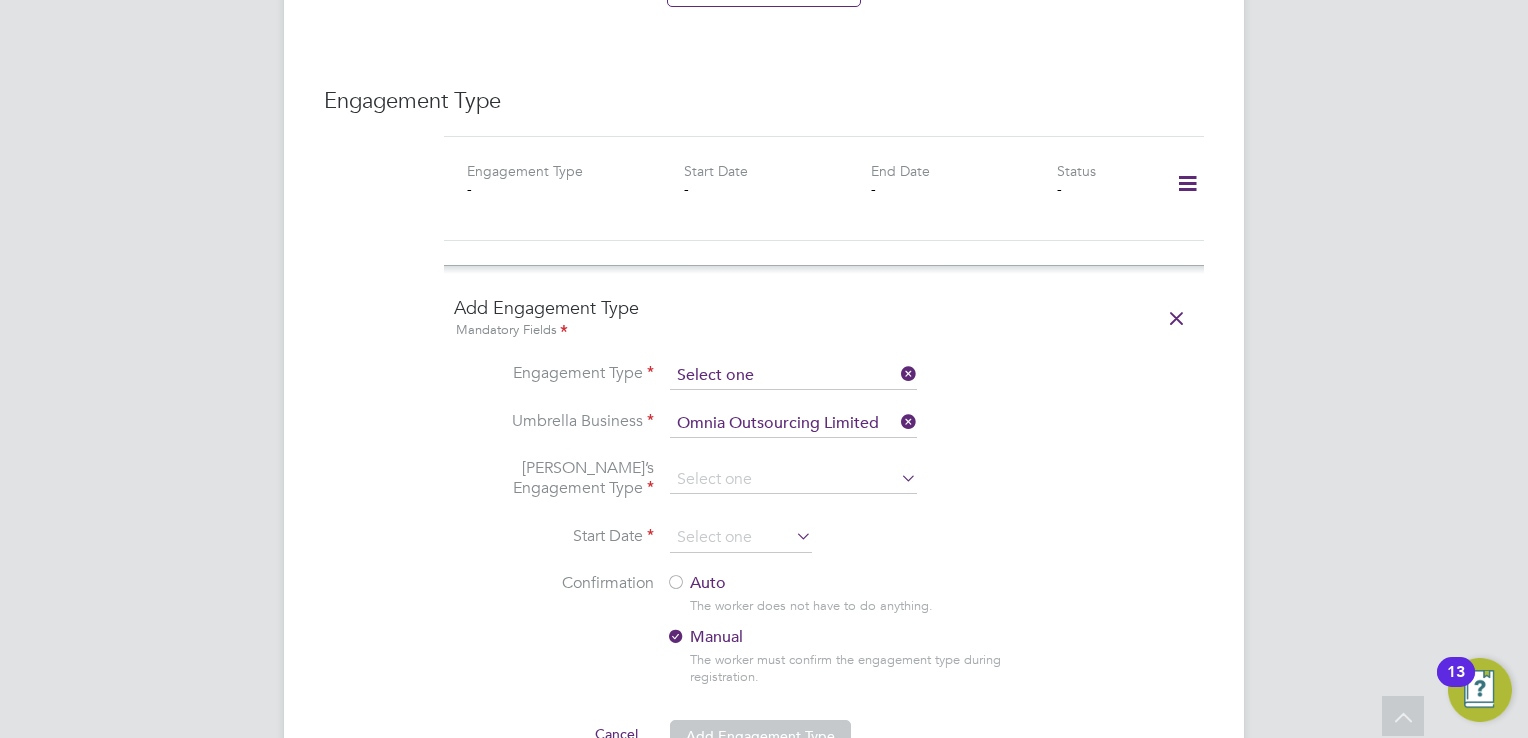 click 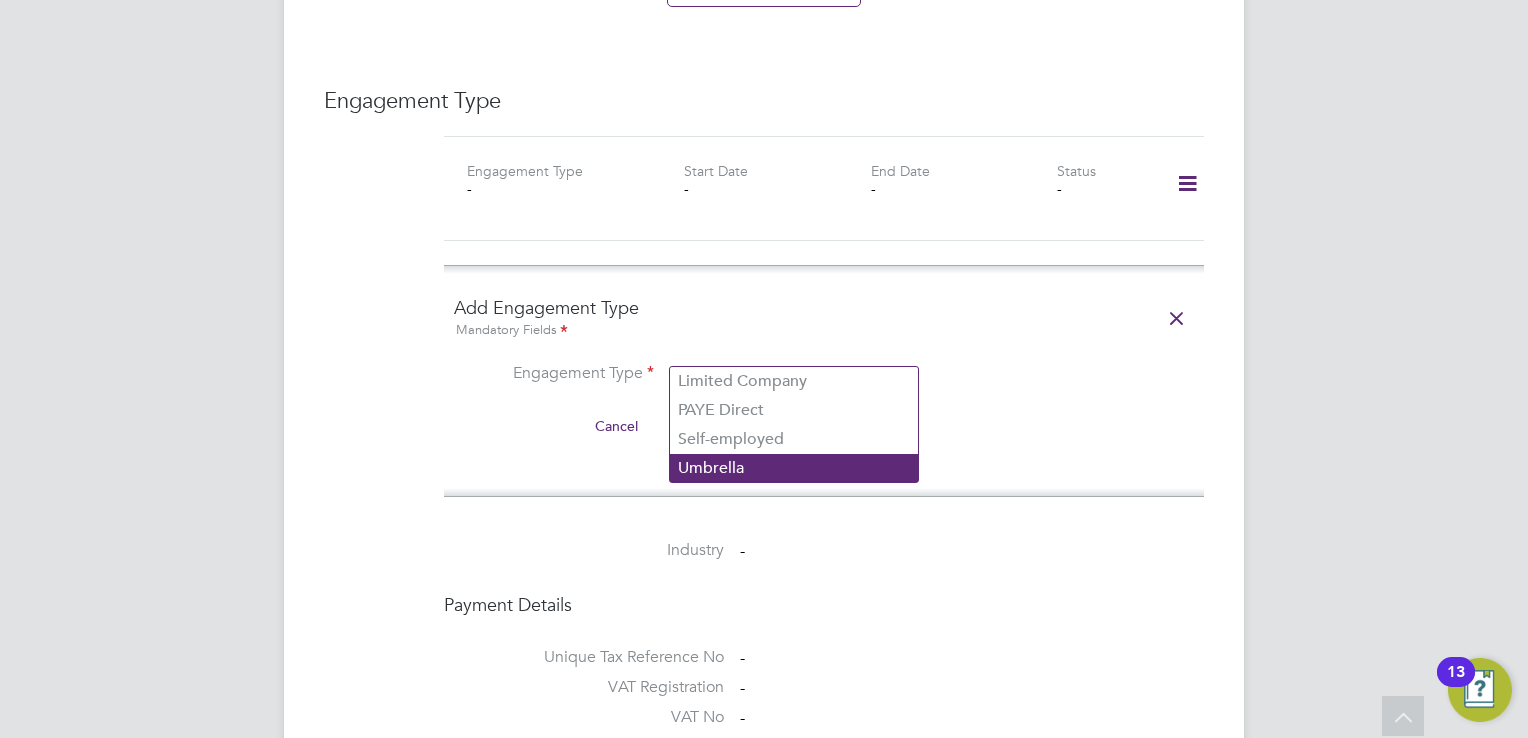 click on "Umbrella" 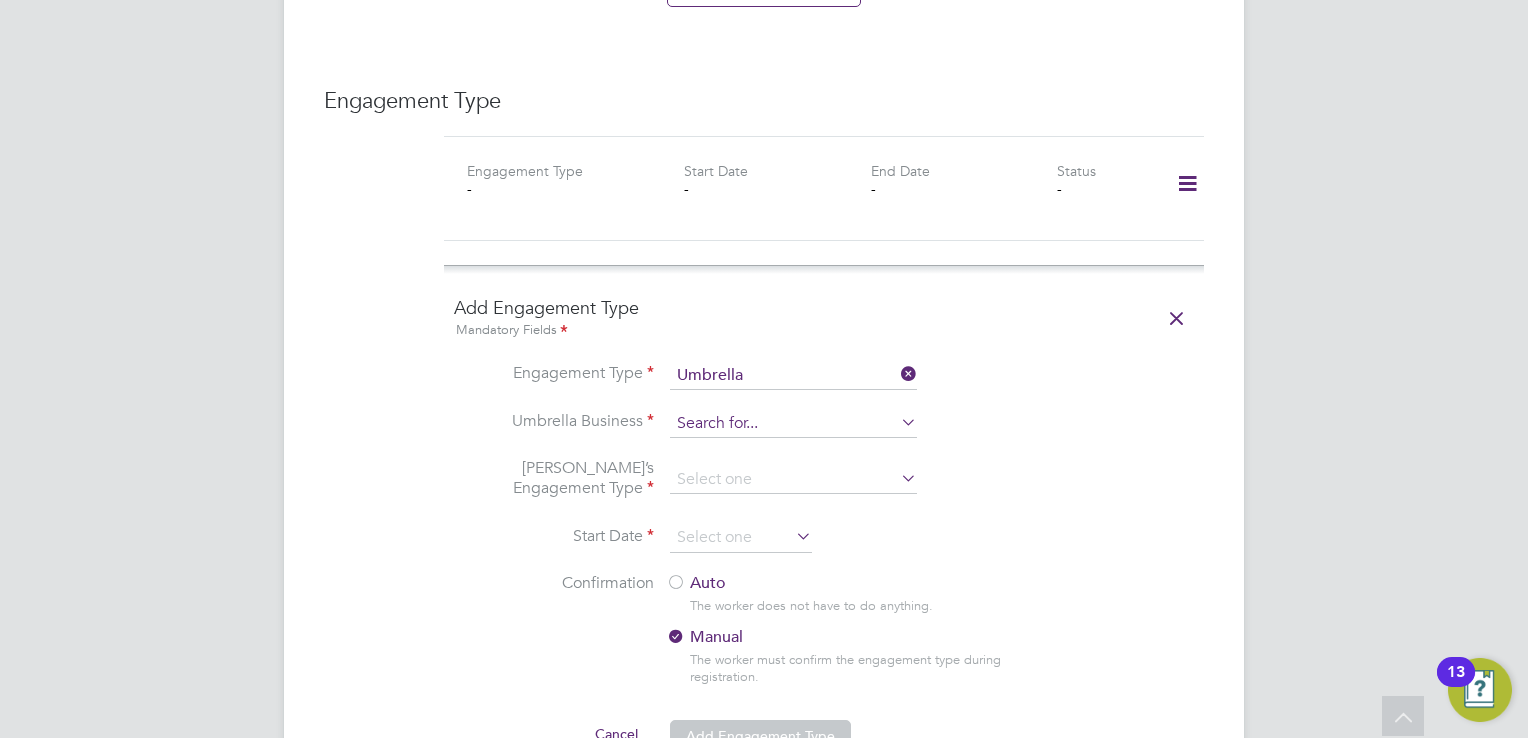 click 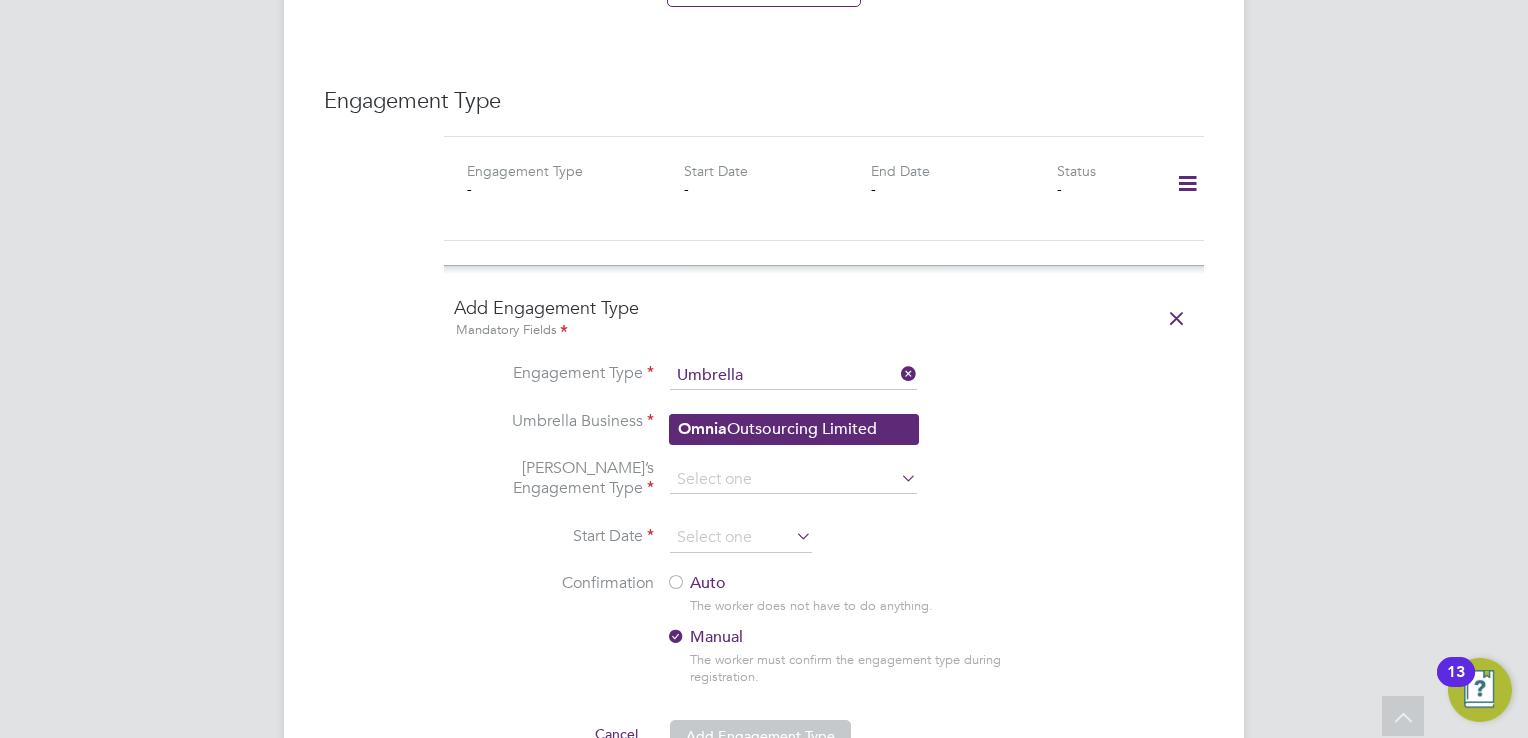 click on "Omnia  Outsourcing Limited" 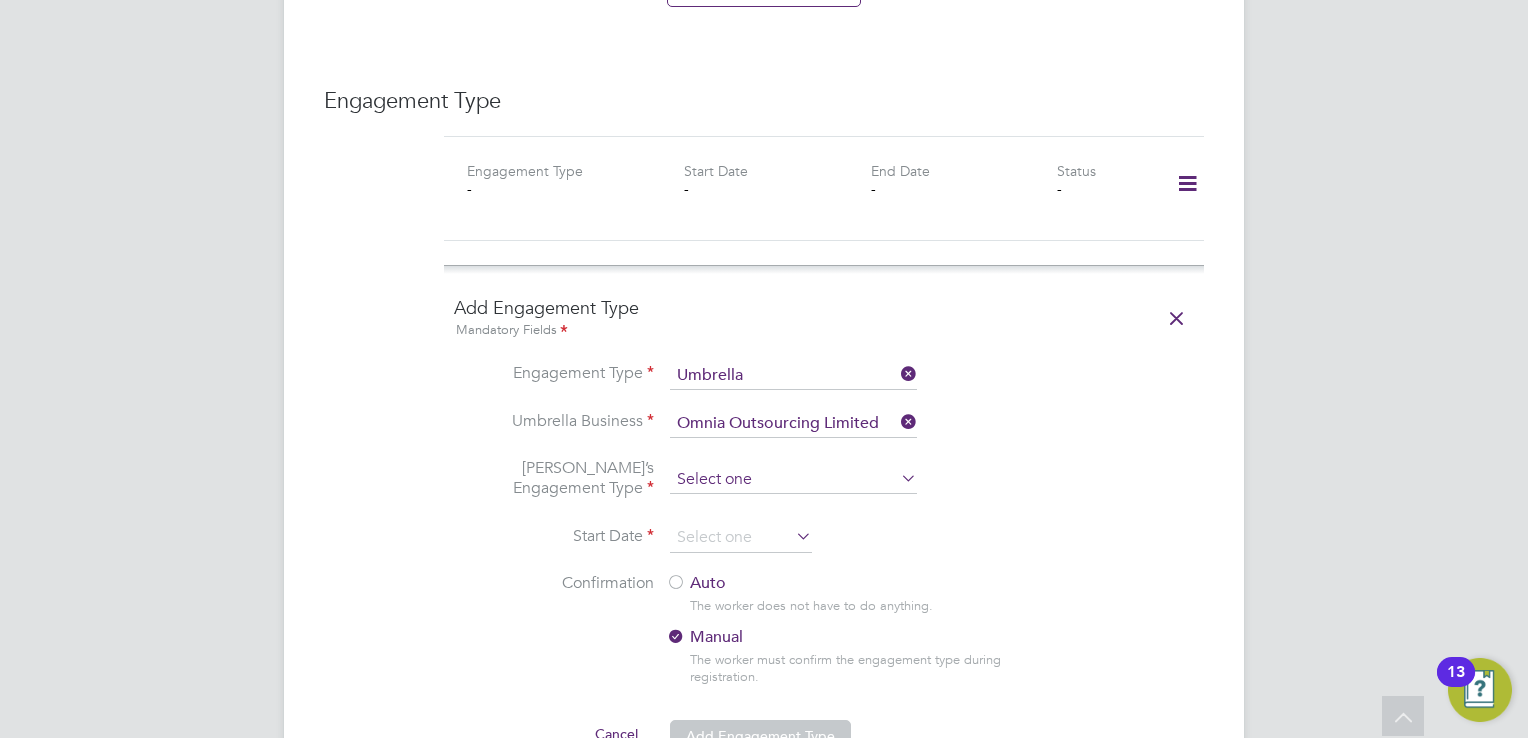 click 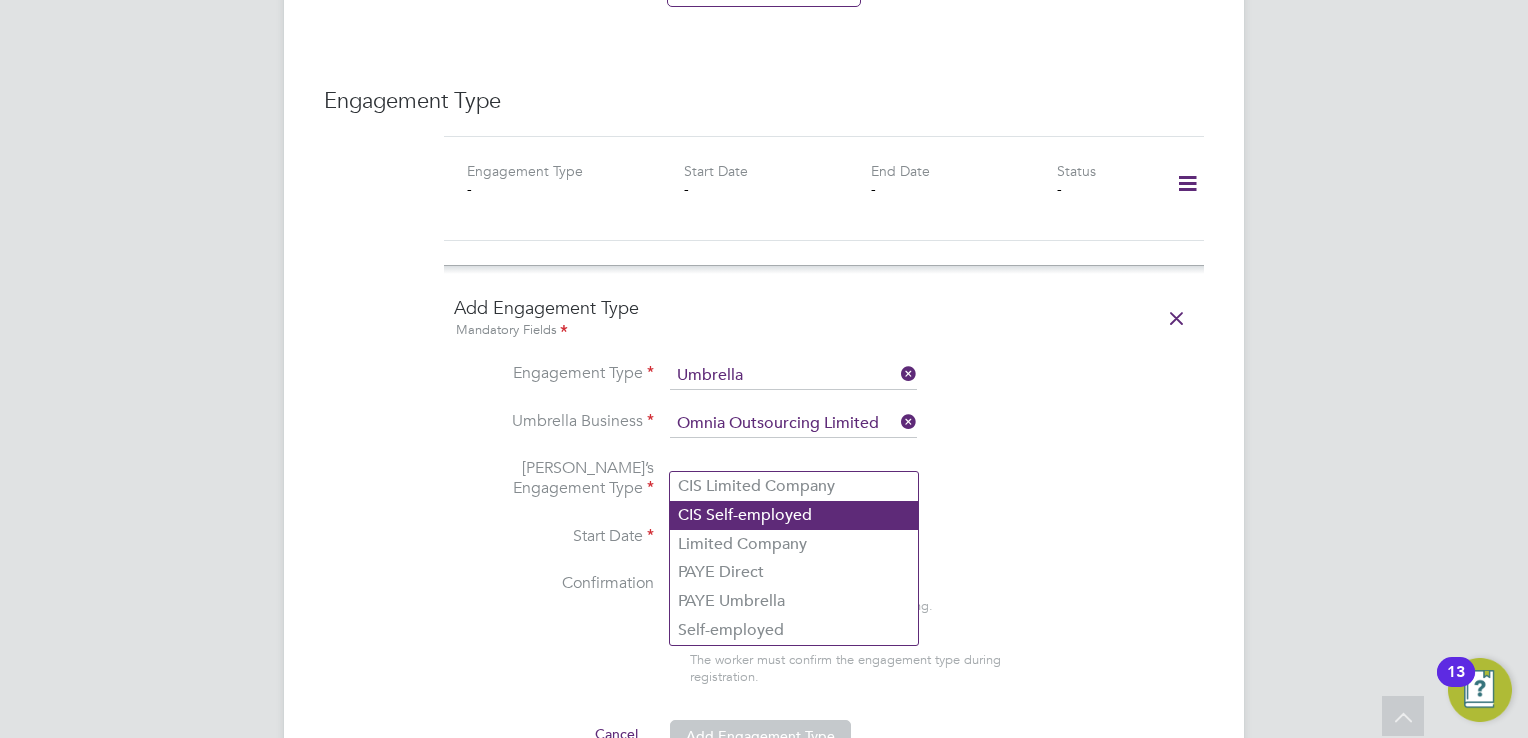 click on "CIS Self-employed" 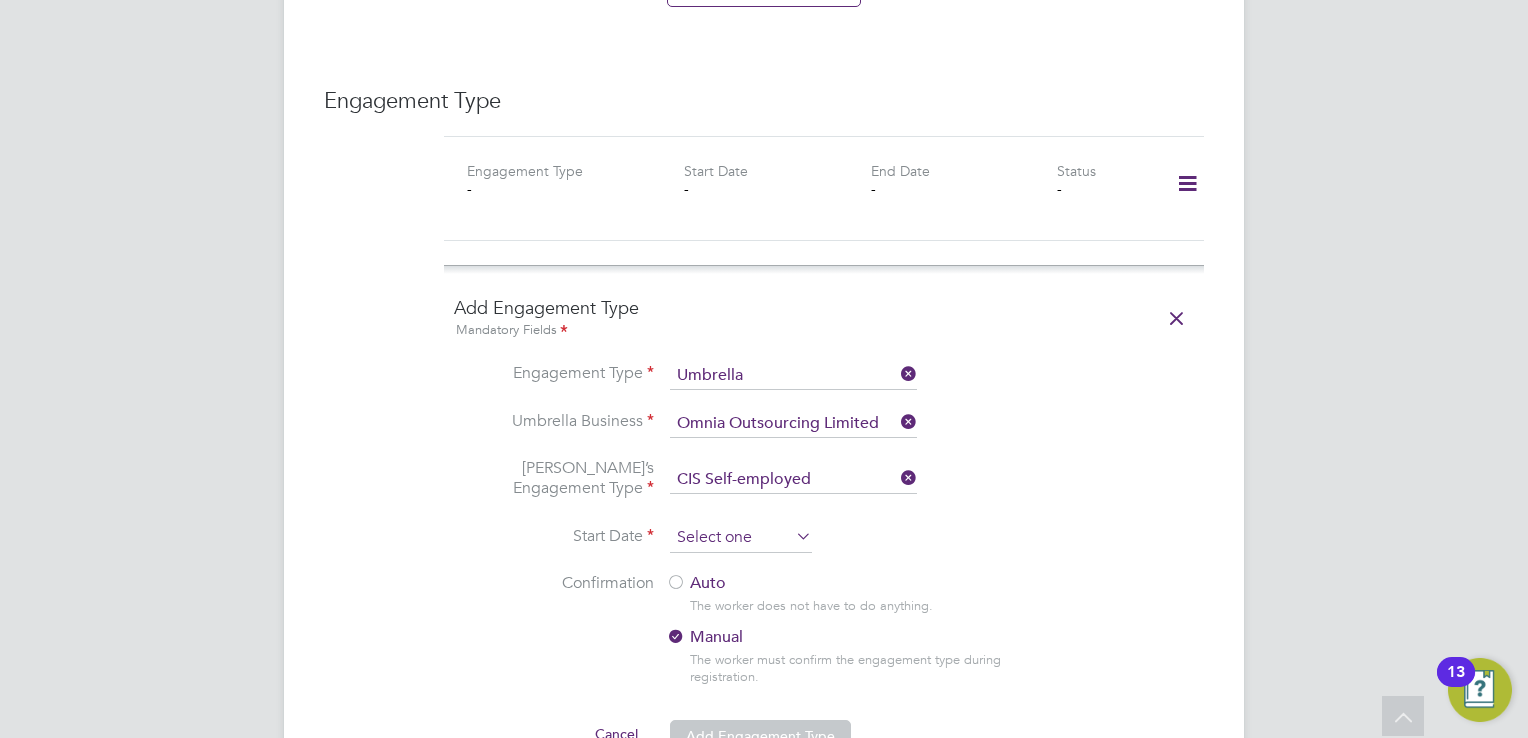 click 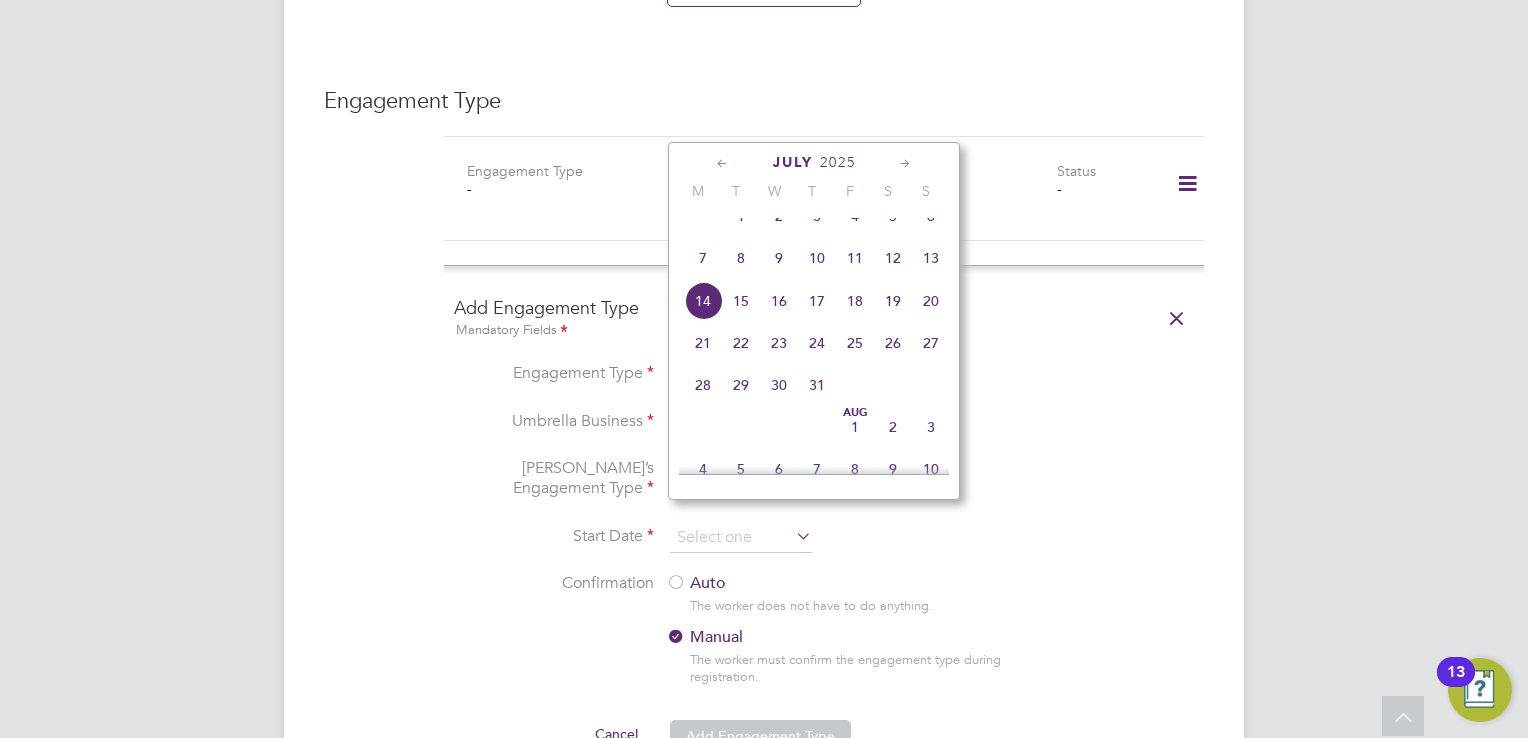 click 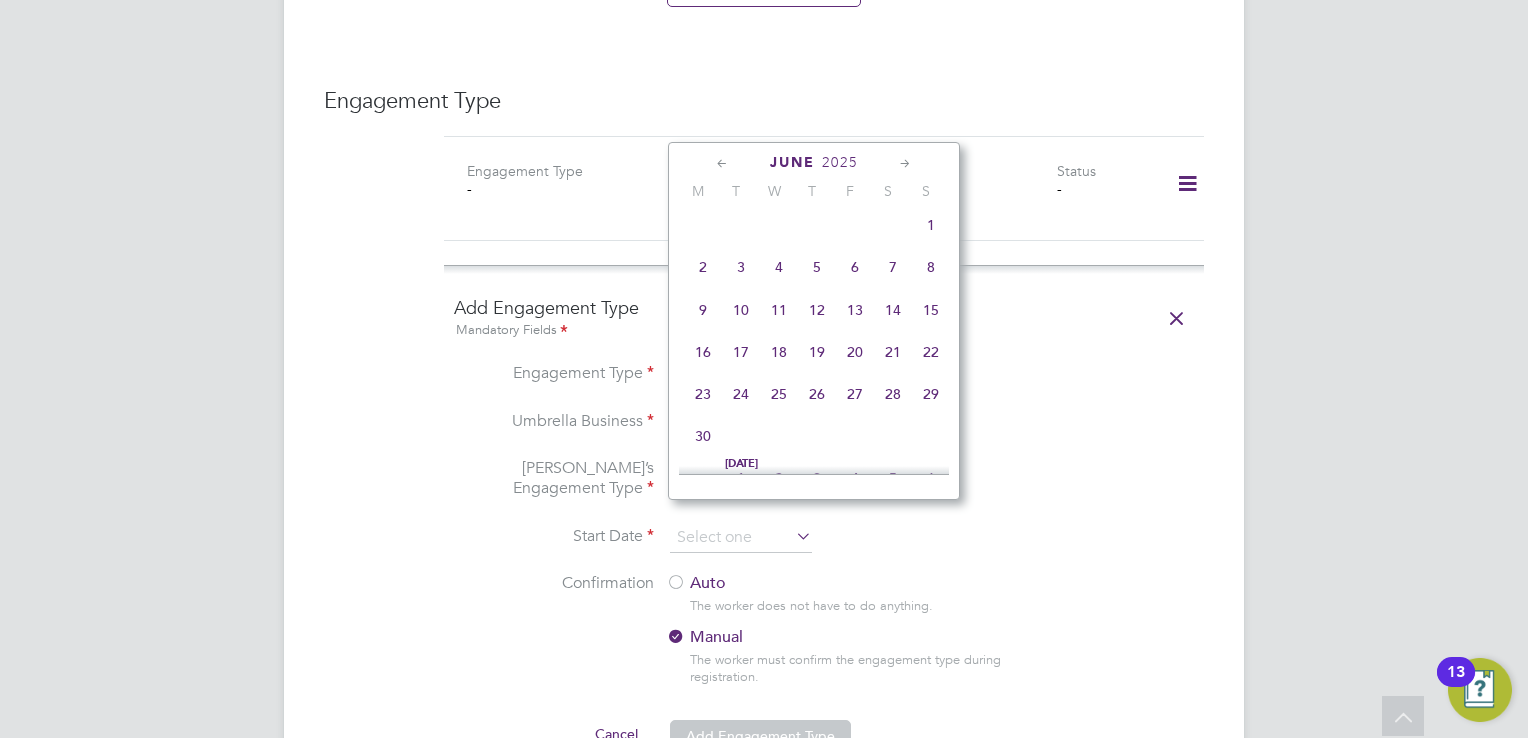 click on "30" 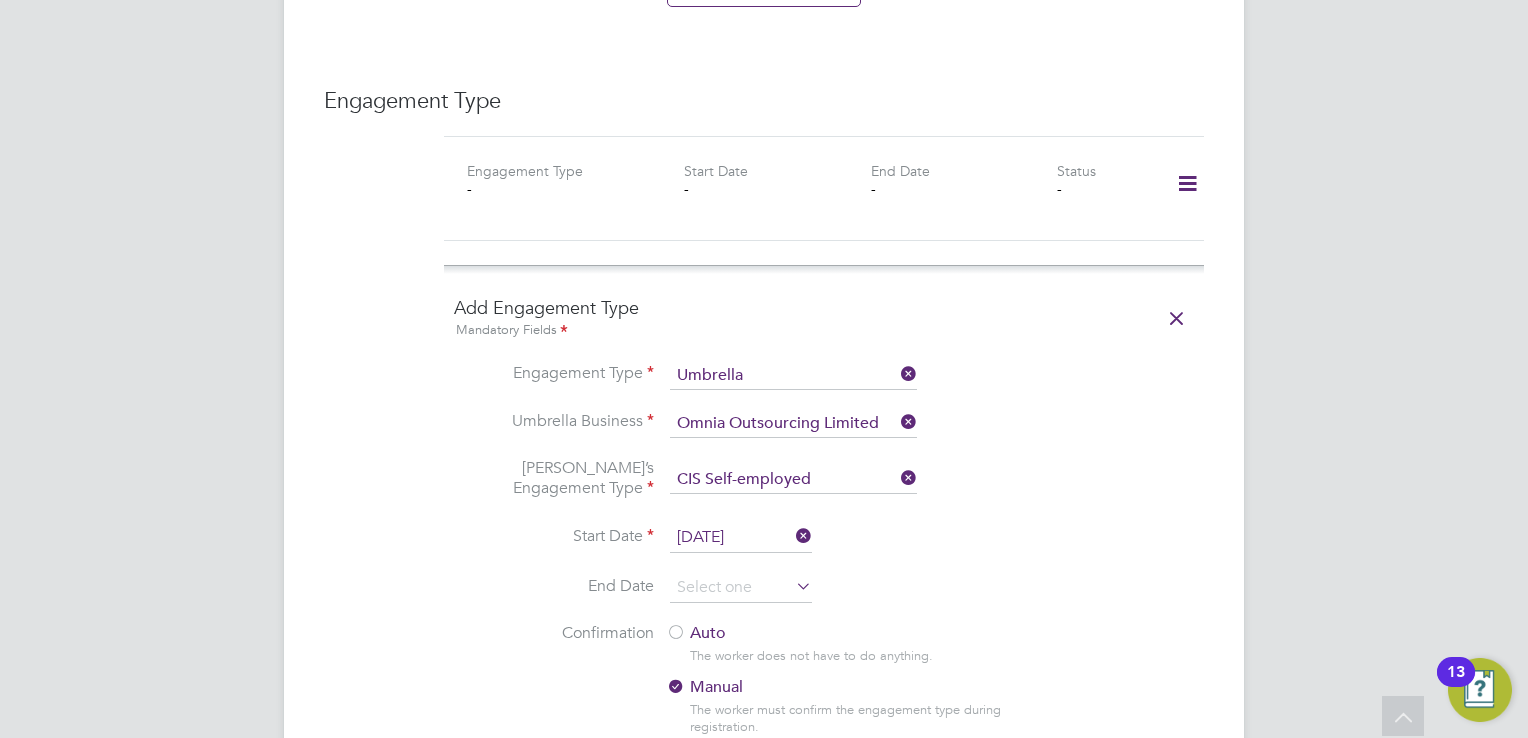 click on "Start Date   30 Jun 2025" 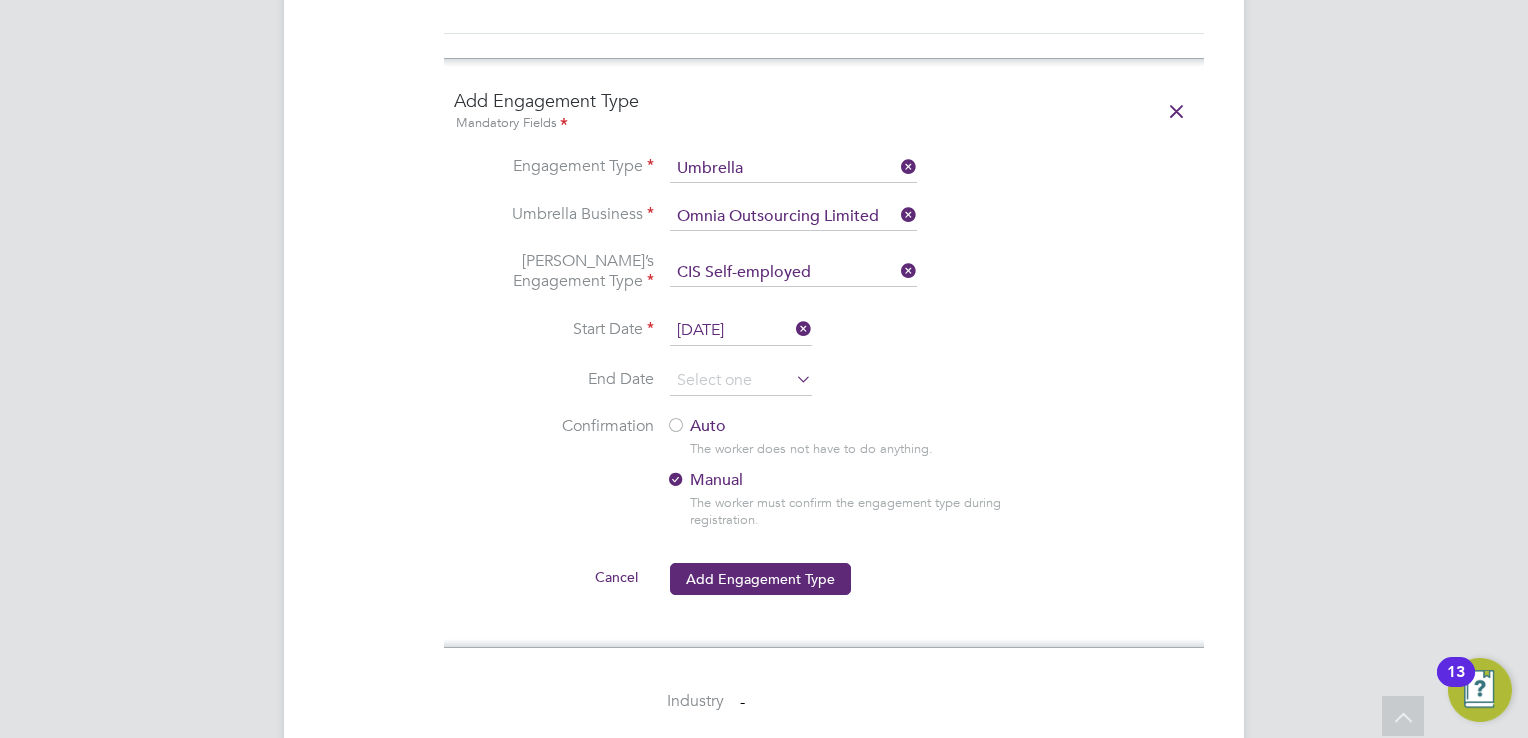 scroll, scrollTop: 1560, scrollLeft: 0, axis: vertical 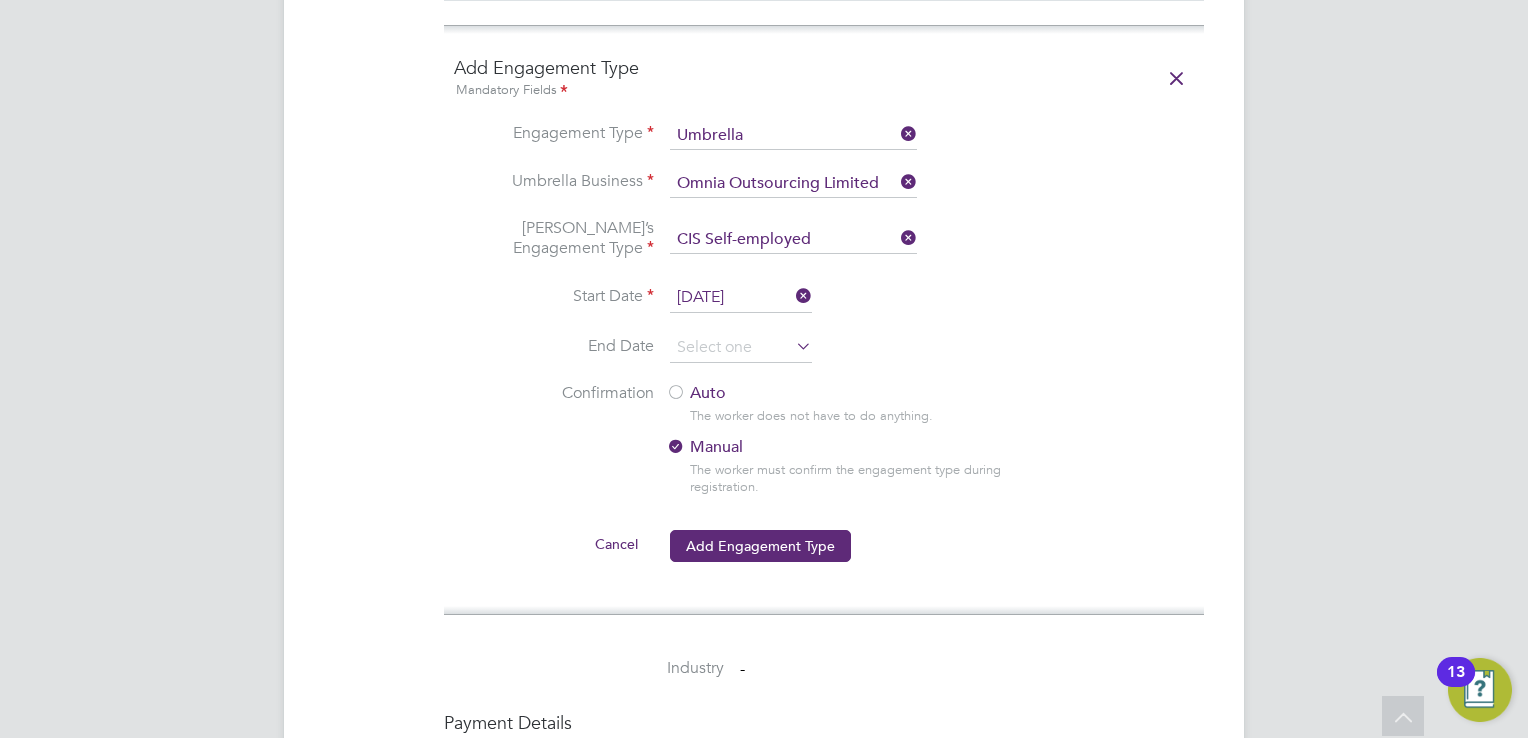 click 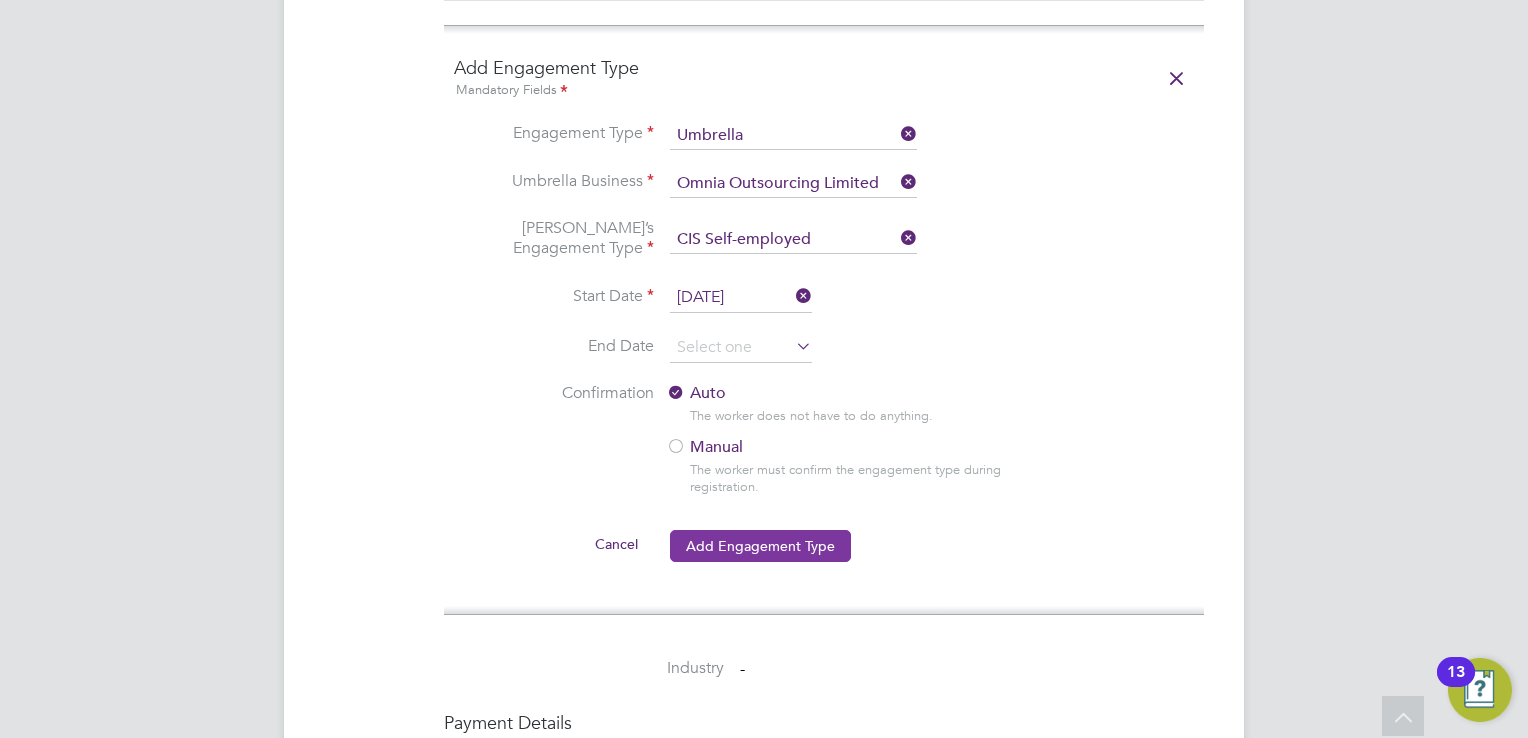 click on "Add Engagement Type" 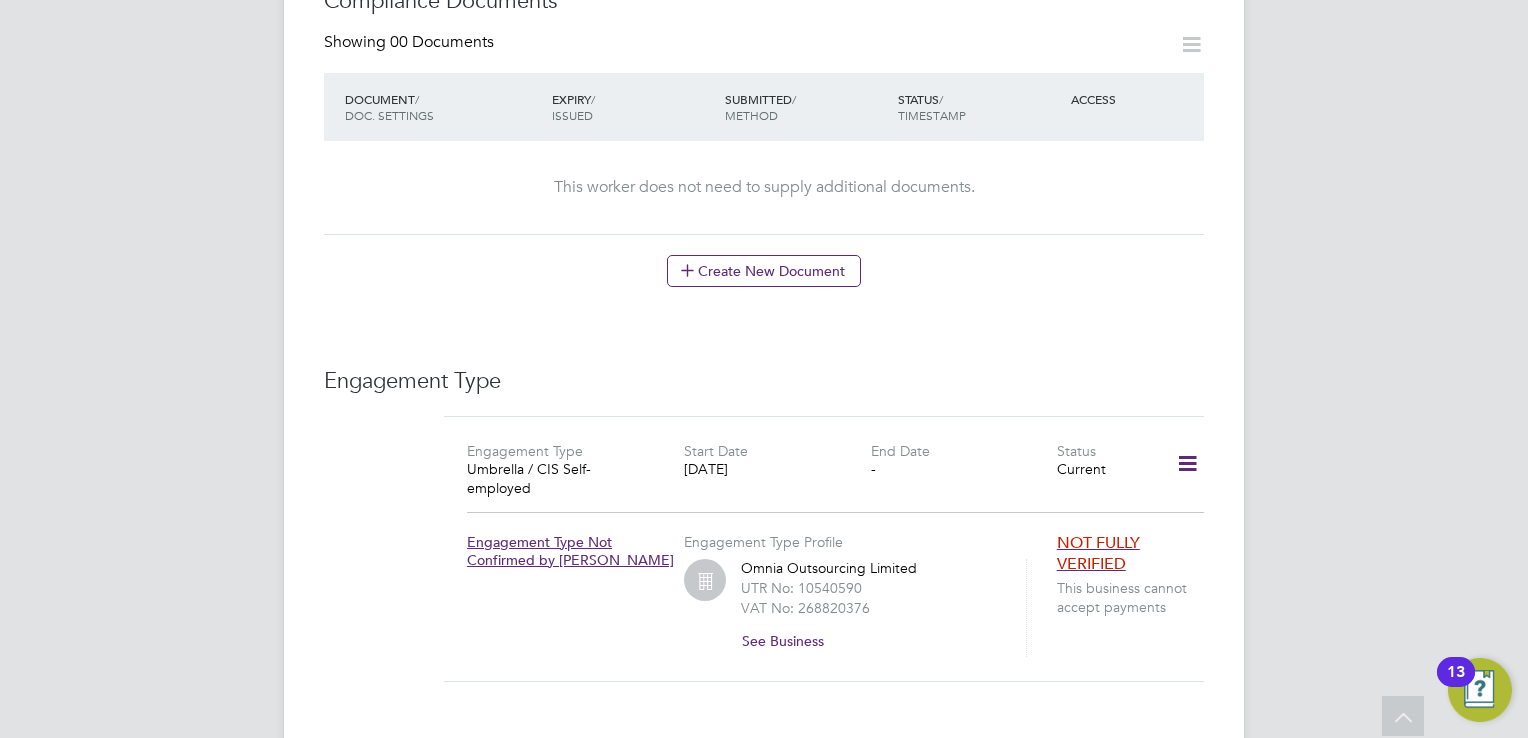 scroll, scrollTop: 1000, scrollLeft: 0, axis: vertical 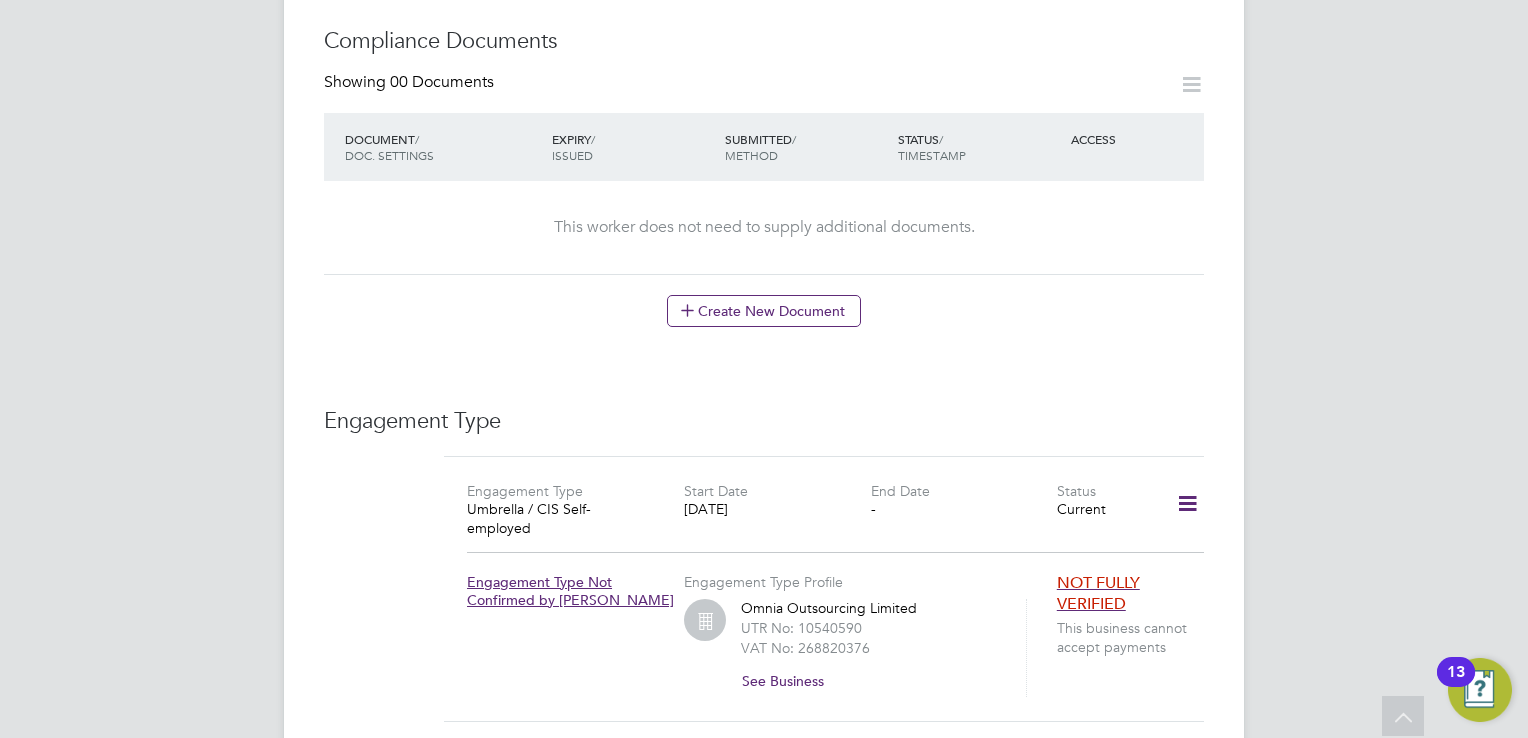 click on "NOT FULLY VERIFIED" 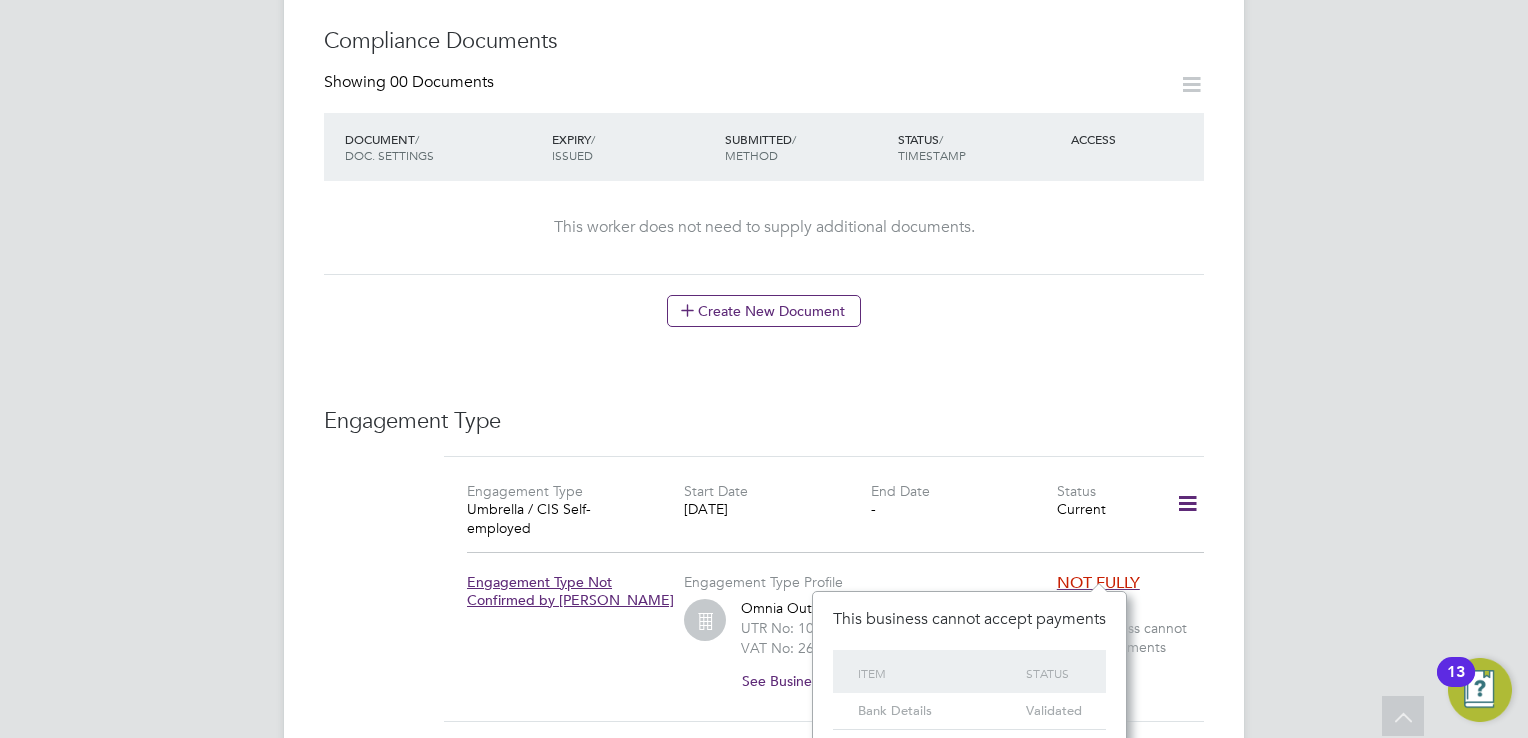scroll, scrollTop: 11, scrollLeft: 12, axis: both 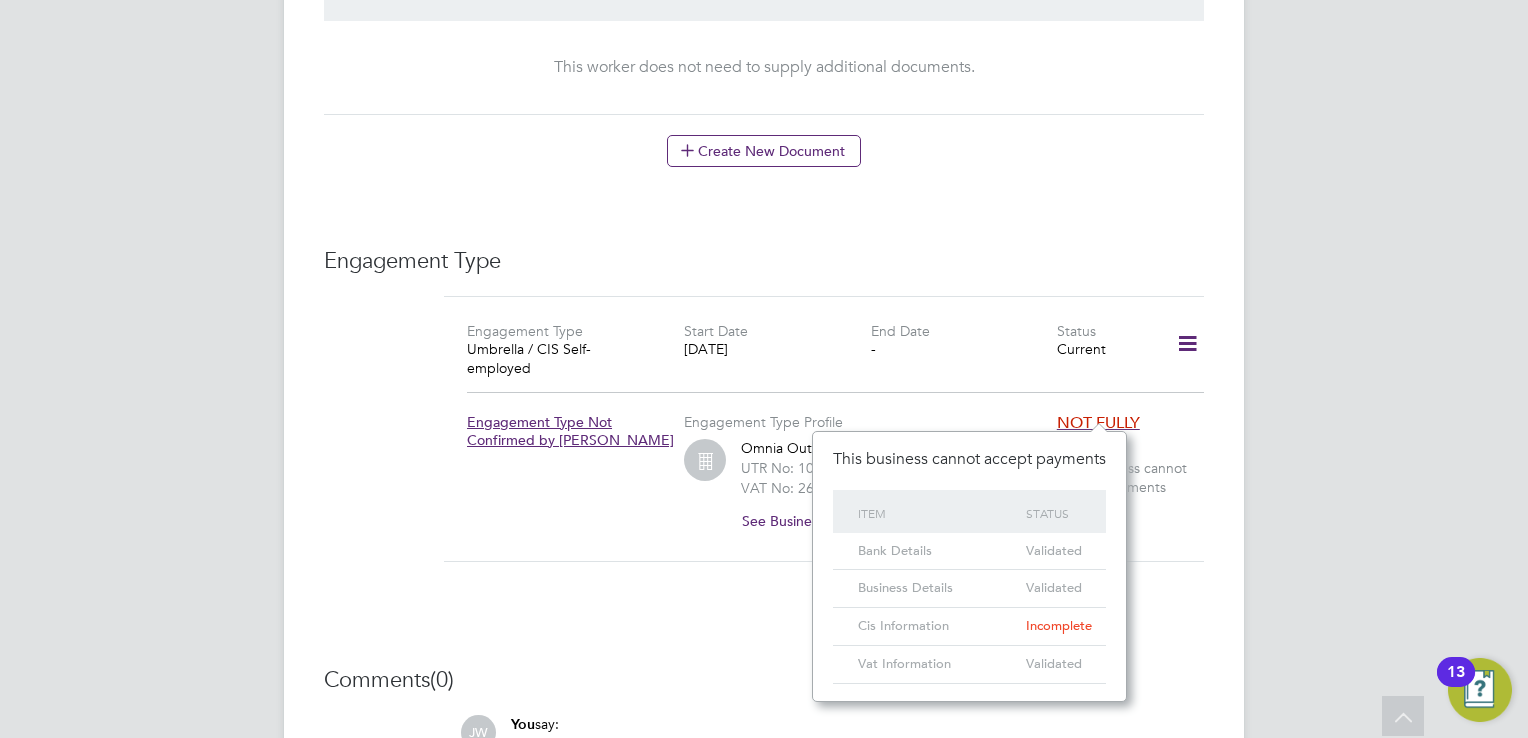 click on "Unfollow AP Abdulla Patima     m:  07491753964   Personal Details ID     276071 Mobile Phone   07491753964 Home Phone   Email   abdullapatima@outlook.com Address 9 Headlands Grove Swindon SN2 7HS Date of Birth   13 Nov 1991 Gender   Male Nationality   National Ins. No.   SJ529200A Right To Work Showing   01 Documents DOCUMENT  / DOCUMENT NO. EXPIRY  / ISSUED SUBMITTED  / METHOD STATUS  / TIMESTAMP DOWNLOAD Passport 15117075 31 May 2035 30 May 2025 14 Jul 2025  Manual by Josh Wakefield. Verified 14 Jul 2025, 09:58   by Josh Wakefield.  Compliance Documents Showing   00 Documents DOCUMENT  / DOC. SETTINGS EXPIRY  / ISSUED SUBMITTED  / METHOD STATUS  / TIMESTAMP ACCESS This worker does not need to supply additional documents.  Create New Document Engagement Type Engagement Type Umbrella / CIS Self-employed Start Date 30 Jun 2025 End Date - Status Current Engagement Type Not Confirmed by Umbrella Engagement Type Profile Omnia Outsourcing Limited UTR No: 10540590 VAT No: 268820376 See Business   Comments  (0) JW" 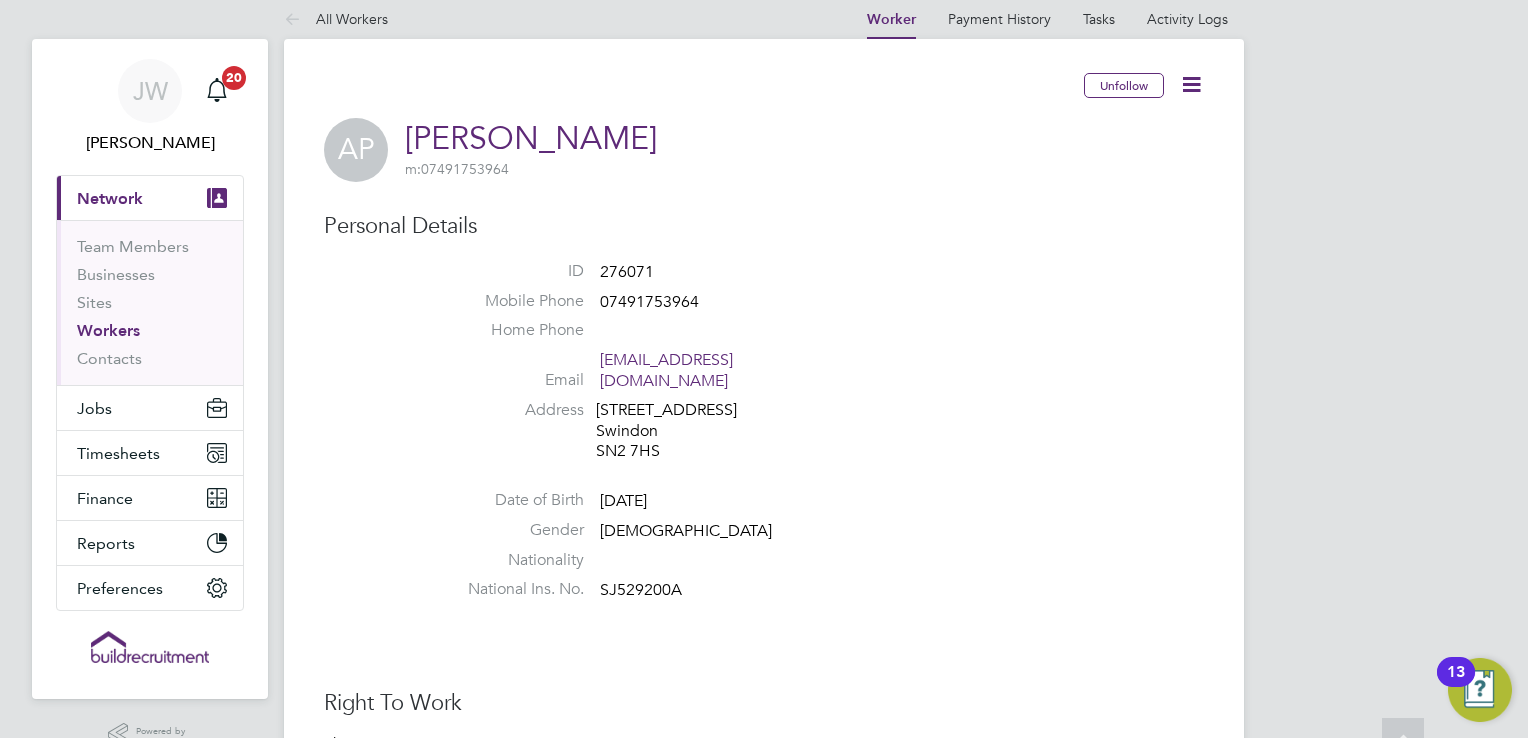 scroll, scrollTop: 0, scrollLeft: 0, axis: both 